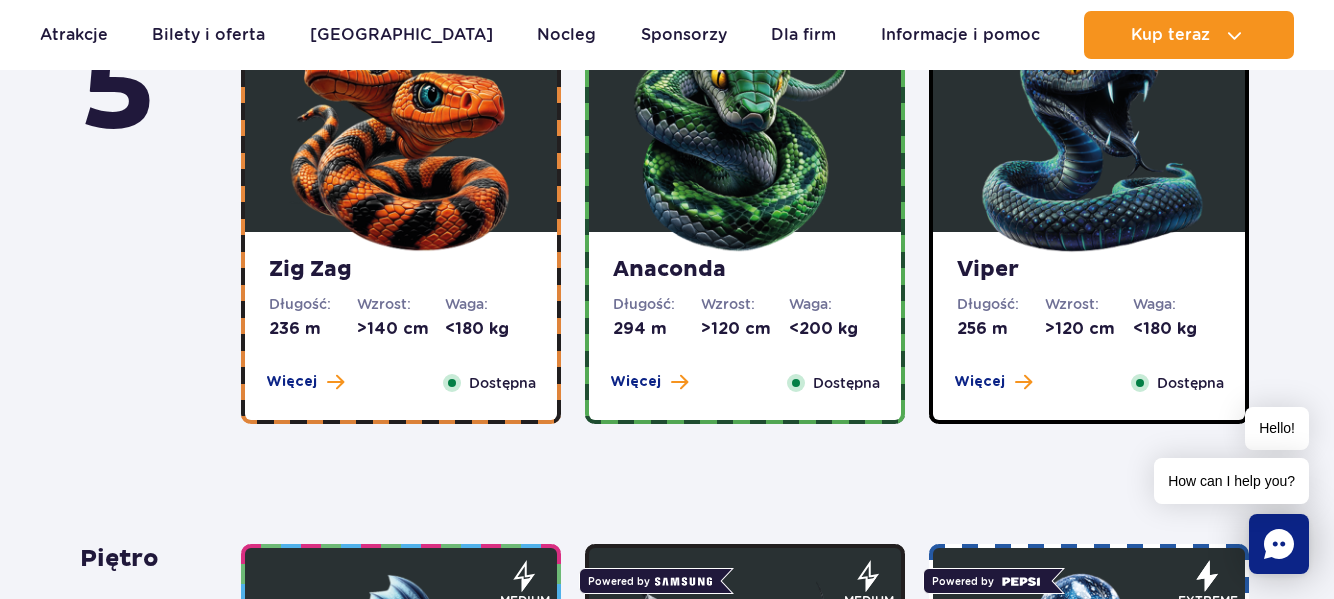 scroll, scrollTop: 1152, scrollLeft: 0, axis: vertical 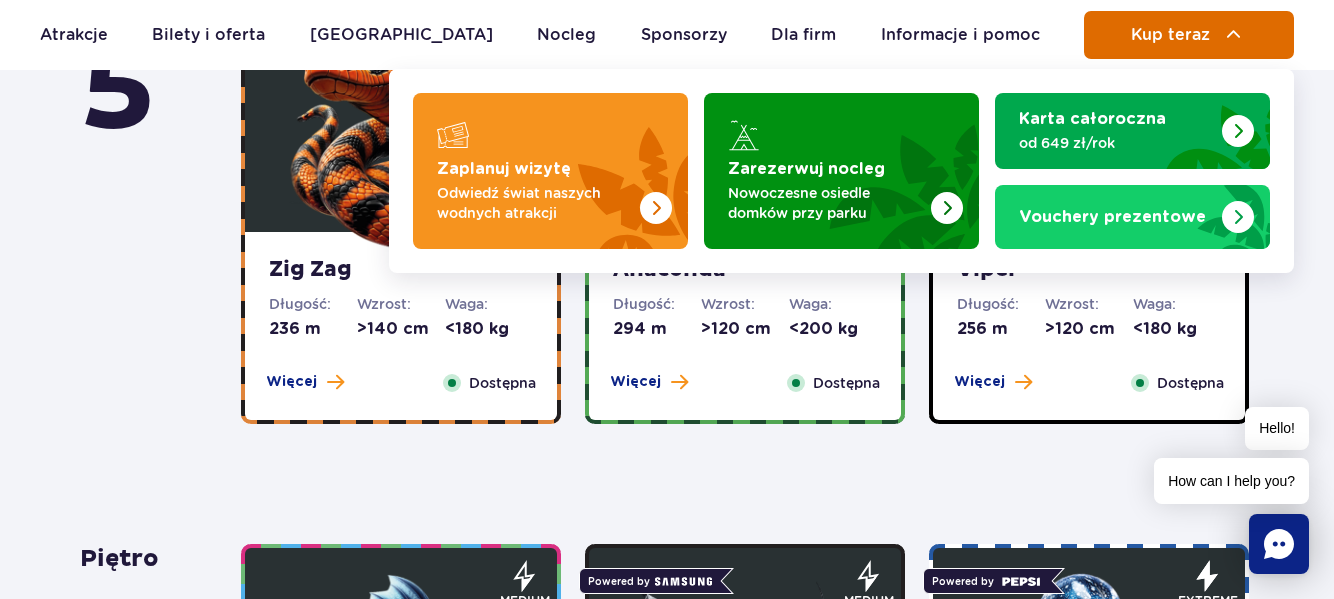 click at bounding box center [1234, 35] 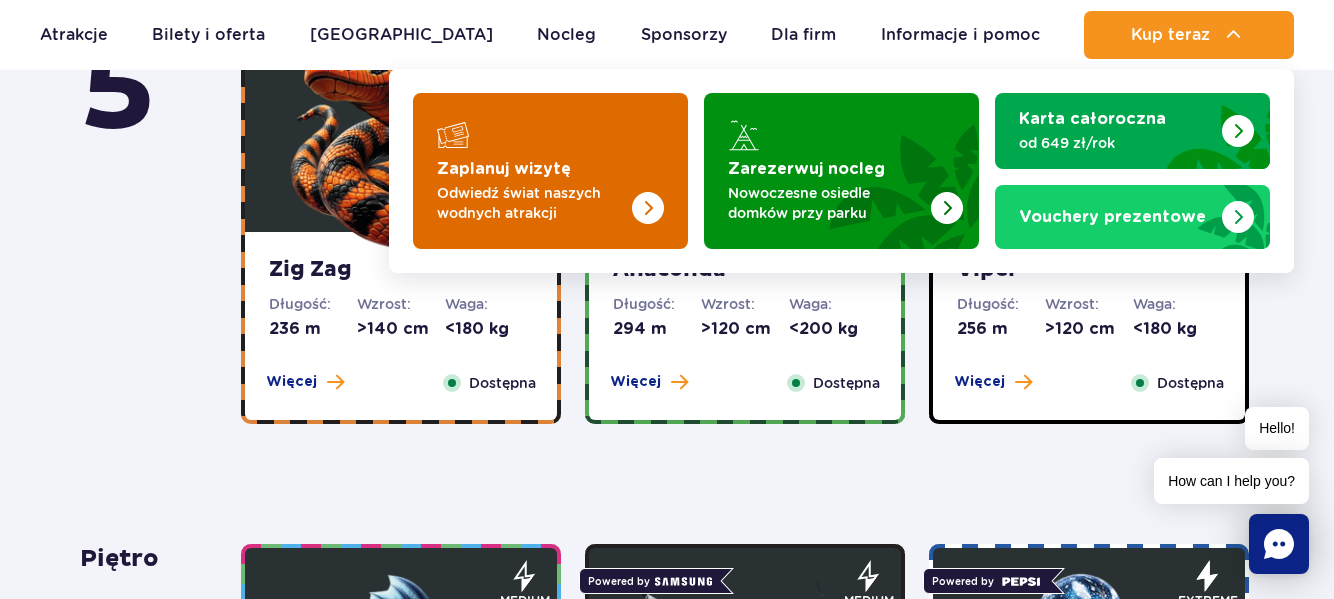 click at bounding box center (550, 171) 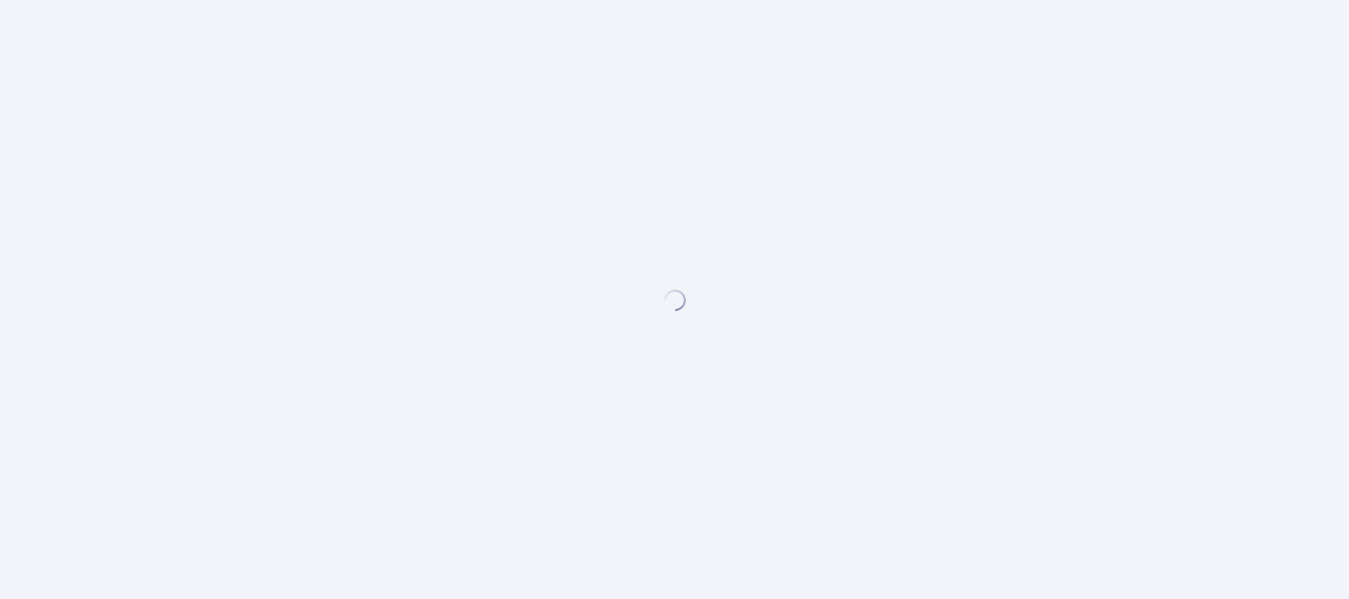 scroll, scrollTop: 0, scrollLeft: 0, axis: both 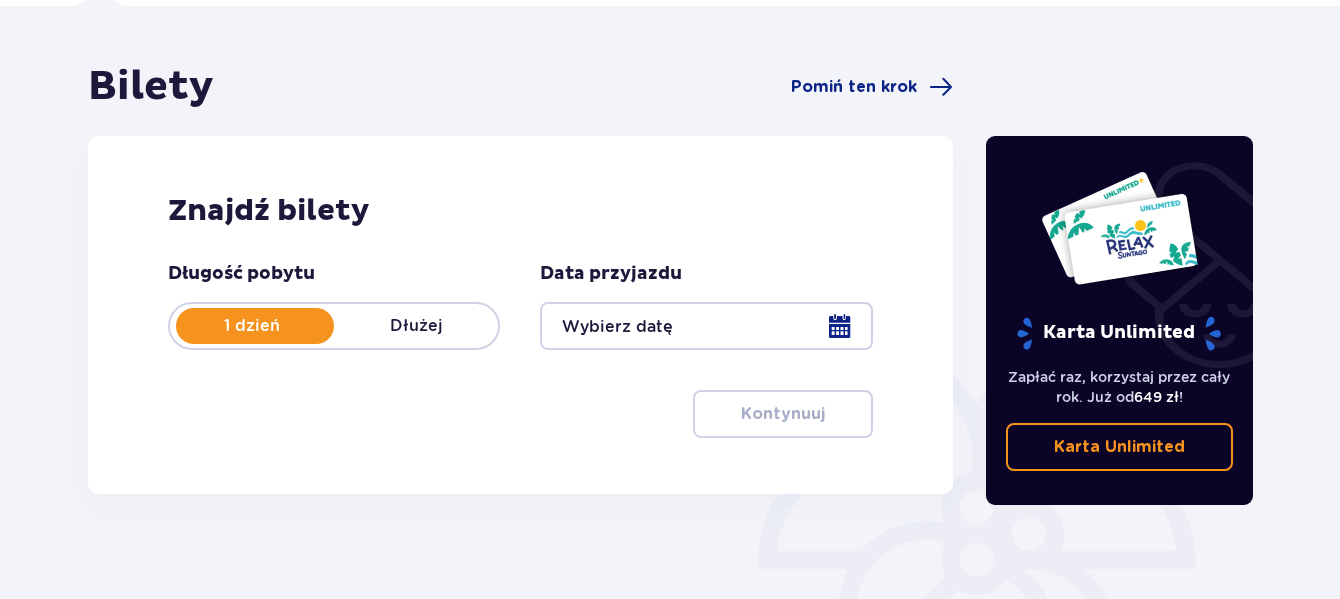 click at bounding box center [706, 326] 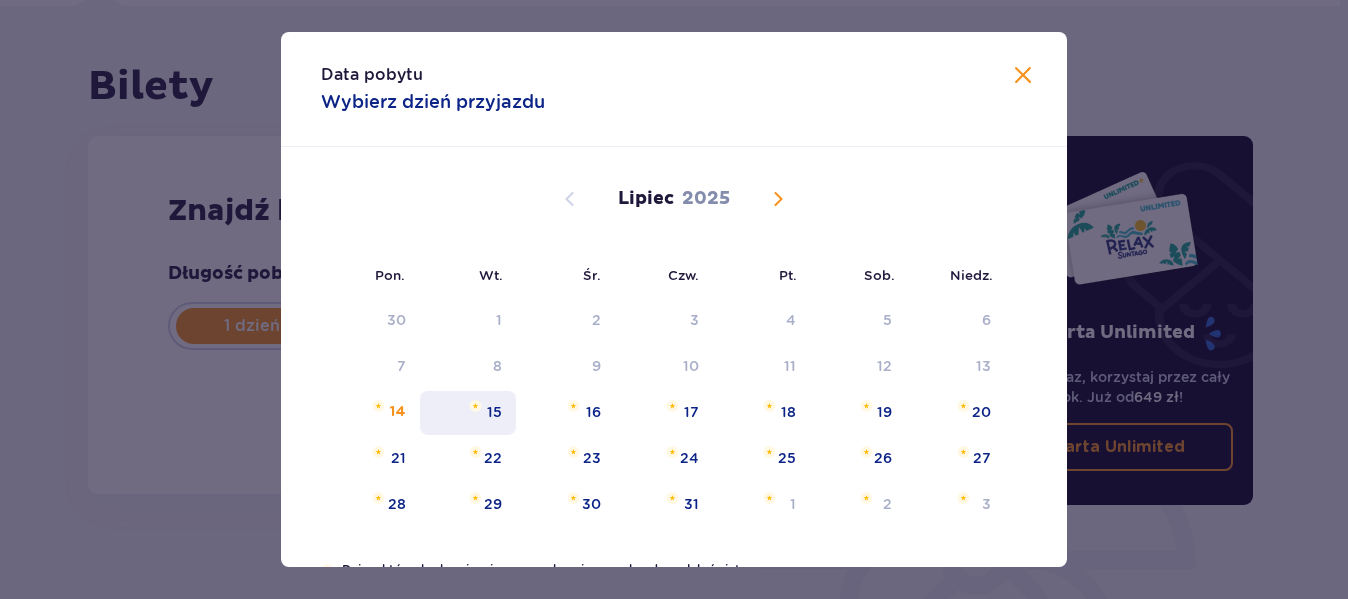 click at bounding box center [475, 406] 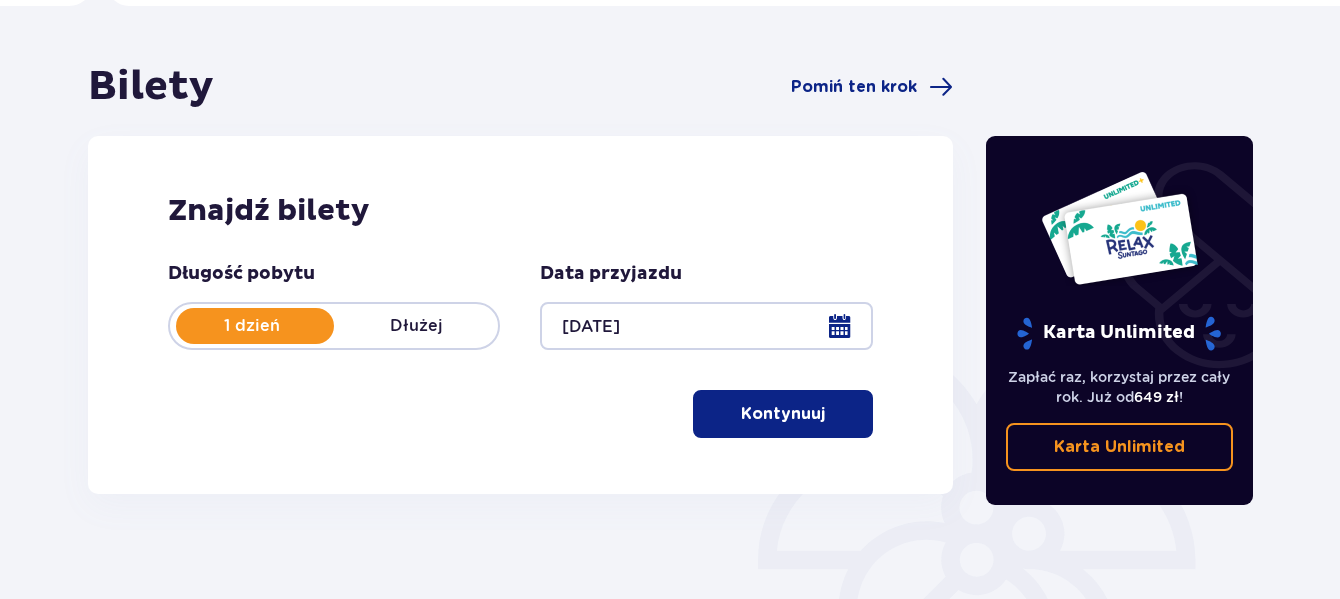 click on "Kontynuuj" at bounding box center [783, 414] 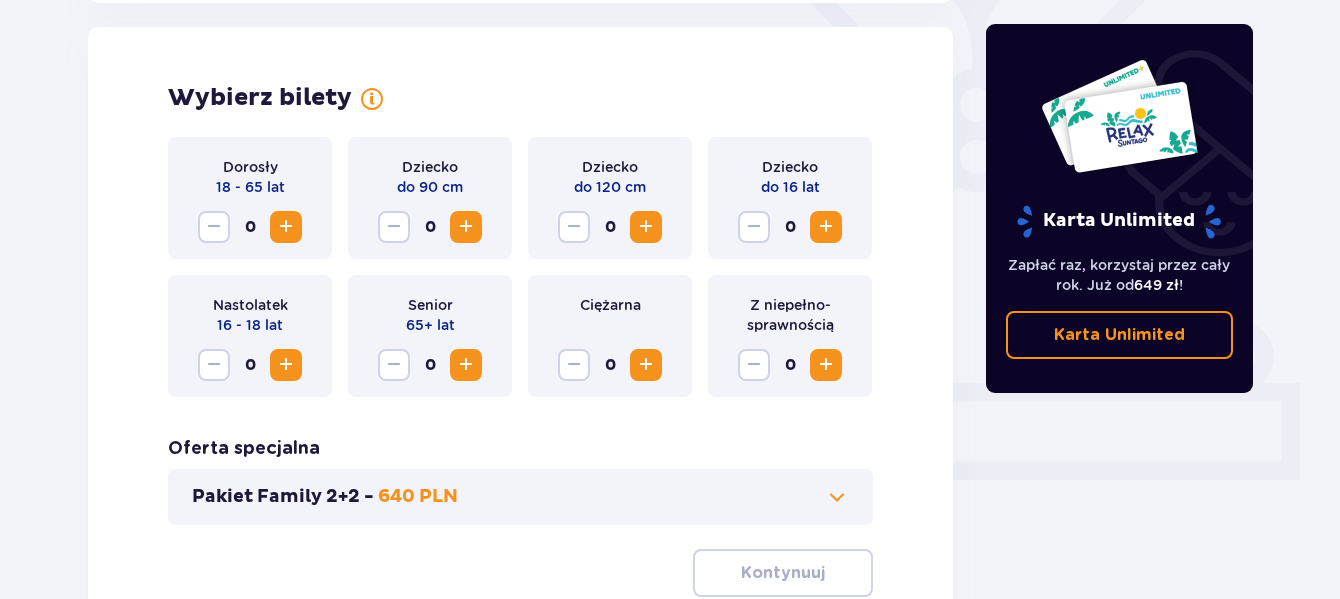 scroll, scrollTop: 556, scrollLeft: 0, axis: vertical 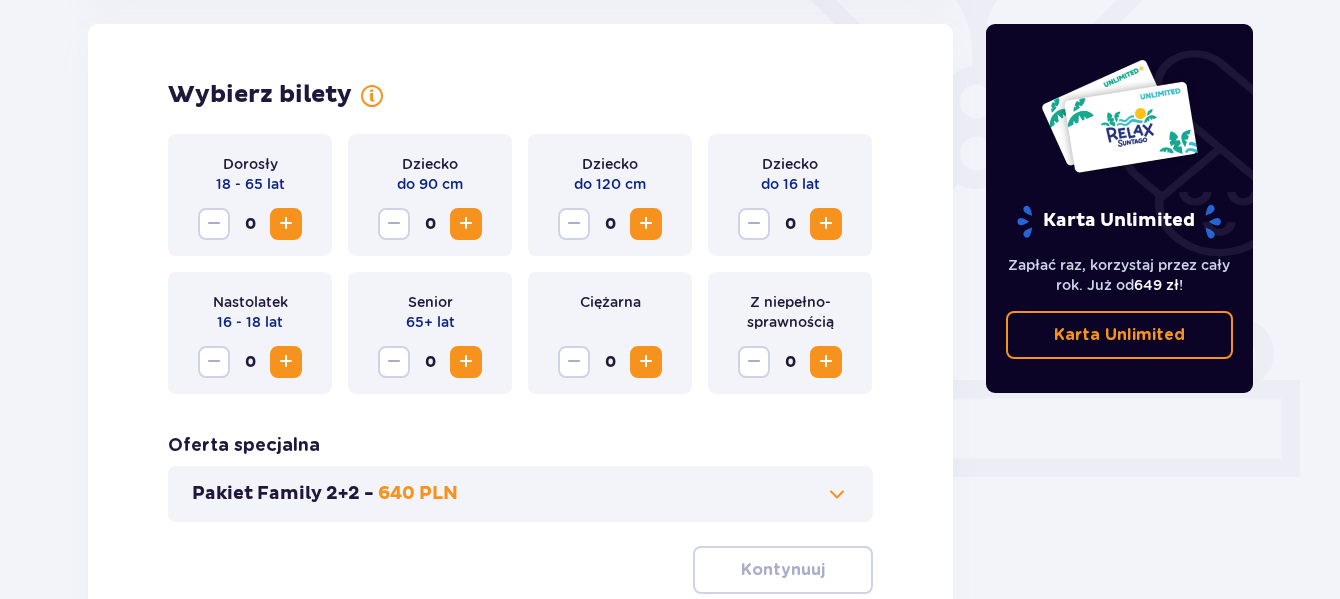 click at bounding box center (646, 224) 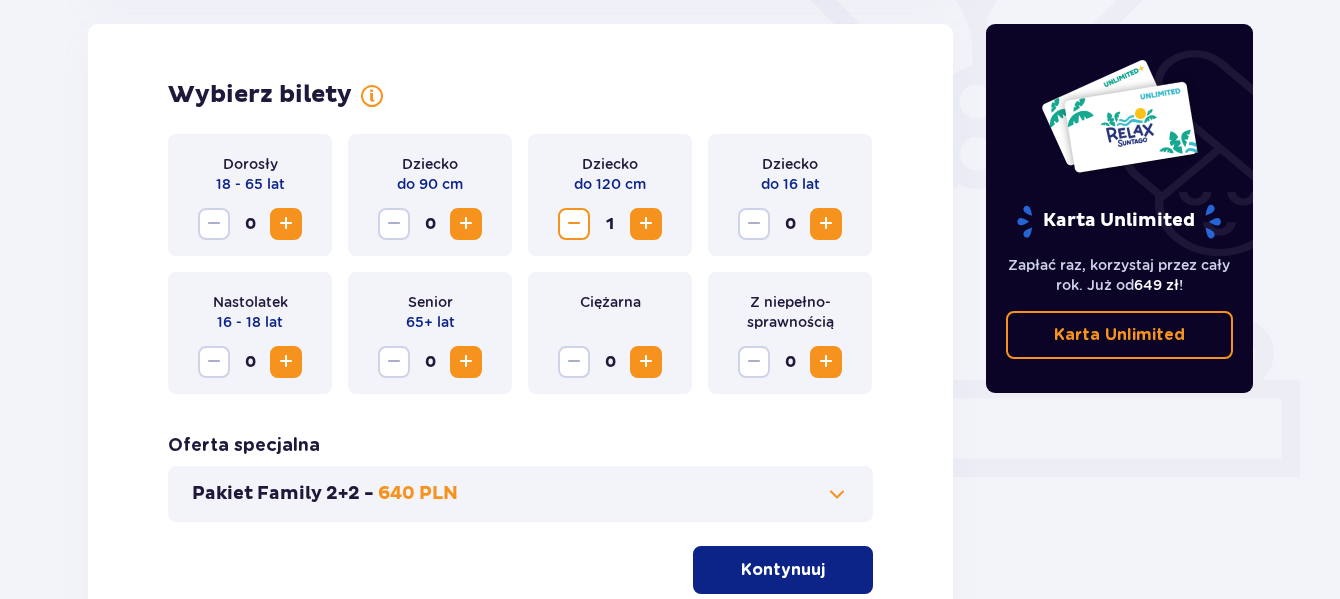 click at bounding box center [646, 224] 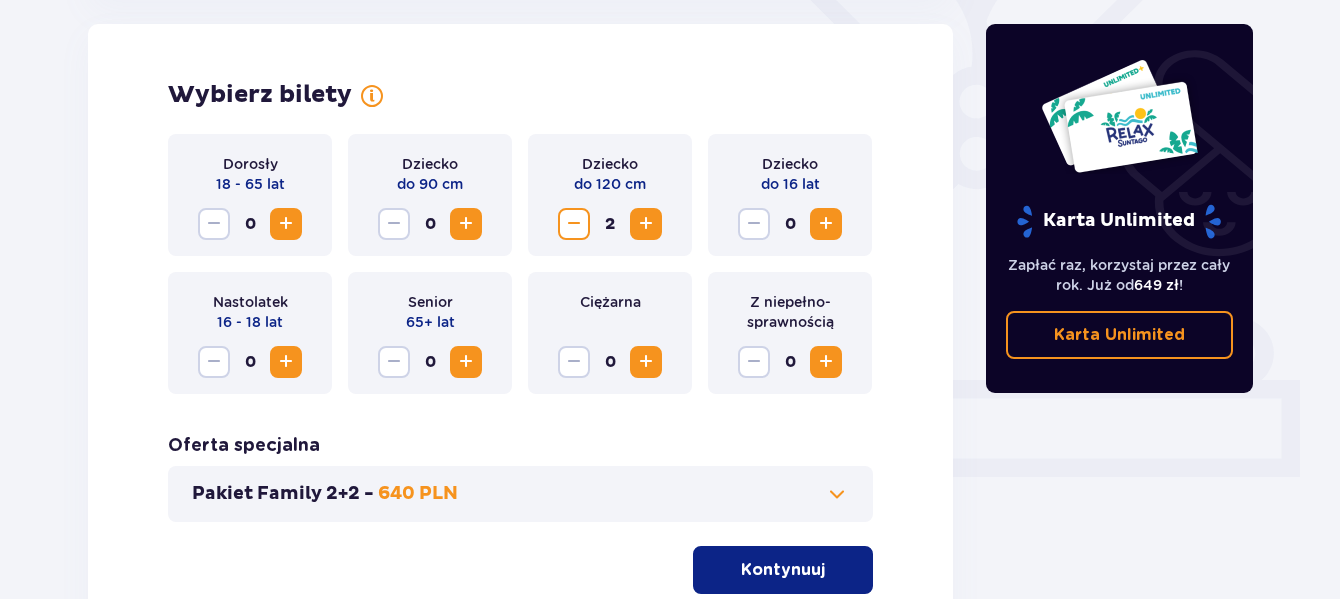 click at bounding box center (286, 224) 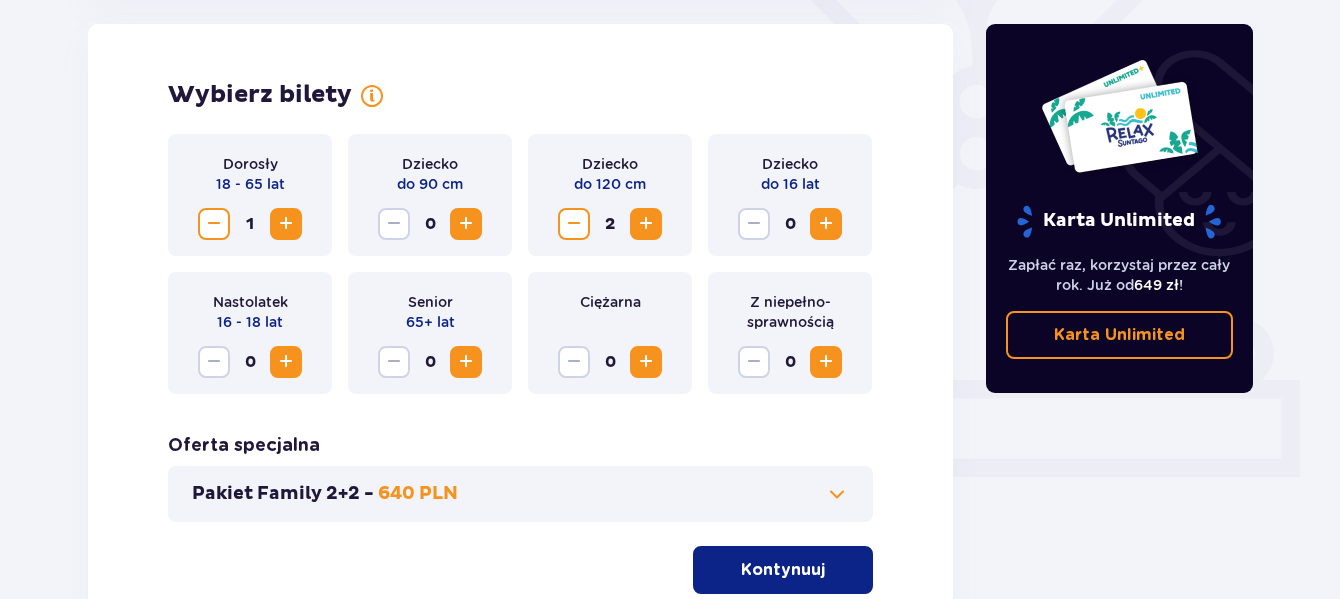 click at bounding box center (286, 224) 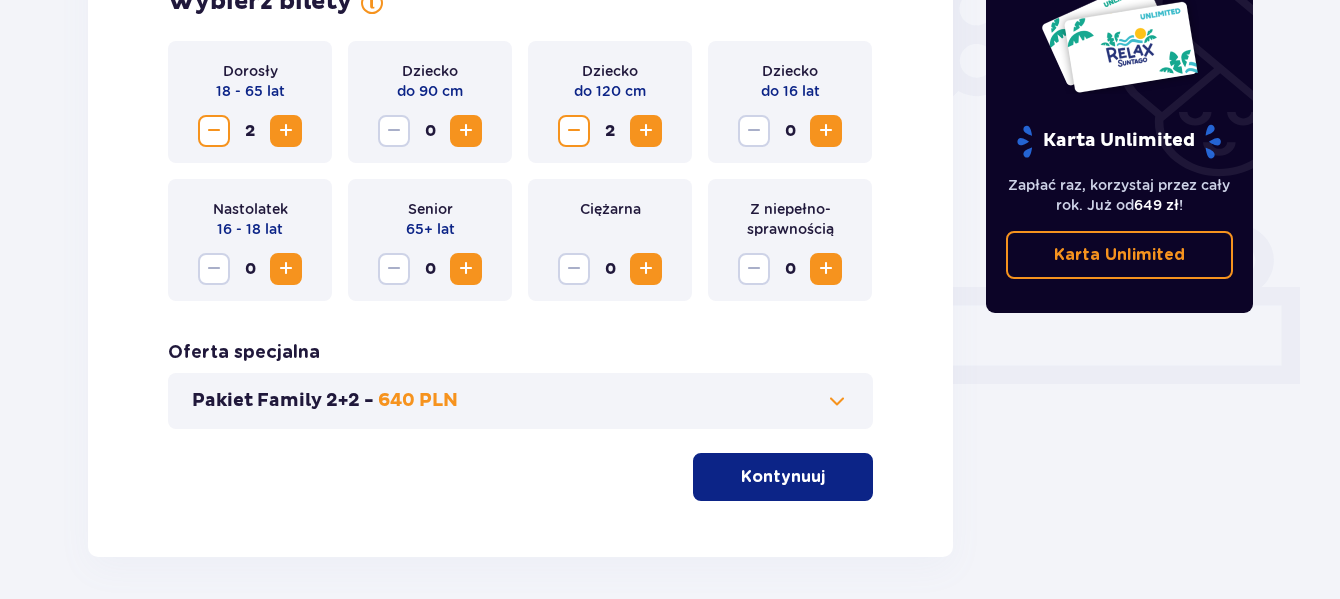scroll, scrollTop: 727, scrollLeft: 0, axis: vertical 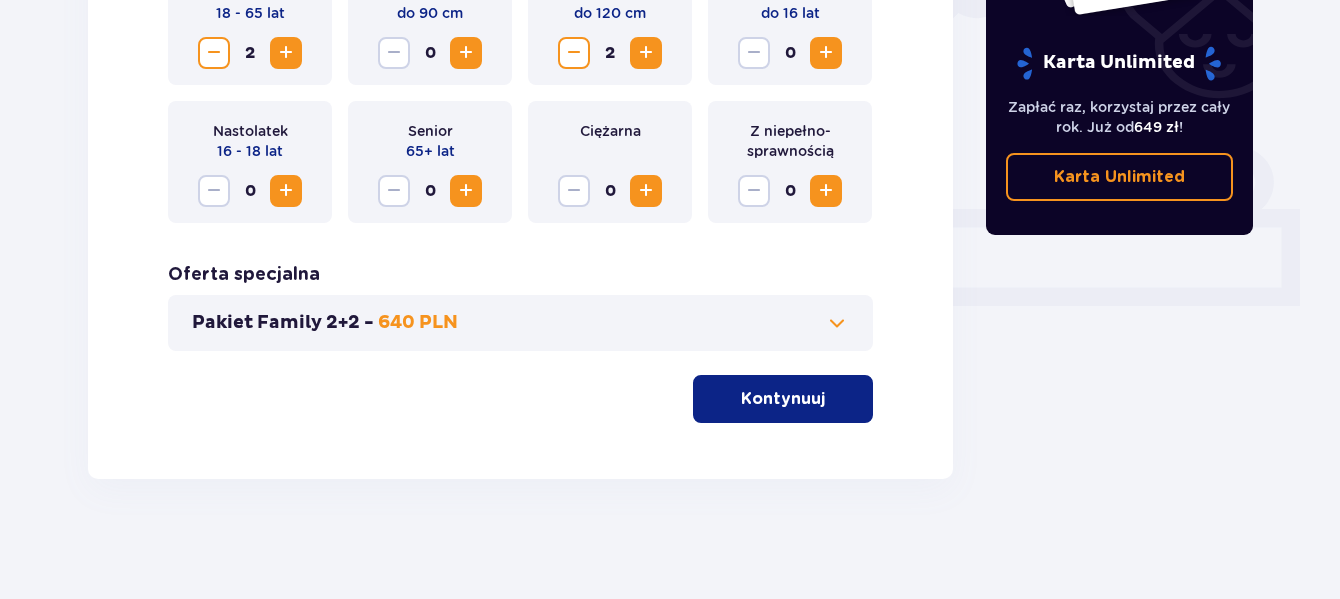 click on "Pakiet Family 2+2 -  640 PLN" at bounding box center [520, 323] 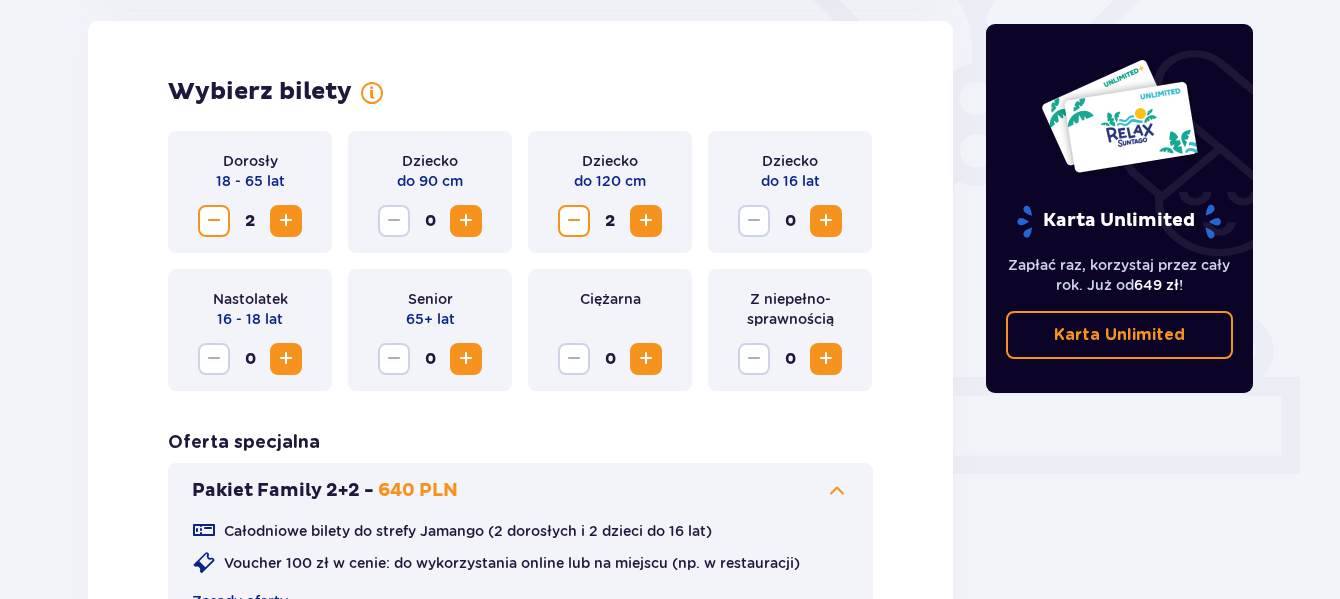 scroll, scrollTop: 556, scrollLeft: 0, axis: vertical 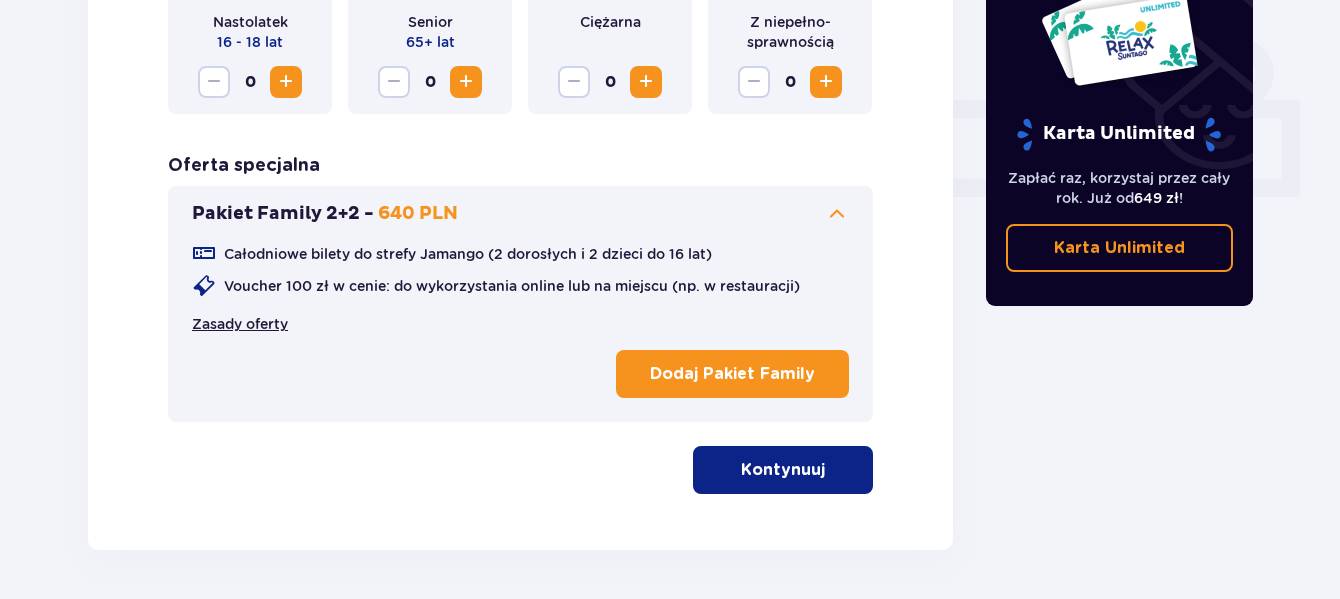 click on "Zasady oferty" at bounding box center [240, 324] 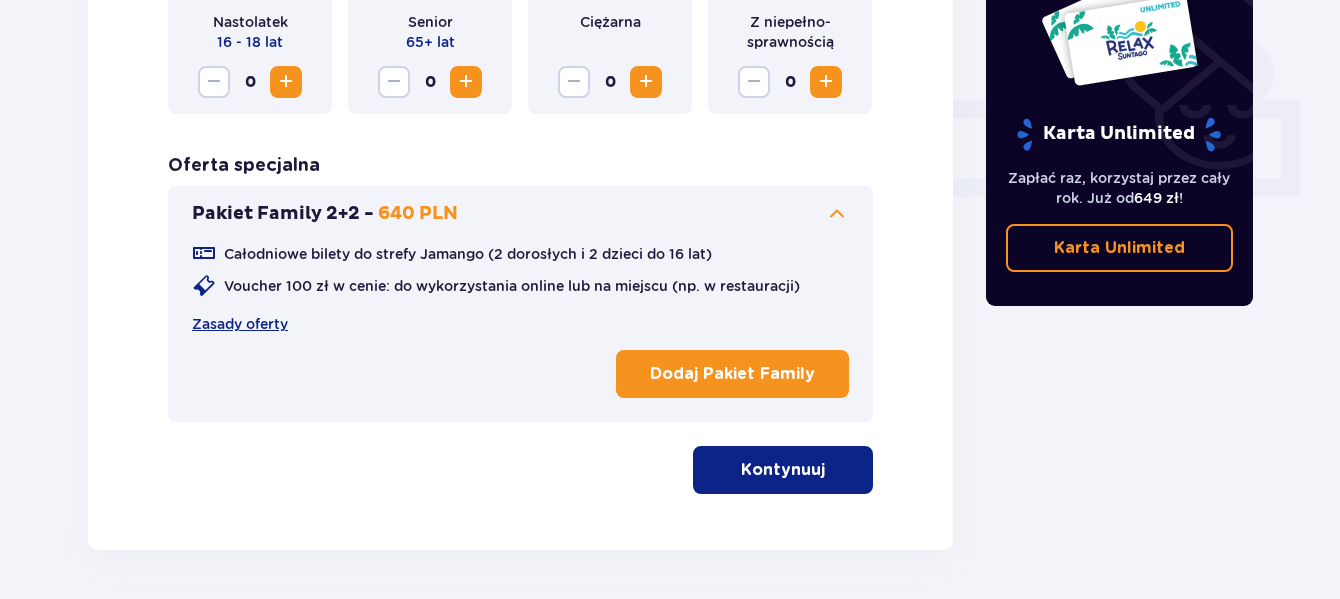 click on "Dodaj Pakiet Family" at bounding box center (732, 374) 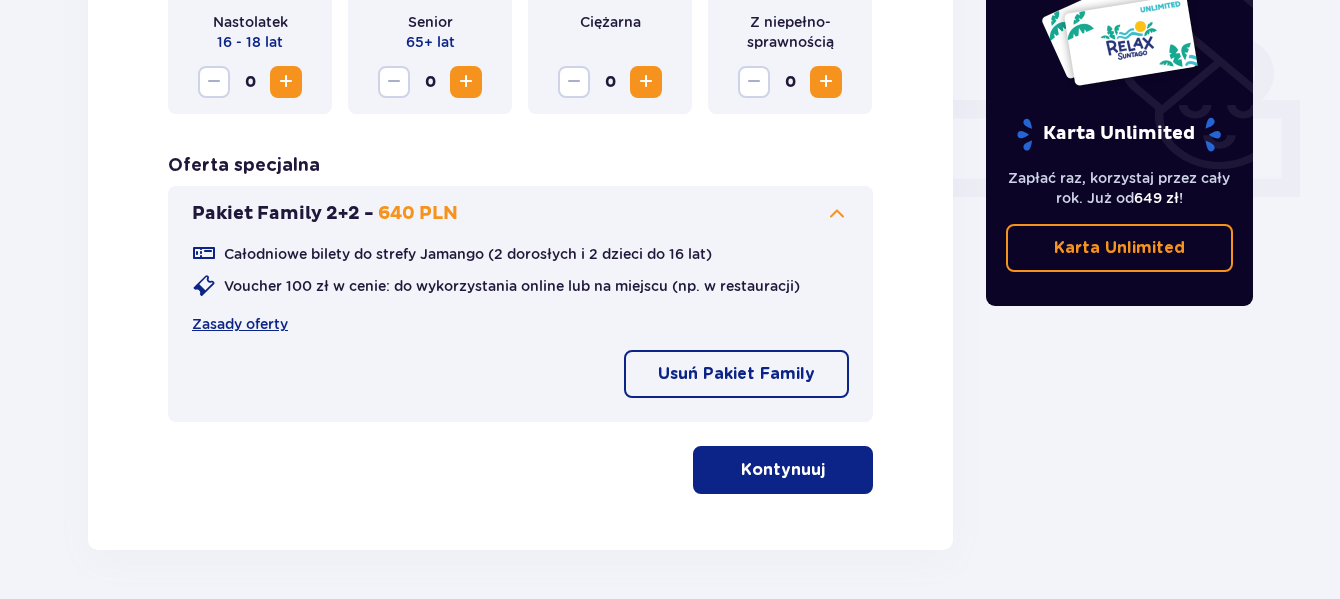 click at bounding box center [829, 470] 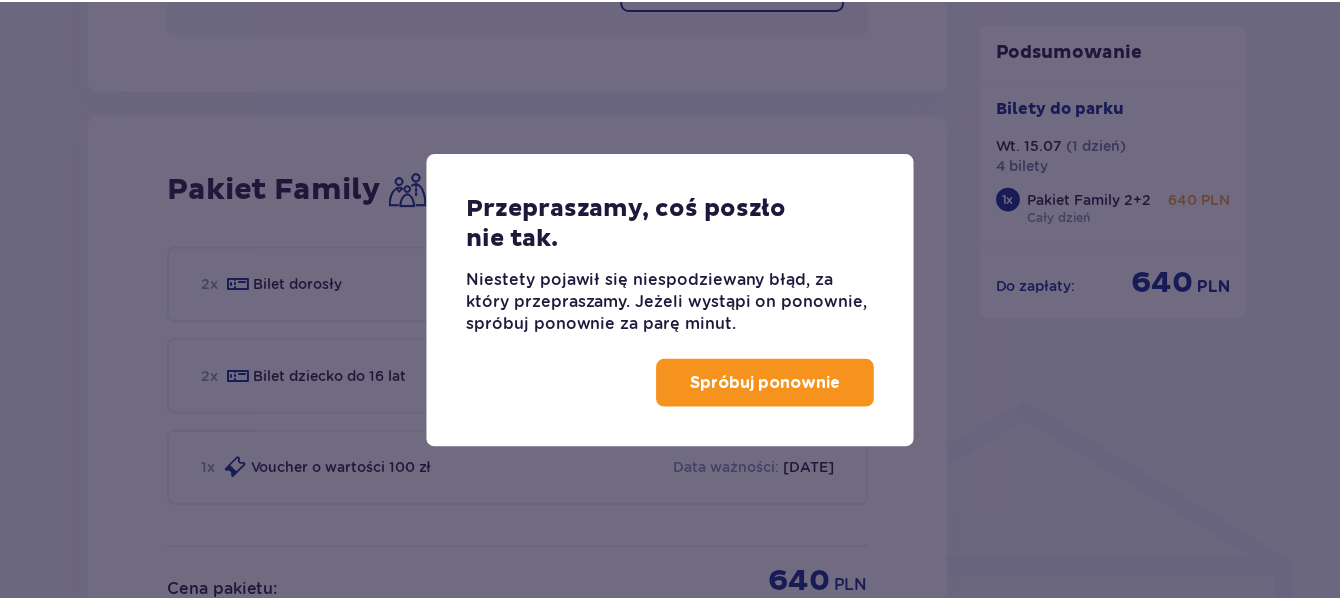 scroll, scrollTop: 1290, scrollLeft: 0, axis: vertical 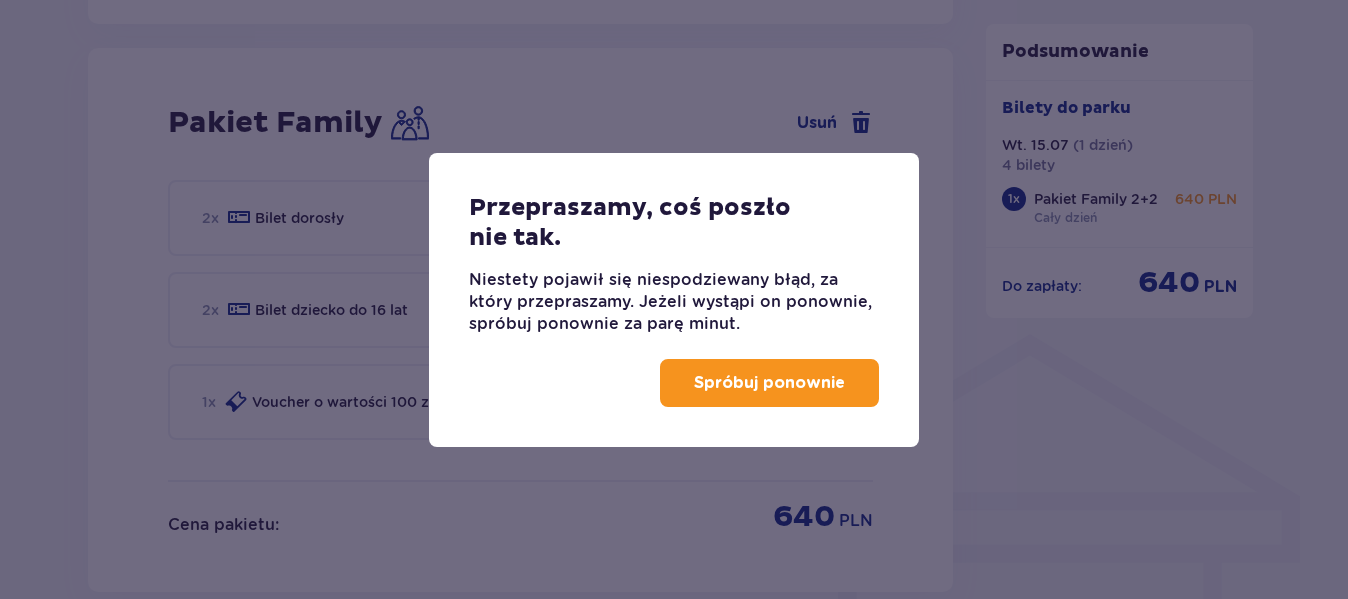 click on "Spróbuj ponownie" at bounding box center (769, 383) 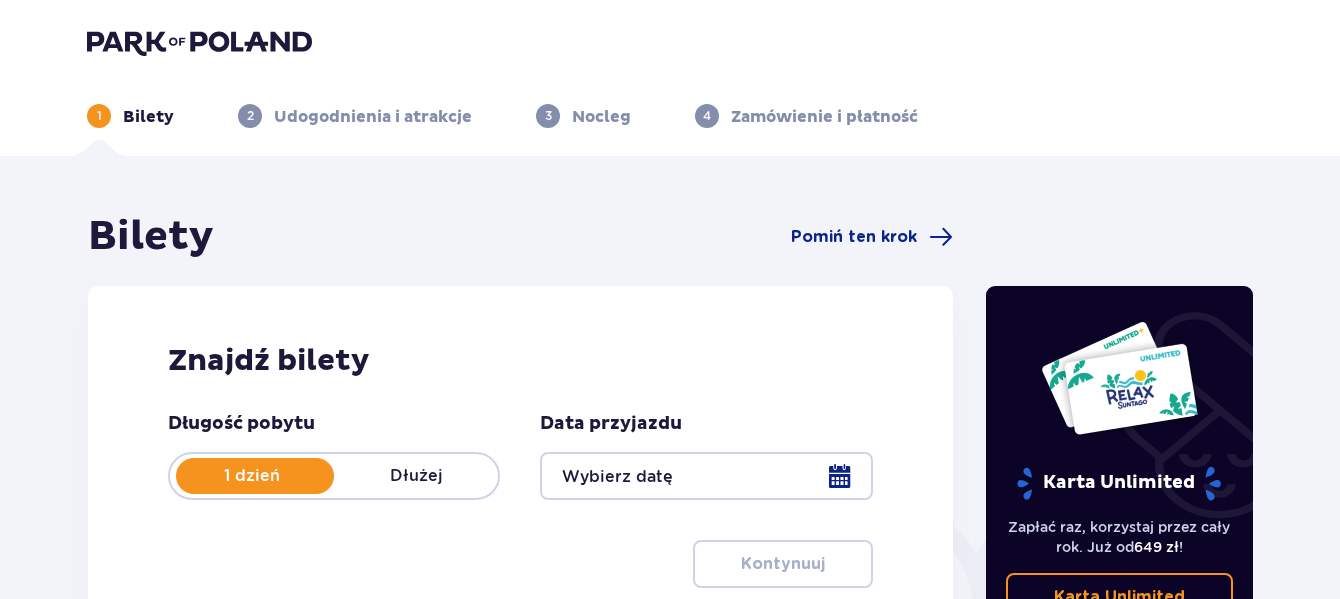 scroll, scrollTop: 0, scrollLeft: 0, axis: both 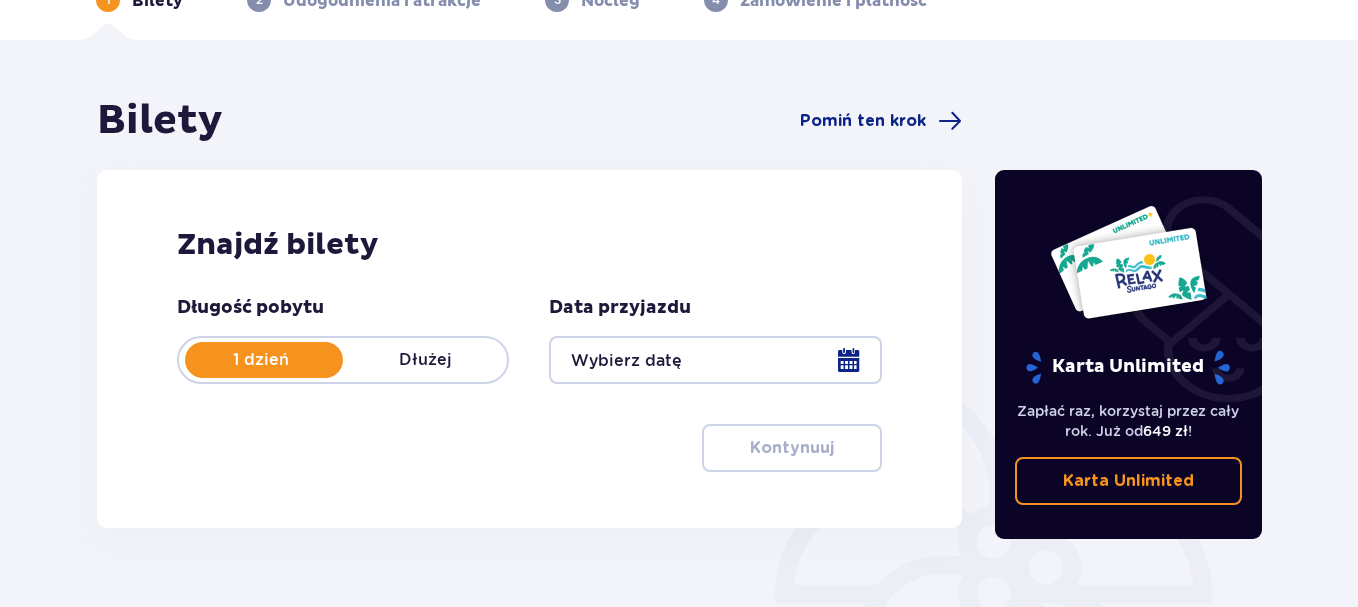 click at bounding box center [715, 360] 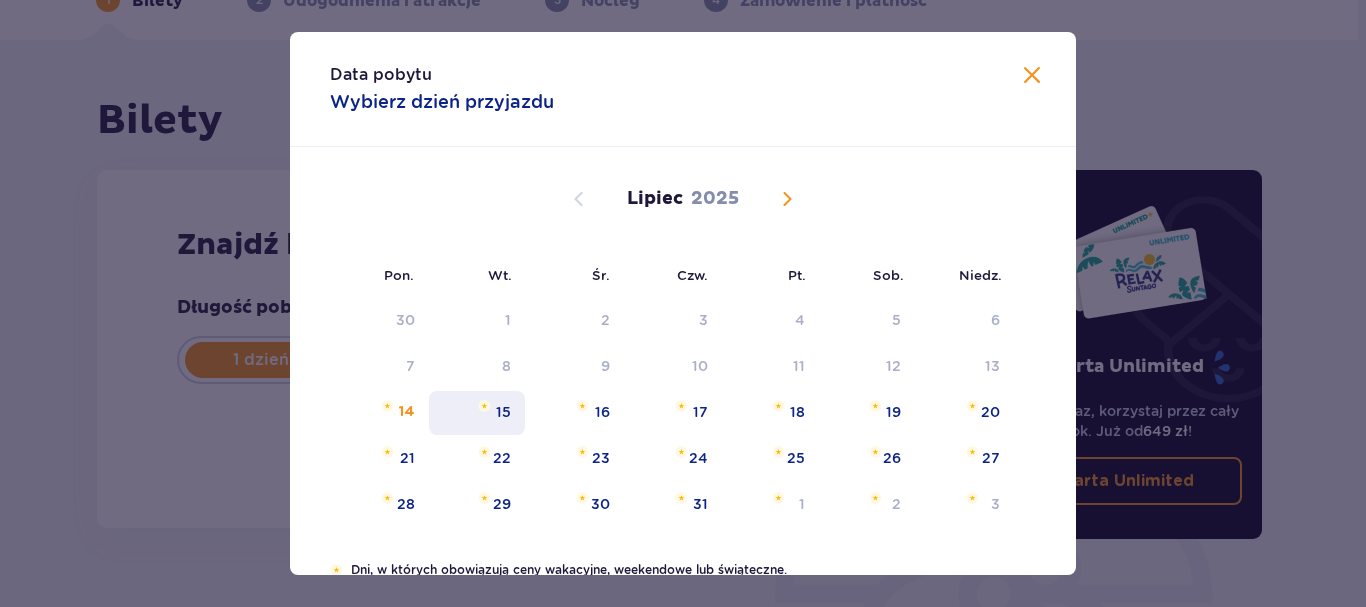 click on "15" at bounding box center (503, 412) 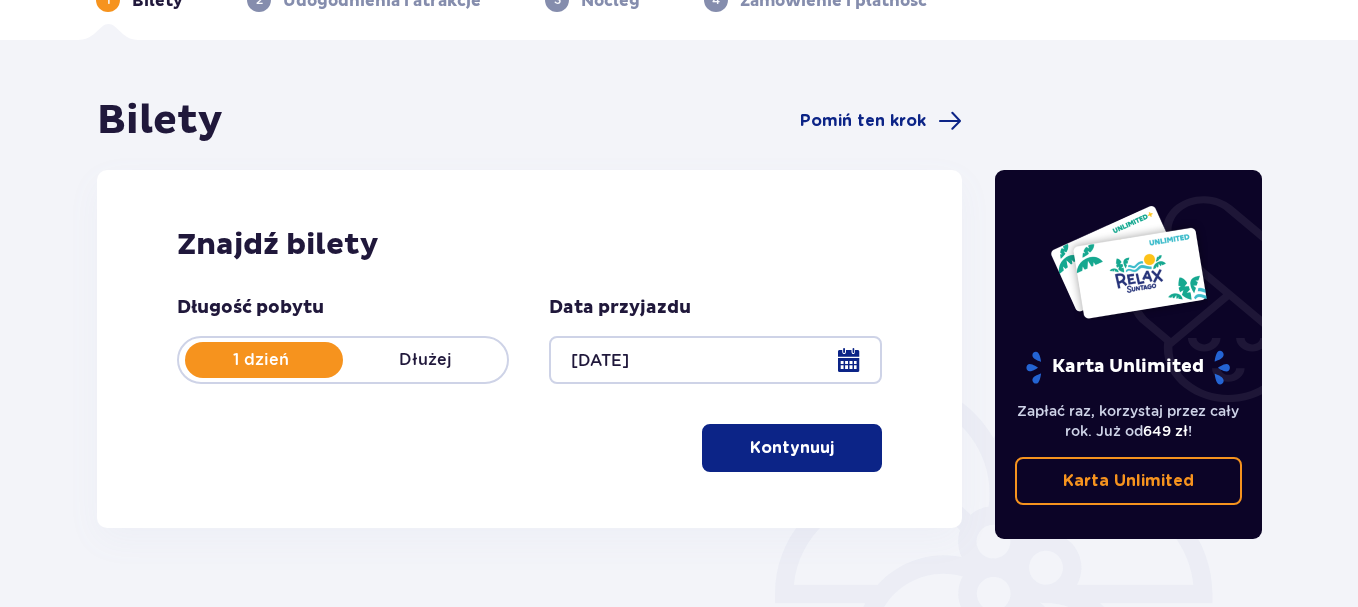 click on "Kontynuuj" at bounding box center (792, 448) 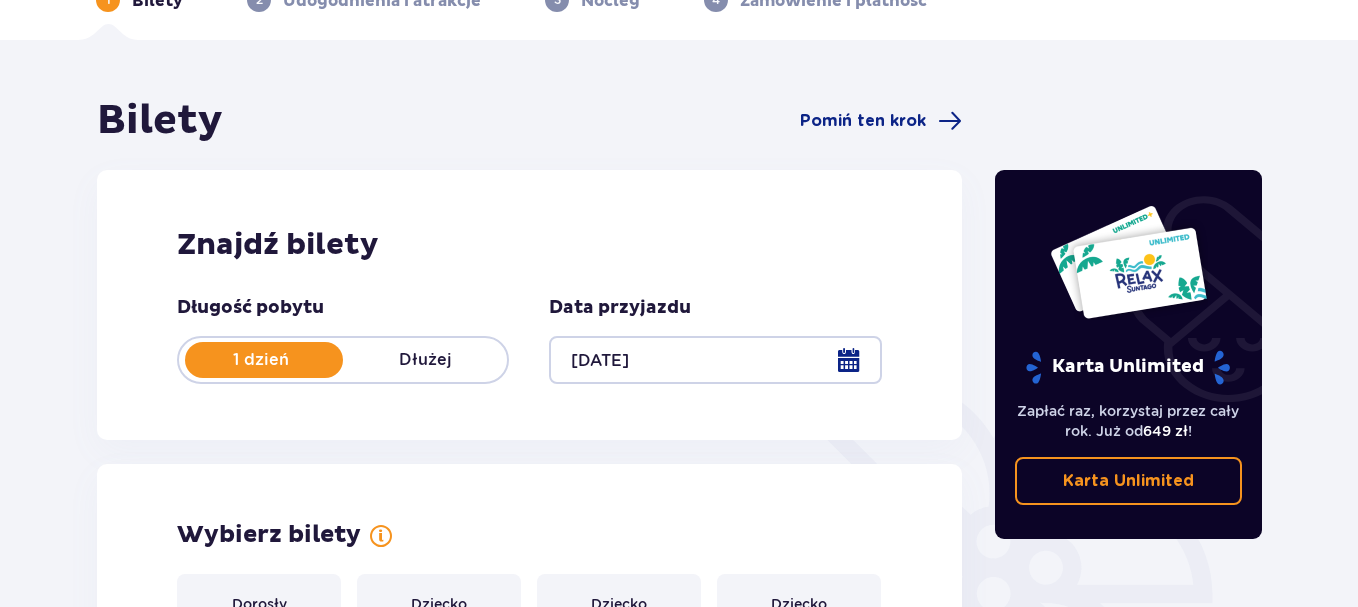 scroll, scrollTop: 556, scrollLeft: 0, axis: vertical 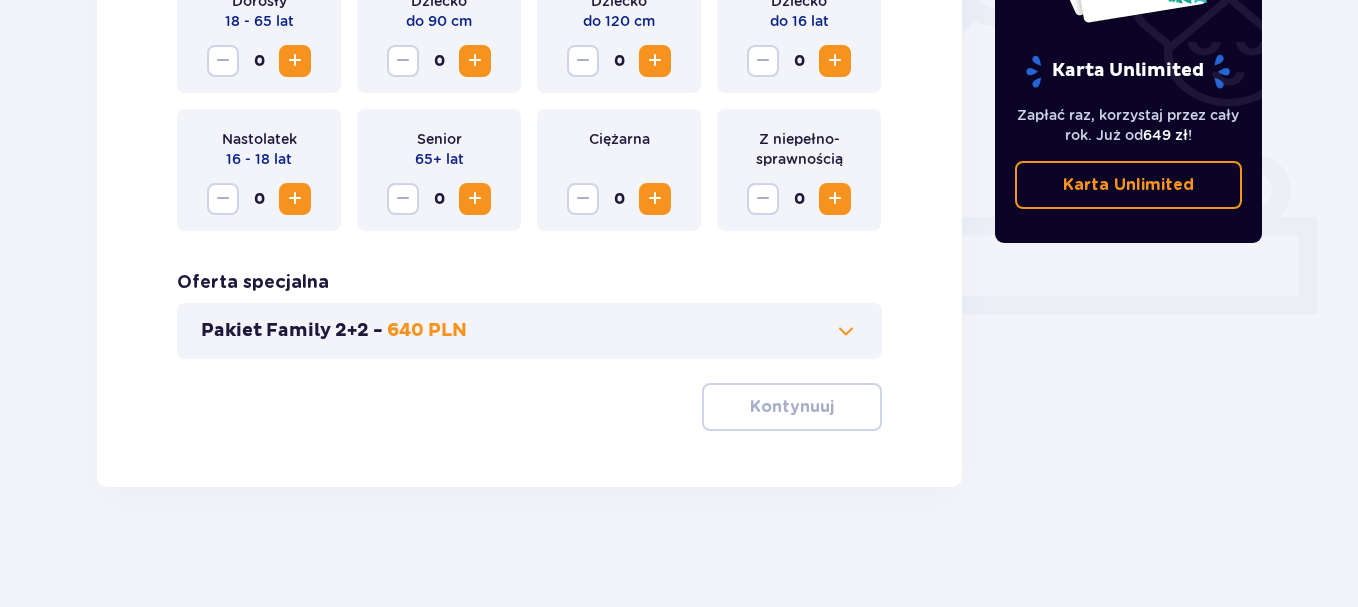 click at bounding box center (846, 331) 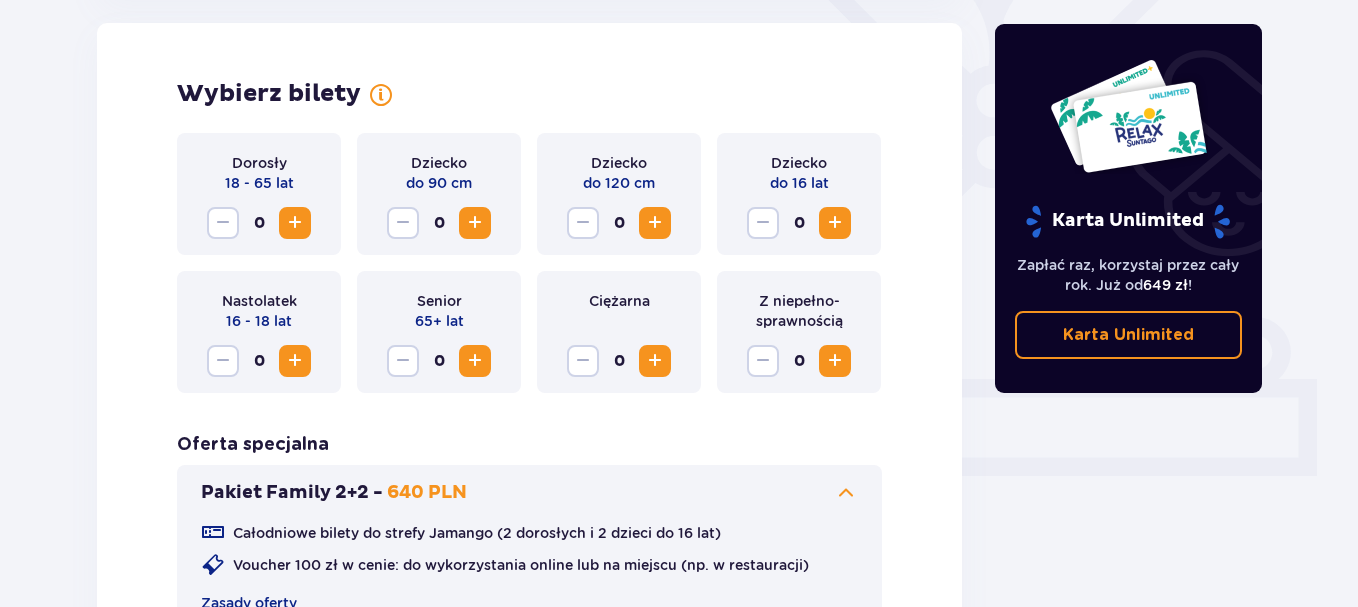 scroll, scrollTop: 556, scrollLeft: 0, axis: vertical 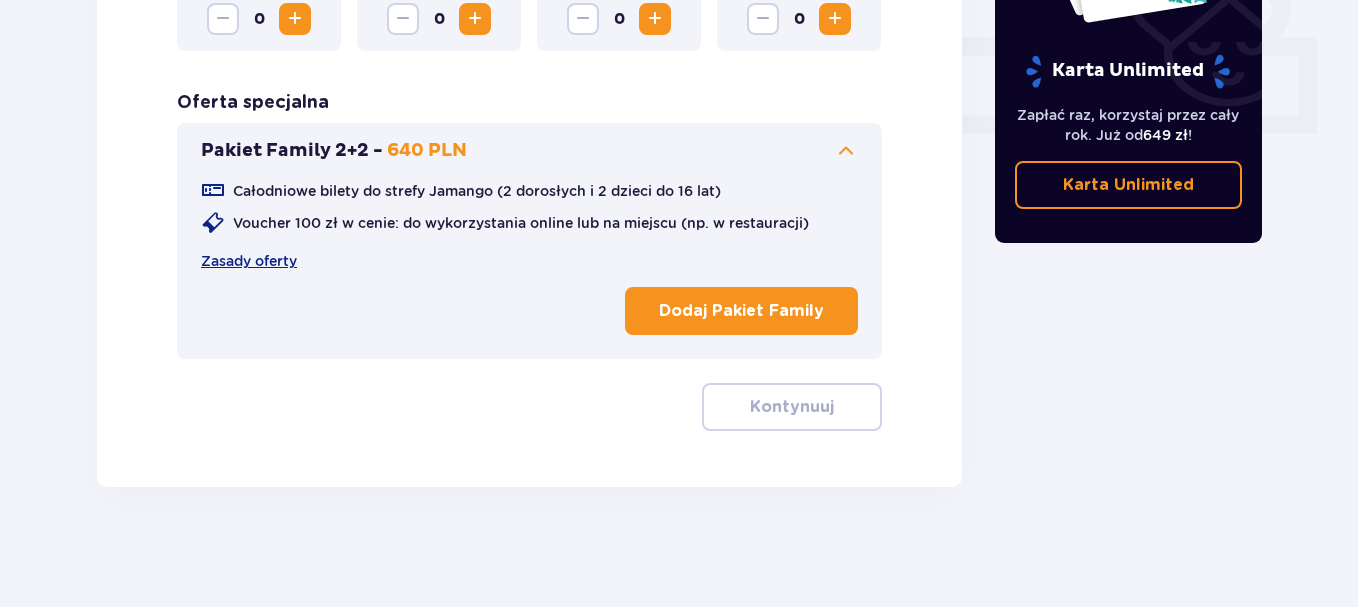 click on "Dodaj Pakiet Family" at bounding box center (741, 311) 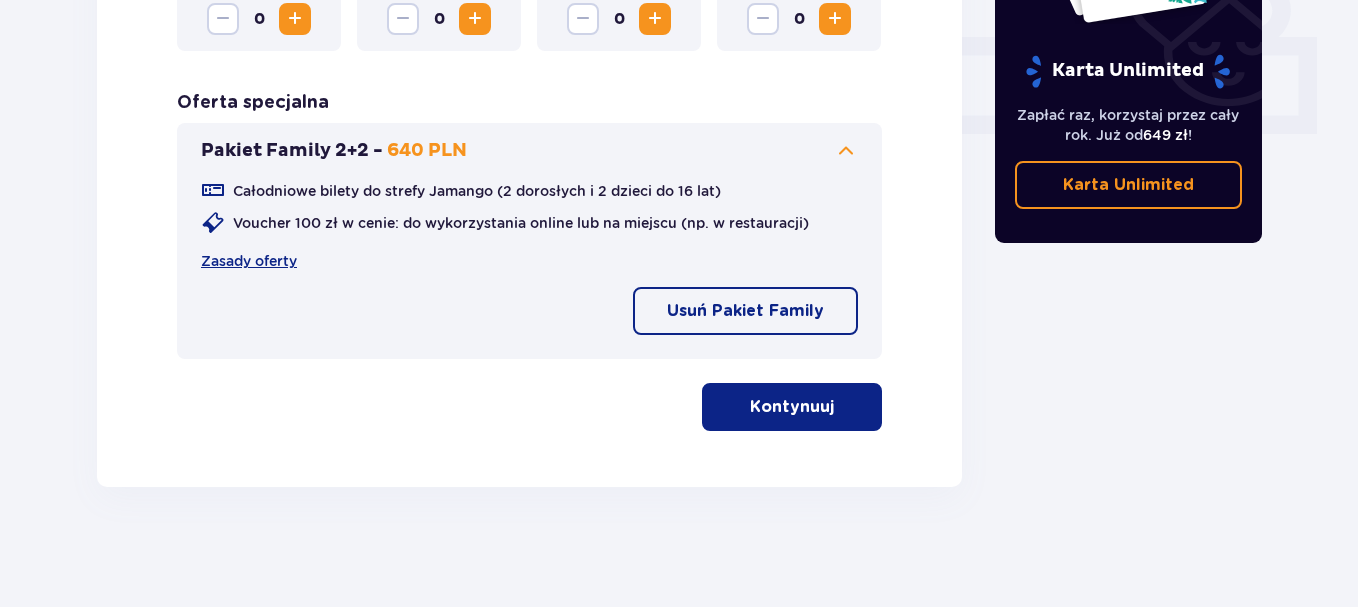 click on "Kontynuuj" at bounding box center (792, 407) 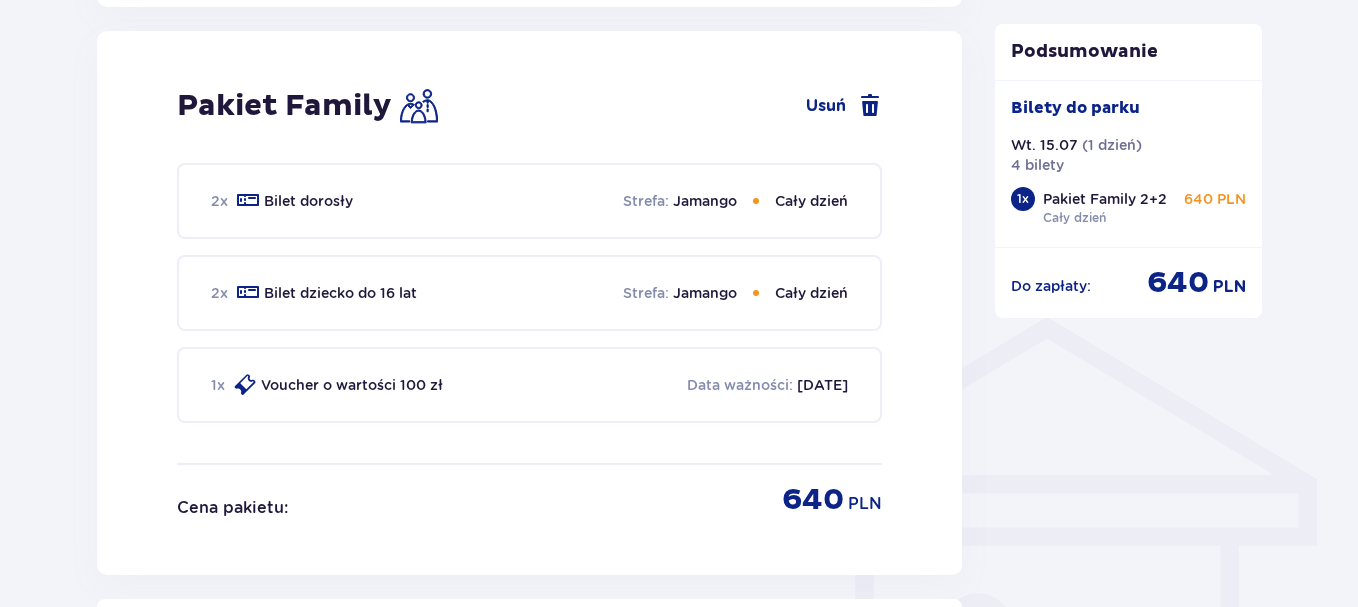 scroll, scrollTop: 1314, scrollLeft: 0, axis: vertical 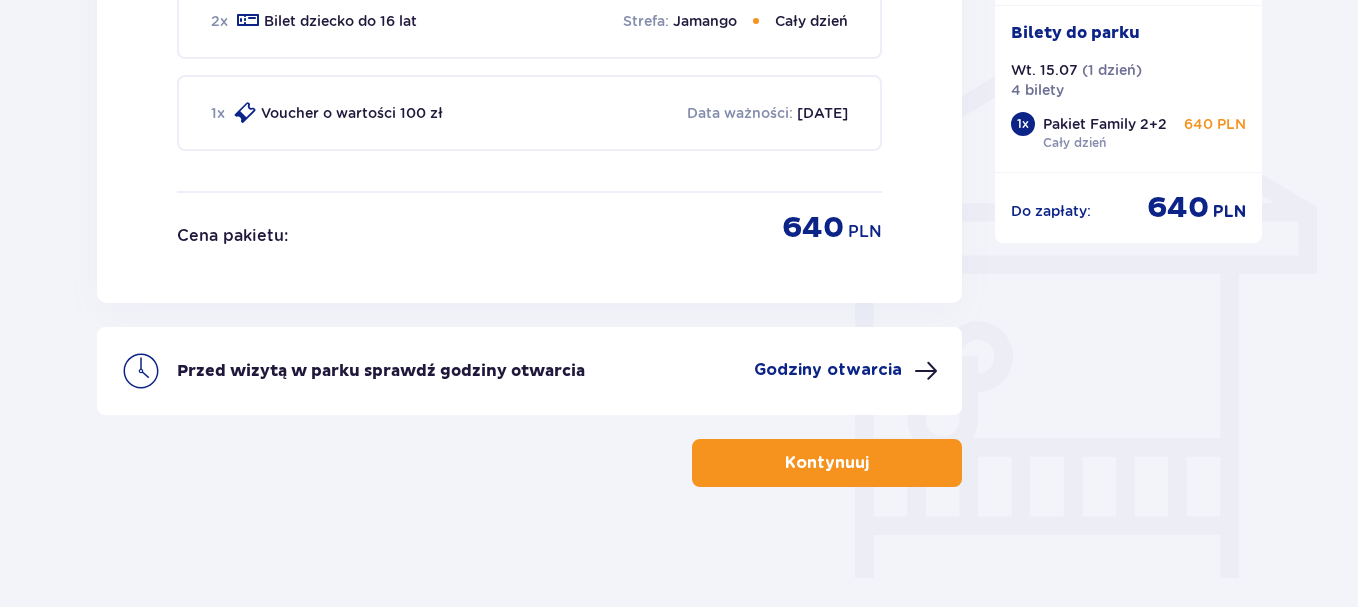 click on "Kontynuuj" at bounding box center (827, 463) 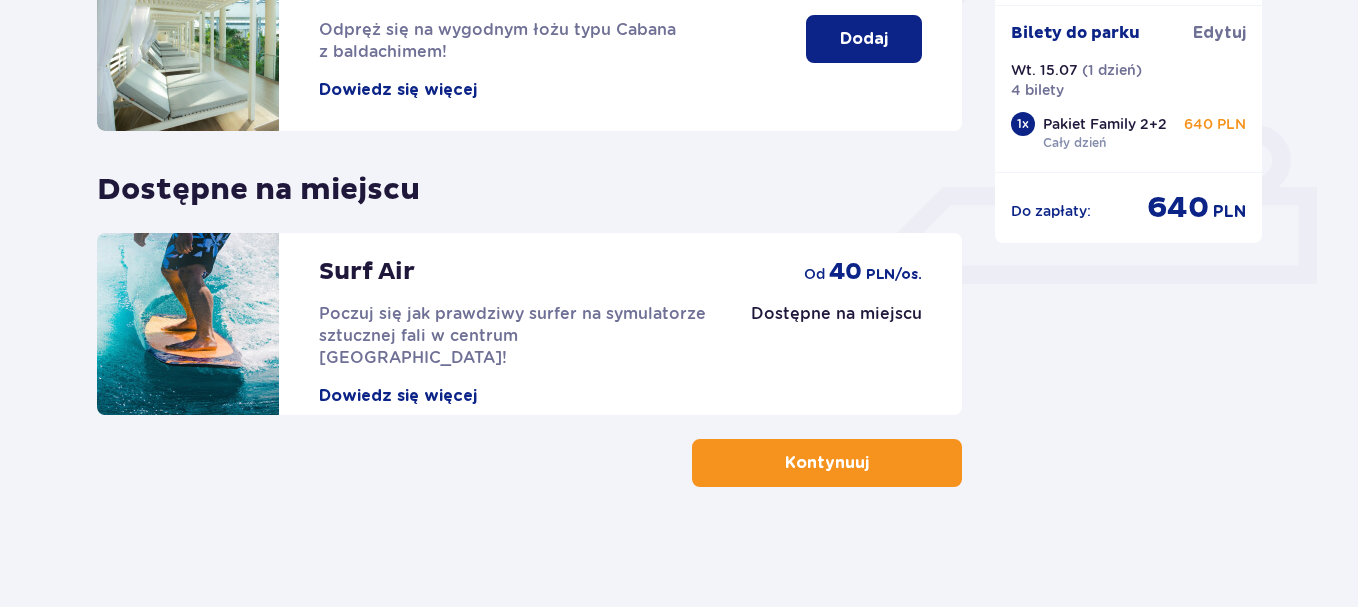 scroll, scrollTop: 0, scrollLeft: 0, axis: both 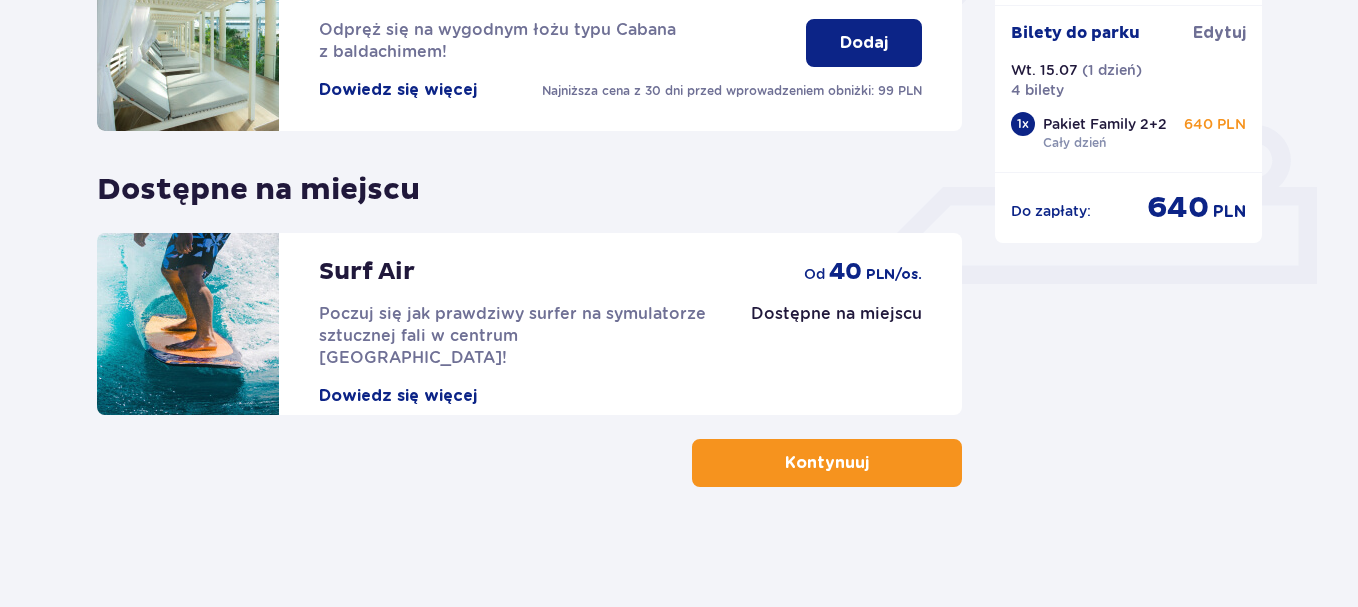 click on "Kontynuuj" at bounding box center [827, 463] 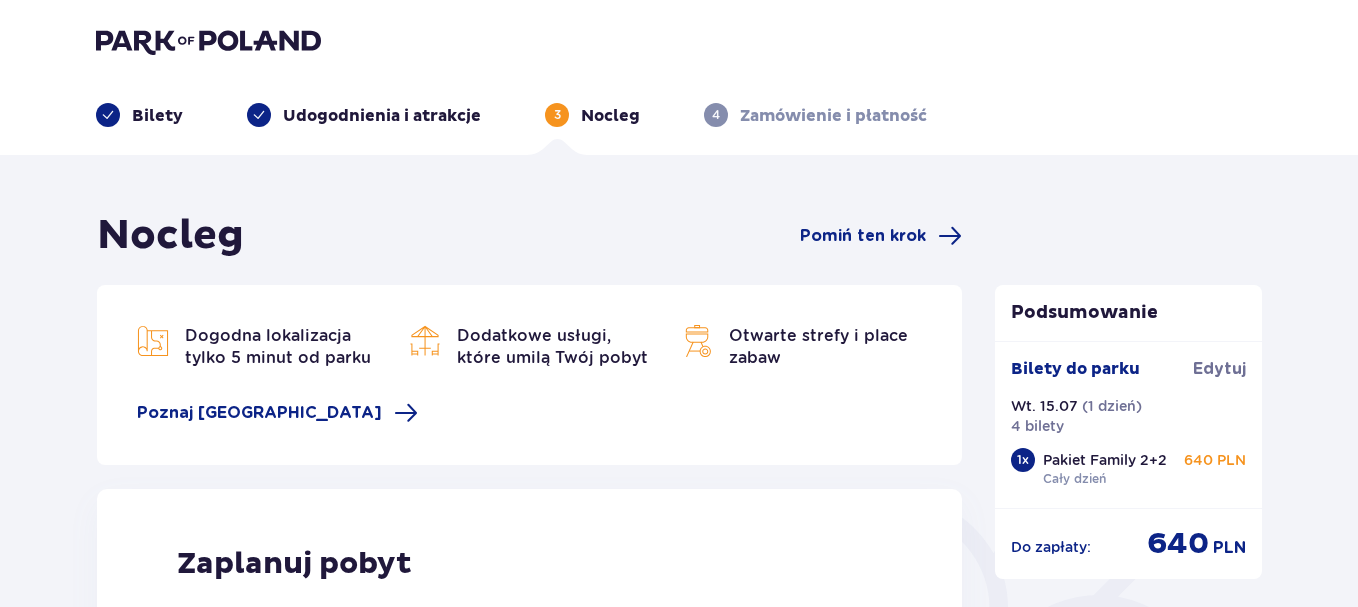 scroll, scrollTop: 0, scrollLeft: 0, axis: both 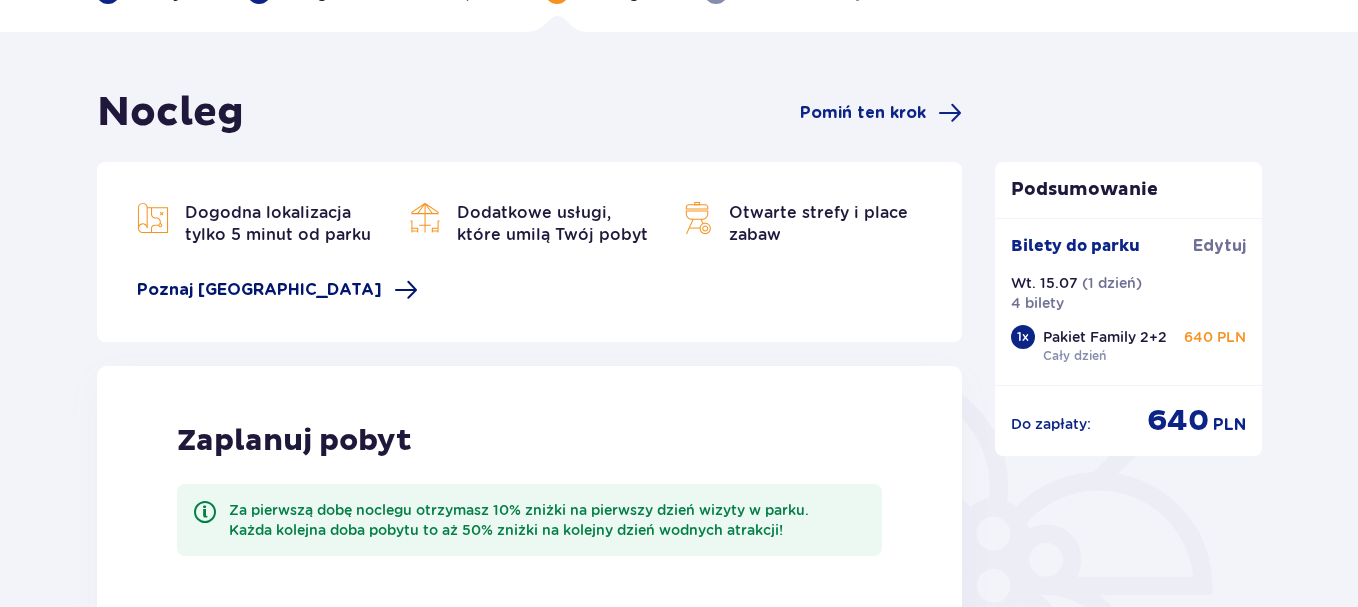 click on "Poznaj Suntago Village" at bounding box center [259, 290] 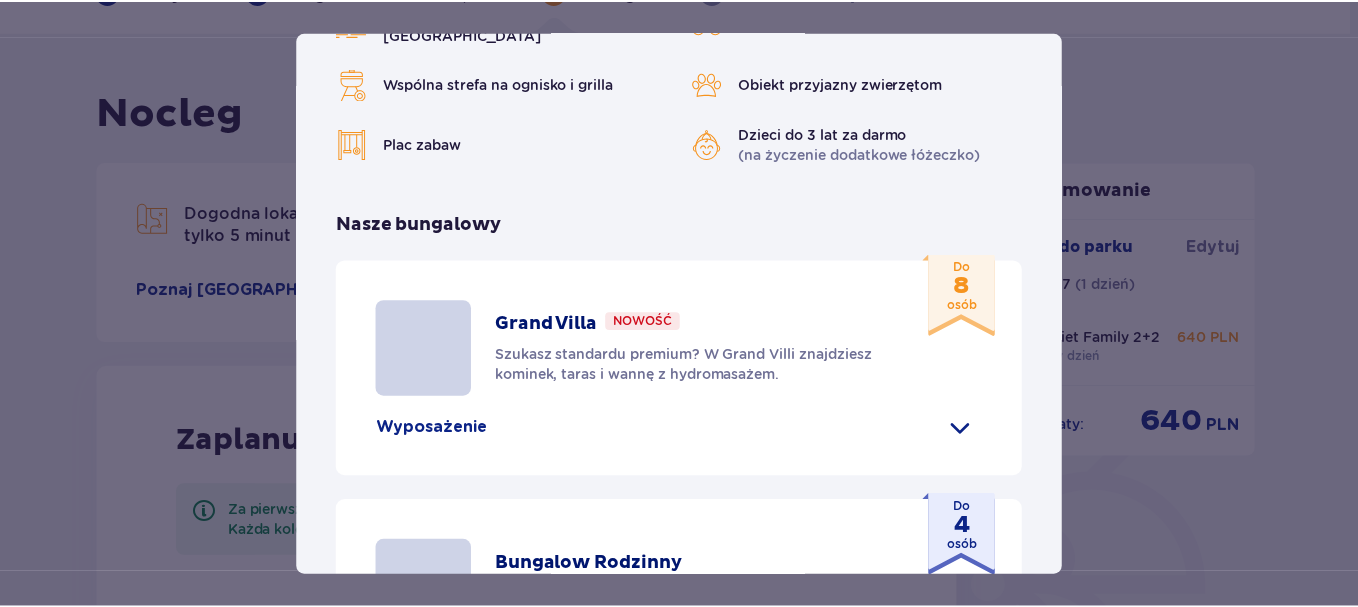 scroll, scrollTop: 0, scrollLeft: 0, axis: both 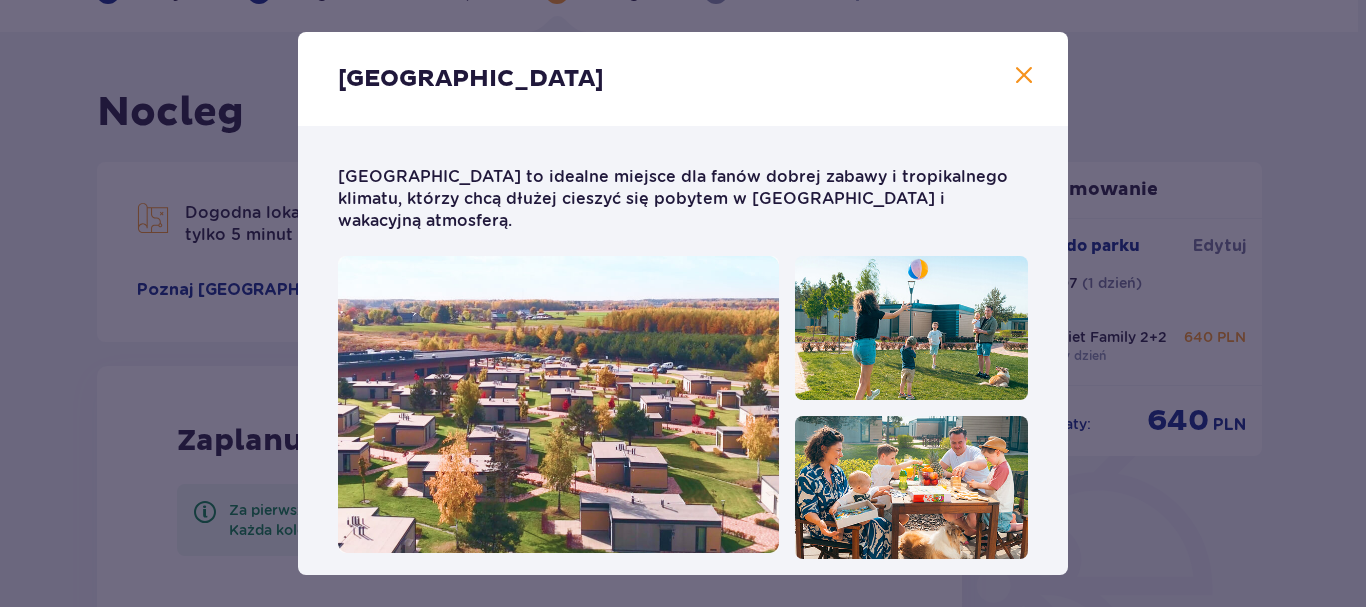 click at bounding box center (1024, 76) 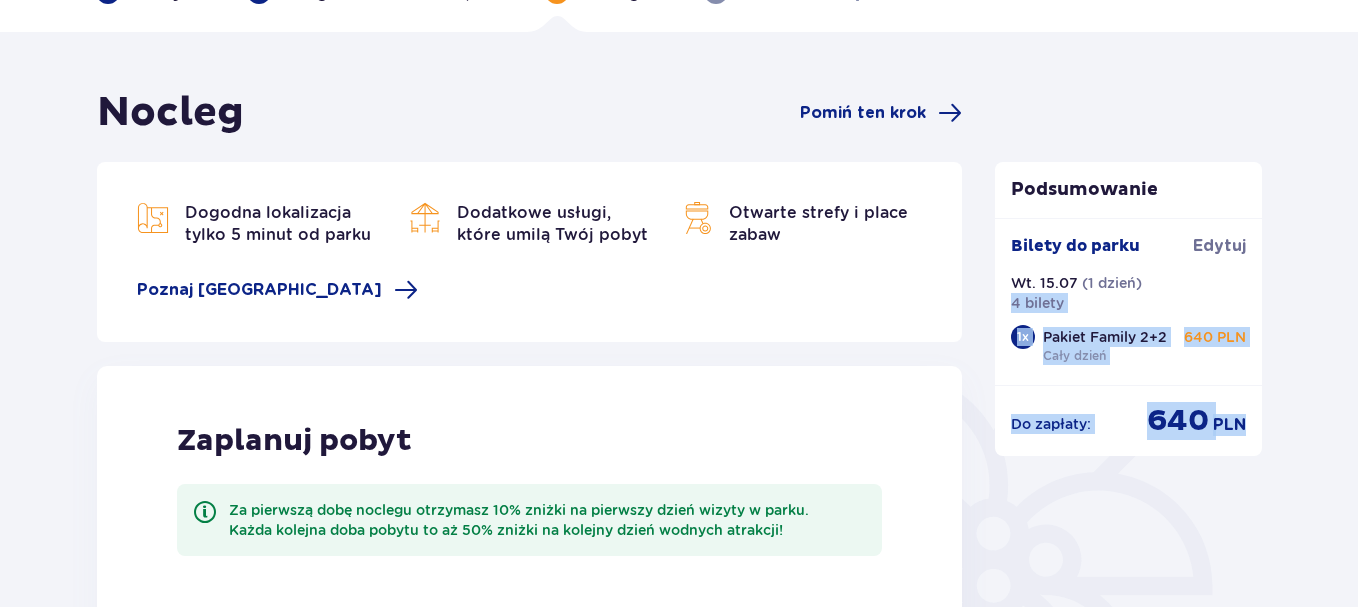 drag, startPoint x: 1356, startPoint y: 295, endPoint x: 1363, endPoint y: 411, distance: 116.21101 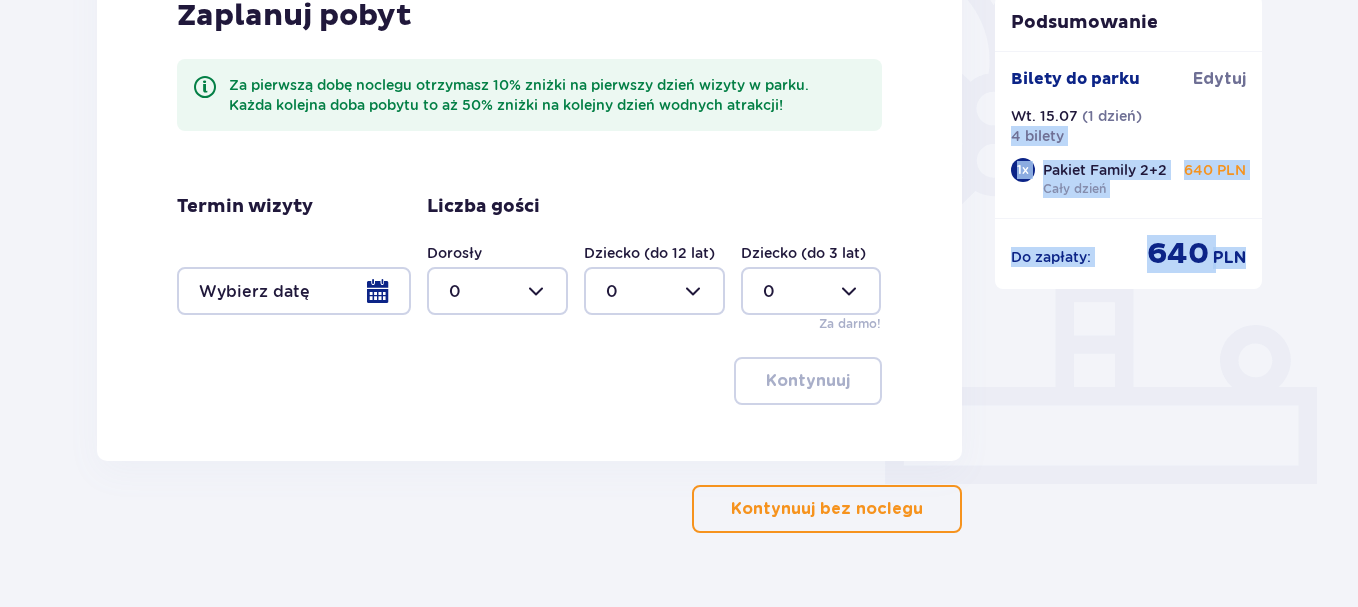 scroll, scrollTop: 595, scrollLeft: 0, axis: vertical 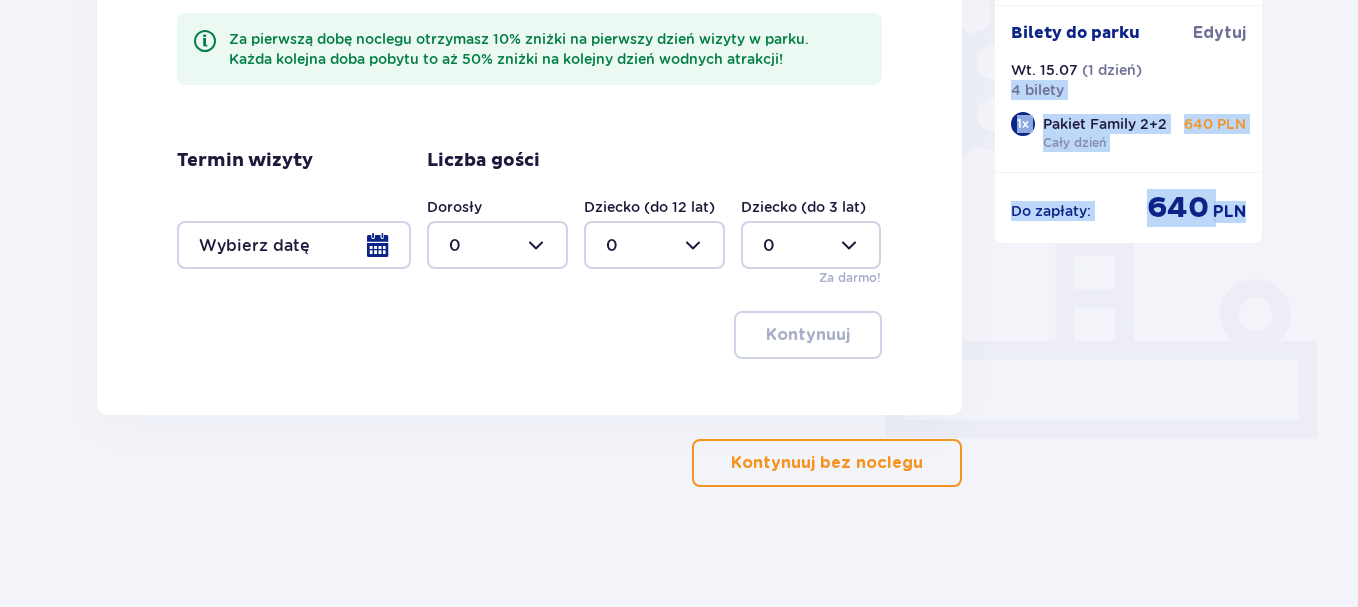 click on "Kontynuuj bez noclegu" at bounding box center (827, 463) 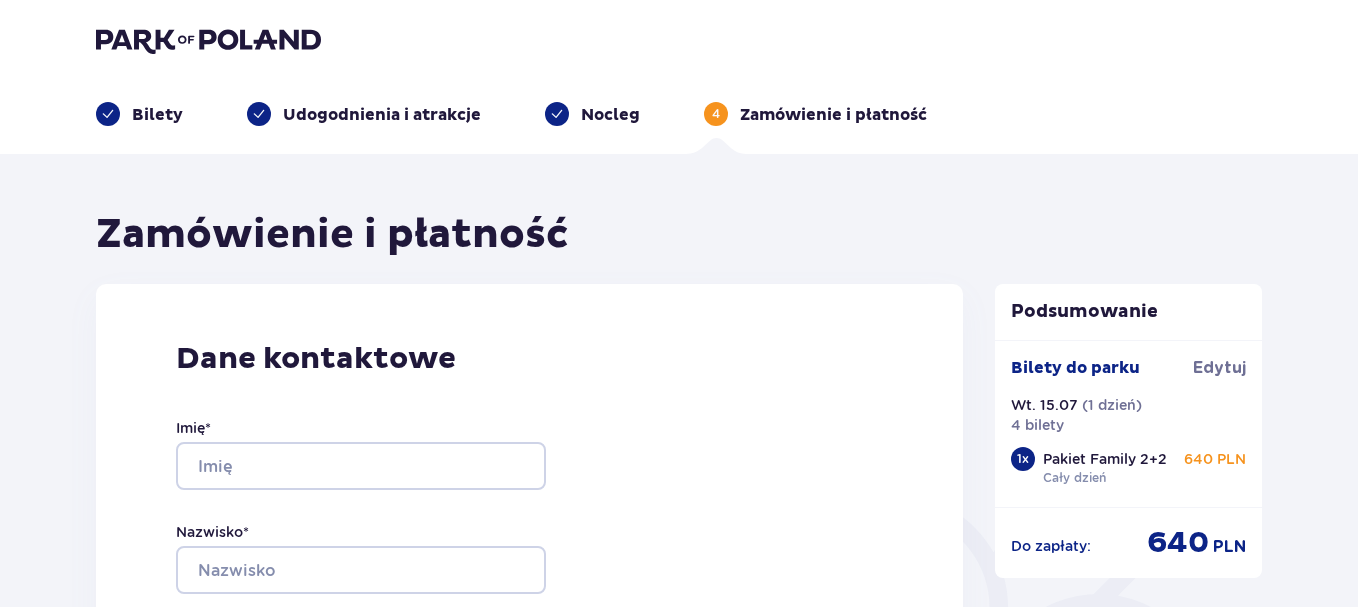 scroll, scrollTop: 0, scrollLeft: 0, axis: both 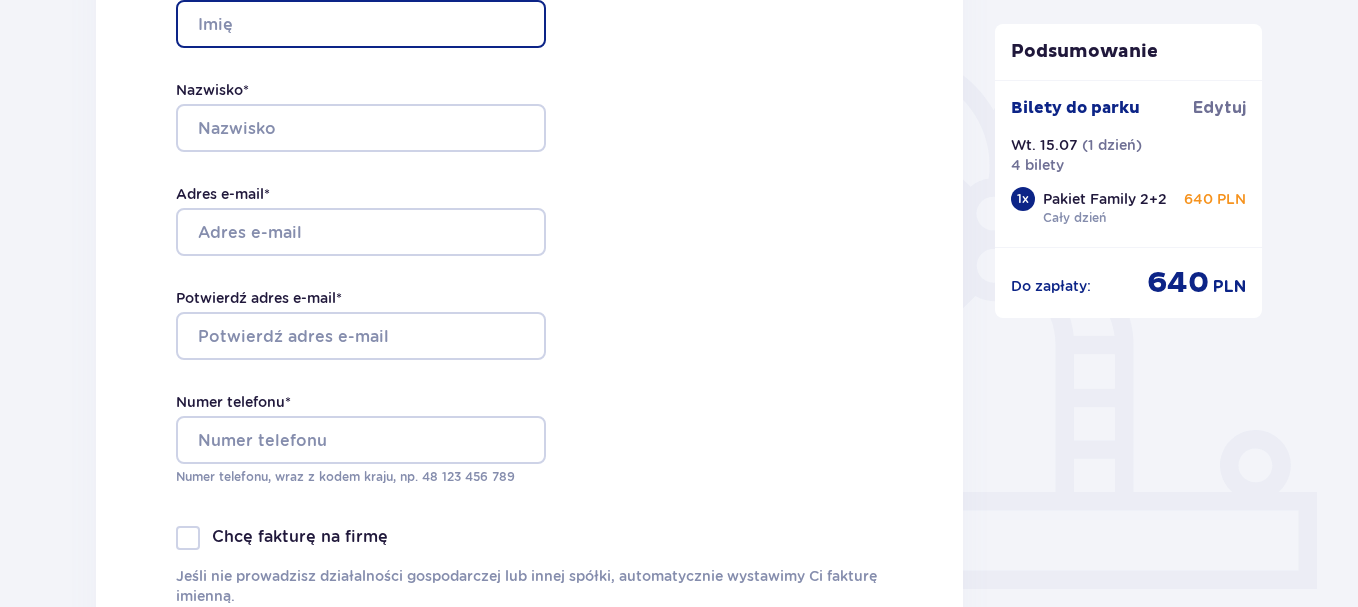 click on "Imię *" at bounding box center [361, 24] 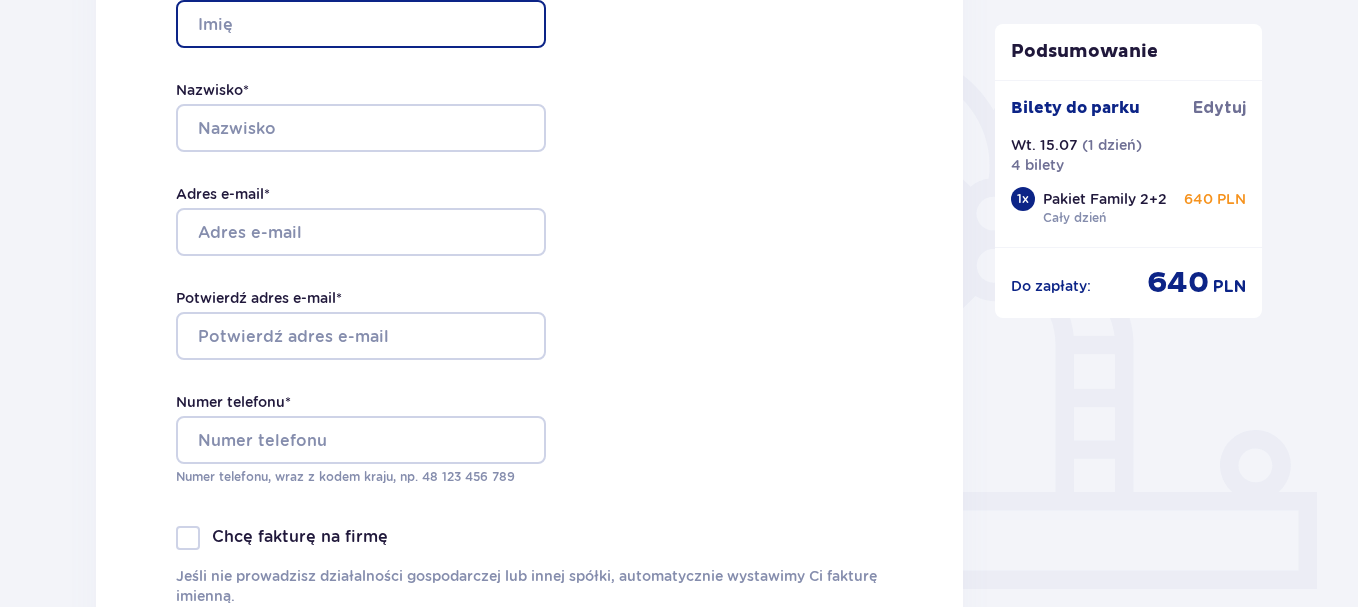 type on "Daniel" 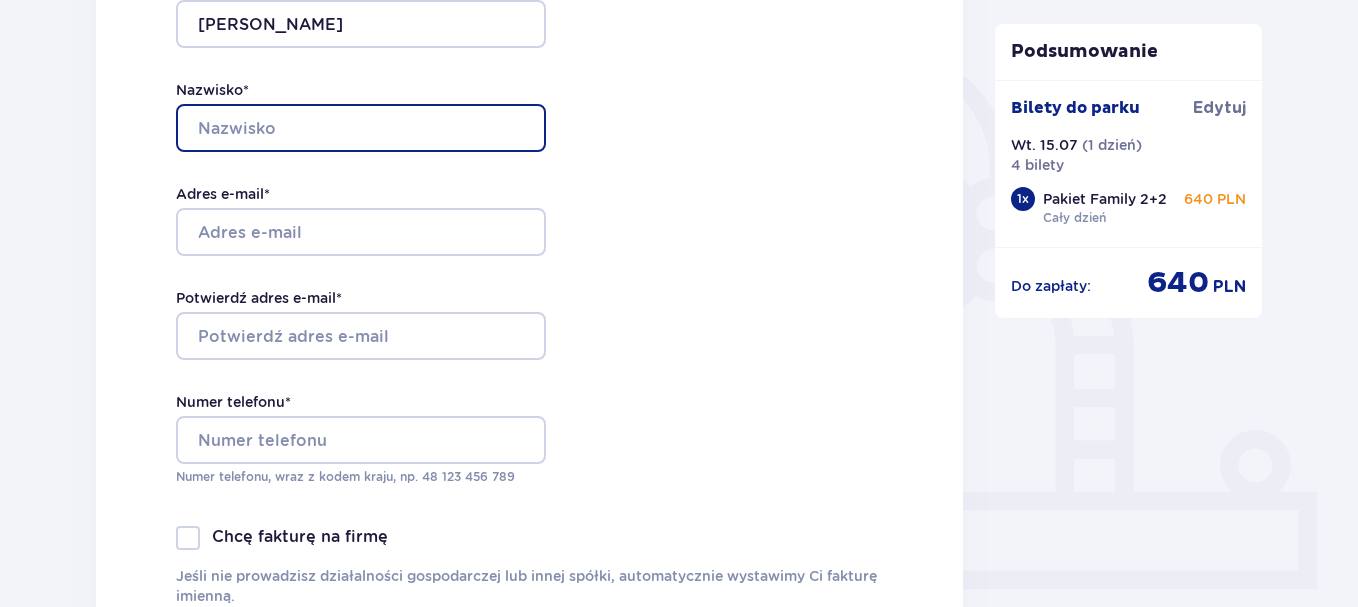 type on "Arczynski" 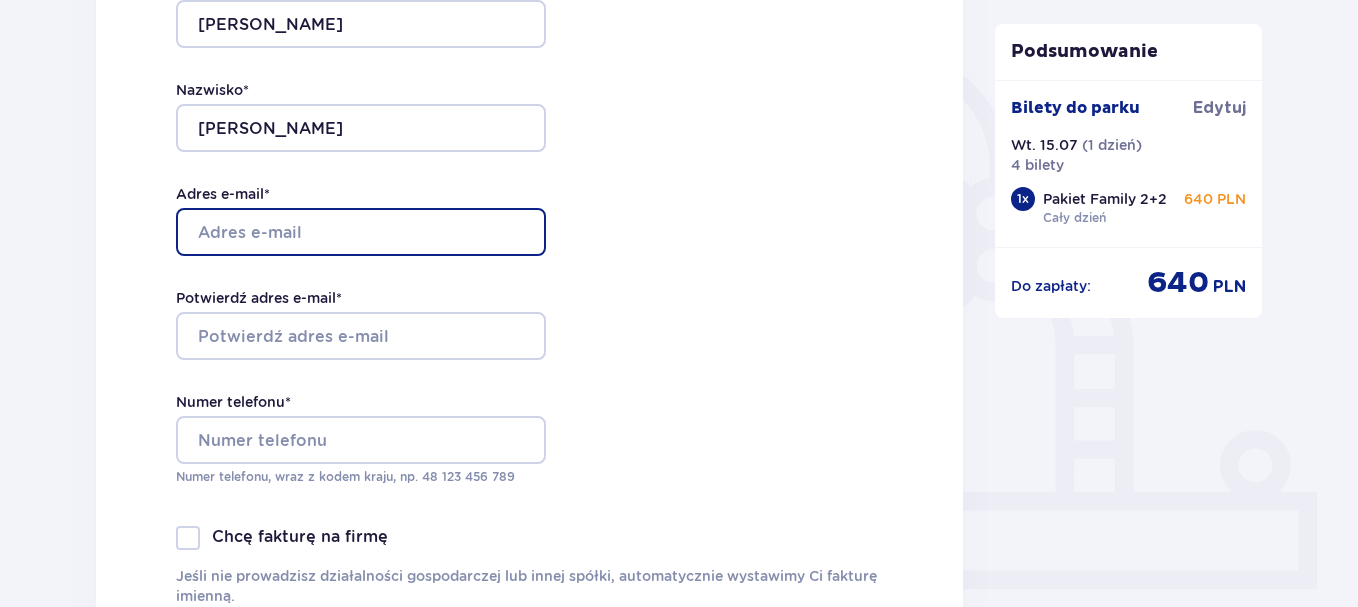 type on "danielarczynski@gmail.com" 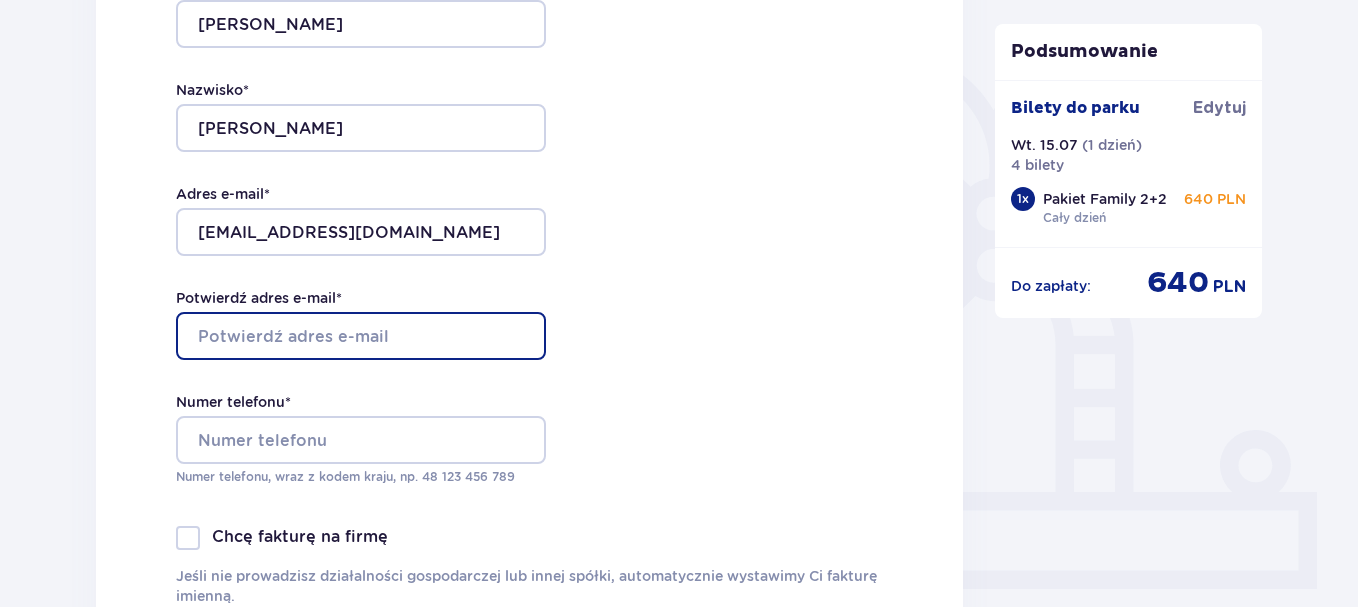 type on "danielarczynski@gmail.com" 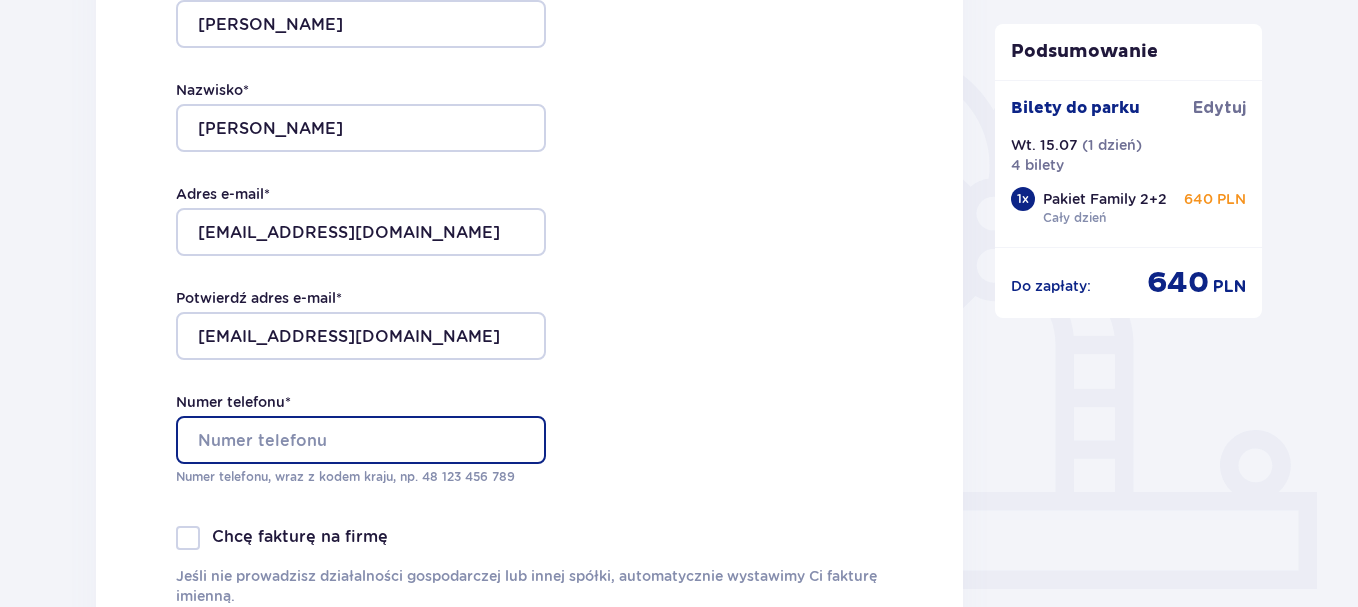 type on "695871617" 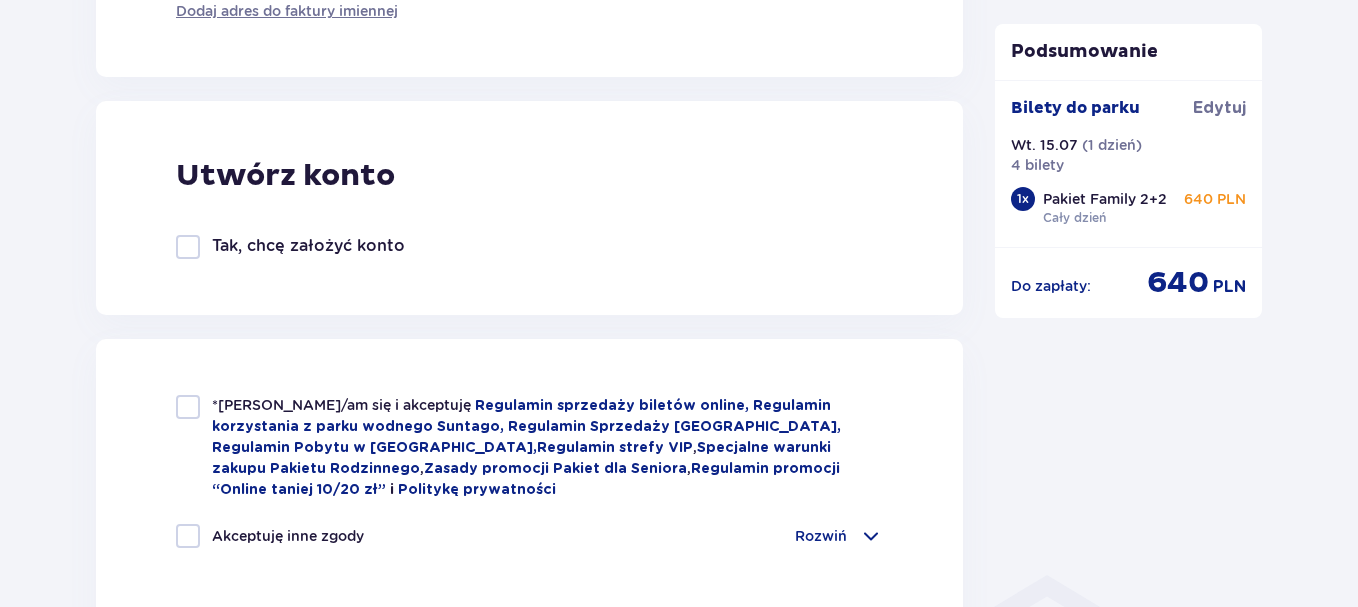scroll, scrollTop: 1052, scrollLeft: 0, axis: vertical 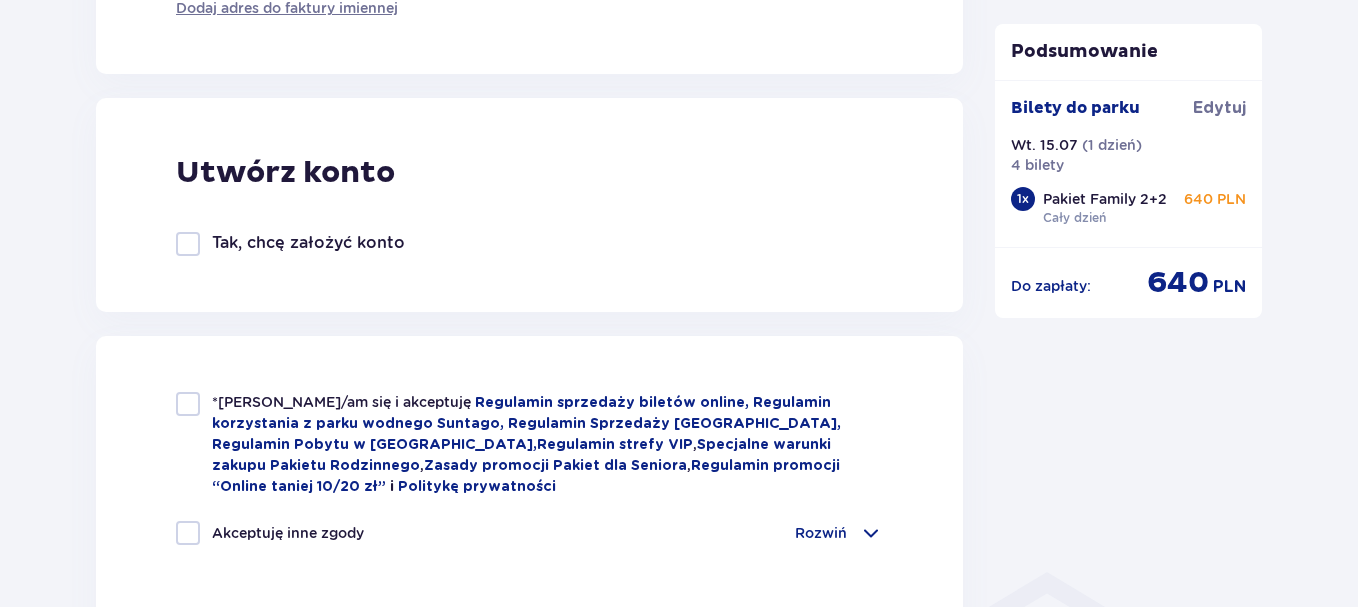 click at bounding box center [188, 244] 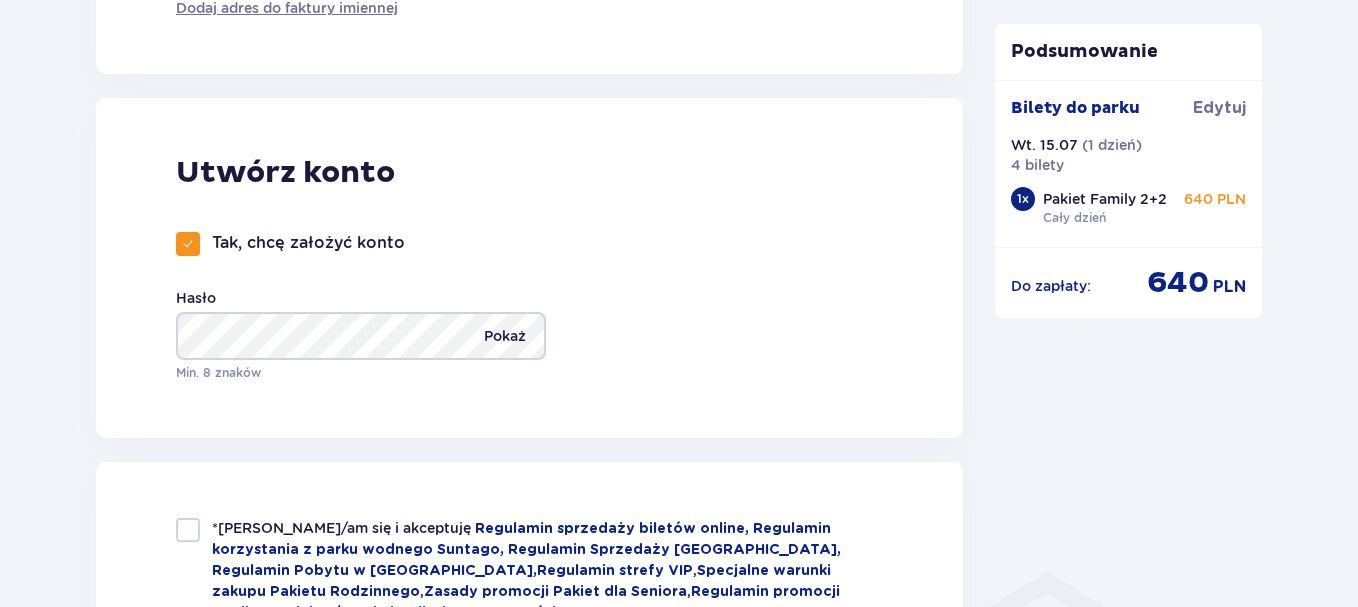 click on "Pokaż" at bounding box center (505, 336) 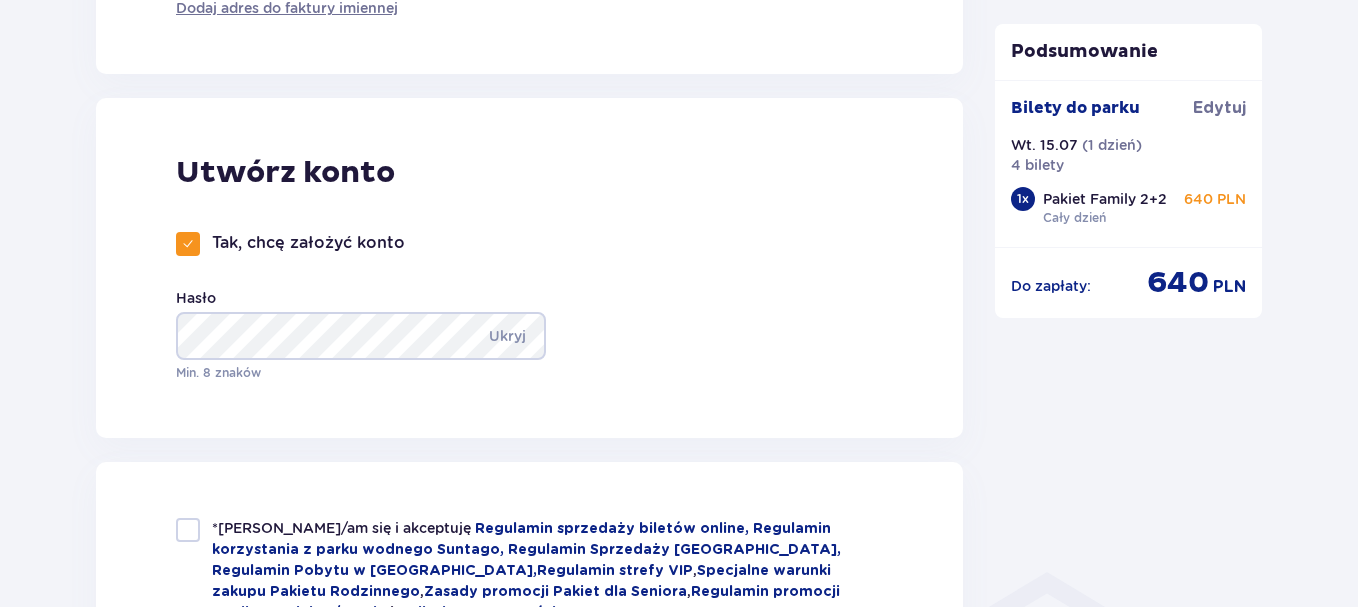 click on "Utwórz konto Tak, chcę założyć konto Hasło Ukryj Min. 8 znaków" at bounding box center [529, 268] 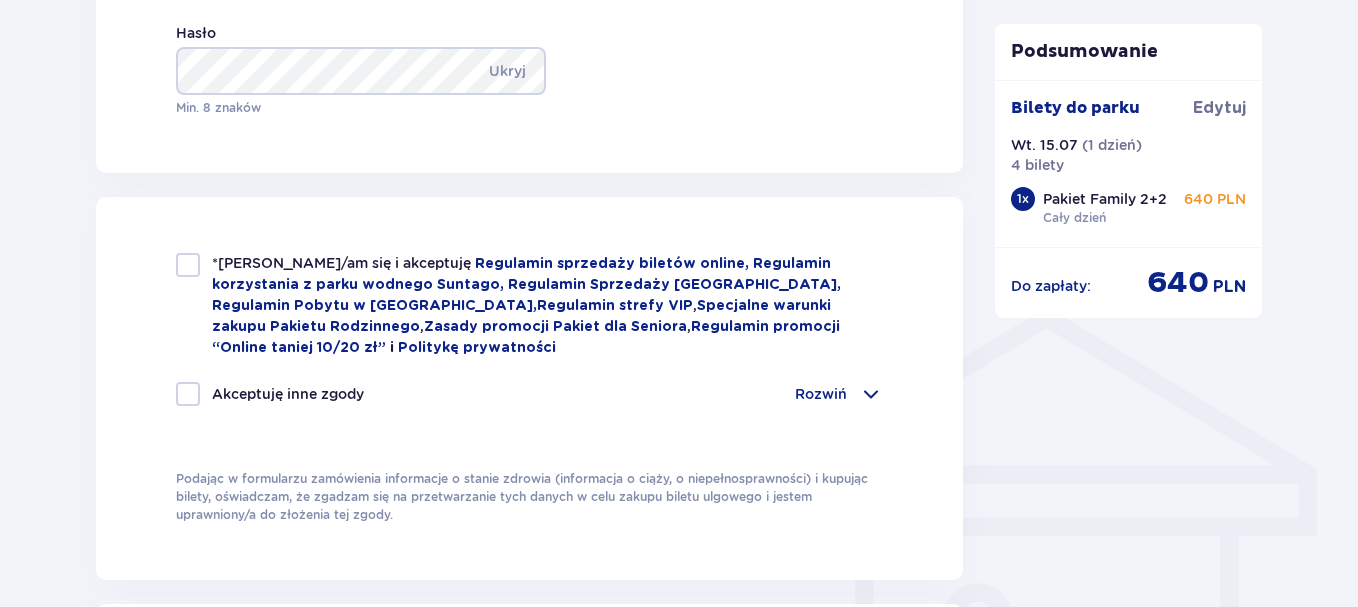 scroll, scrollTop: 1365, scrollLeft: 0, axis: vertical 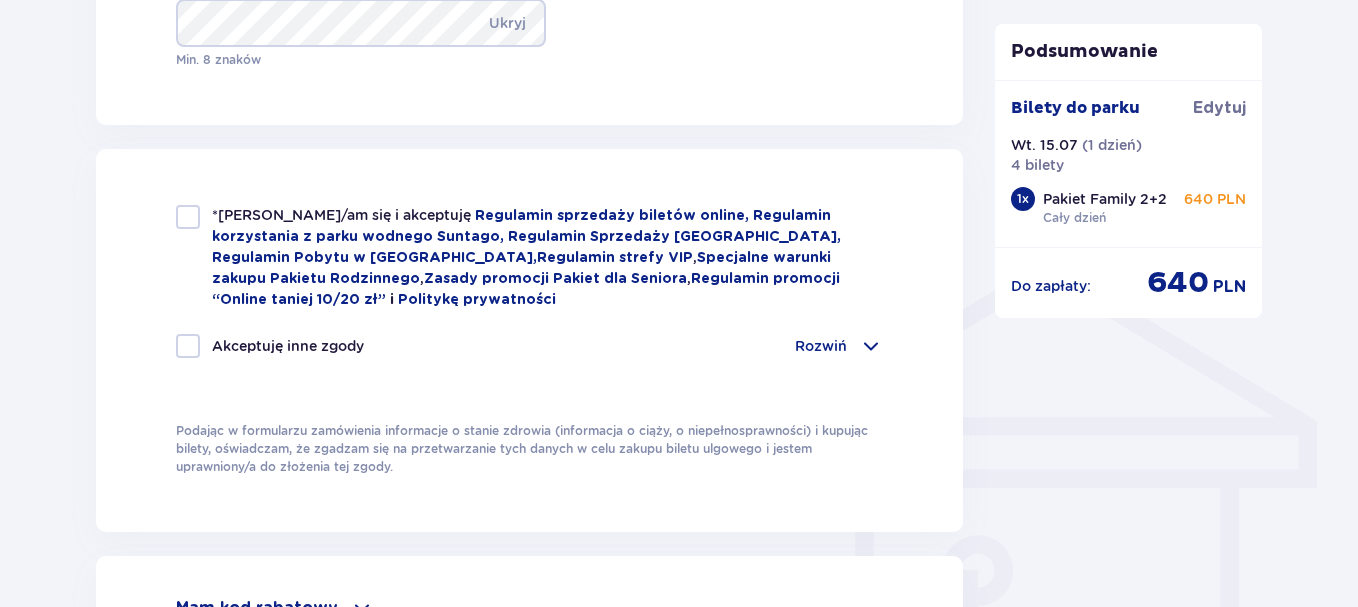 click at bounding box center (188, 217) 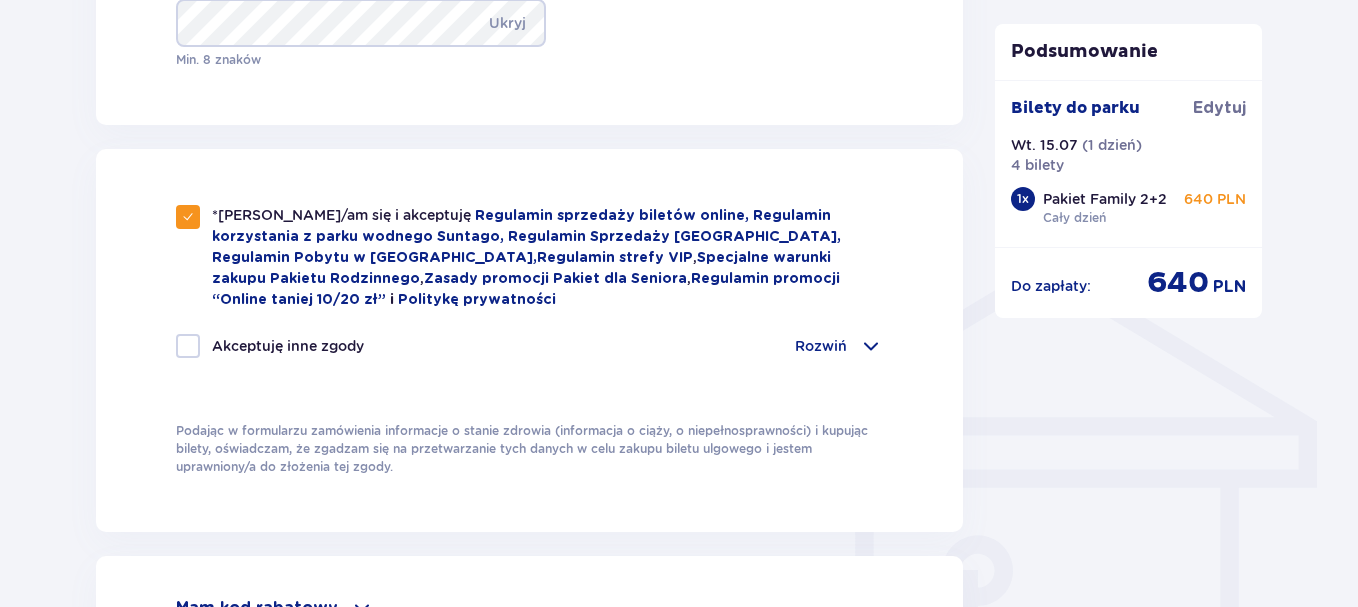click on "Akceptuję inne zgody Rozwiń Chcę otrzymywać od Global Parks Poland Sp. z o.o. z siedzibą przy ul. Fosa 41/11, 02-768 Warszawa, informacje o ofertach tej Spółki drogą elektroniczną, dlatego w tym celu zgadzam się na przetwarzanie przez tę Spółkę moich danych osobowych Chcę otrzymywać od Global Parks Poland Sp. z o.o., informacje o ofertach tej Spółki drogą telefoniczną, dlatego w tym celu zgadzam się na przetwarzanie przez tę Spółkę moich danych osobowych Chcę otrzymywać drogą elektroniczną od Global Parks Poland Sp. z o.o., informacje o ofertach partnerów tej Spółki, współpracujących, których wykaz znajduje się na stronie parkofpoland.com, dlatego w tym celu zgadzam się na przetwarzanie przez tę Spółkę moich danych osobowych Chcę otrzymywać od Moyome Sp. z o.o. z siedzibą przy ul. Fosa 41/11, 02-768 Warszawa, informacje o ofertach tej Spółki drogą elektroniczną, dlatego w tym celu zgadzam się na przetwarzanie przez tę Spółkę moich danych osobowych" at bounding box center [529, 358] 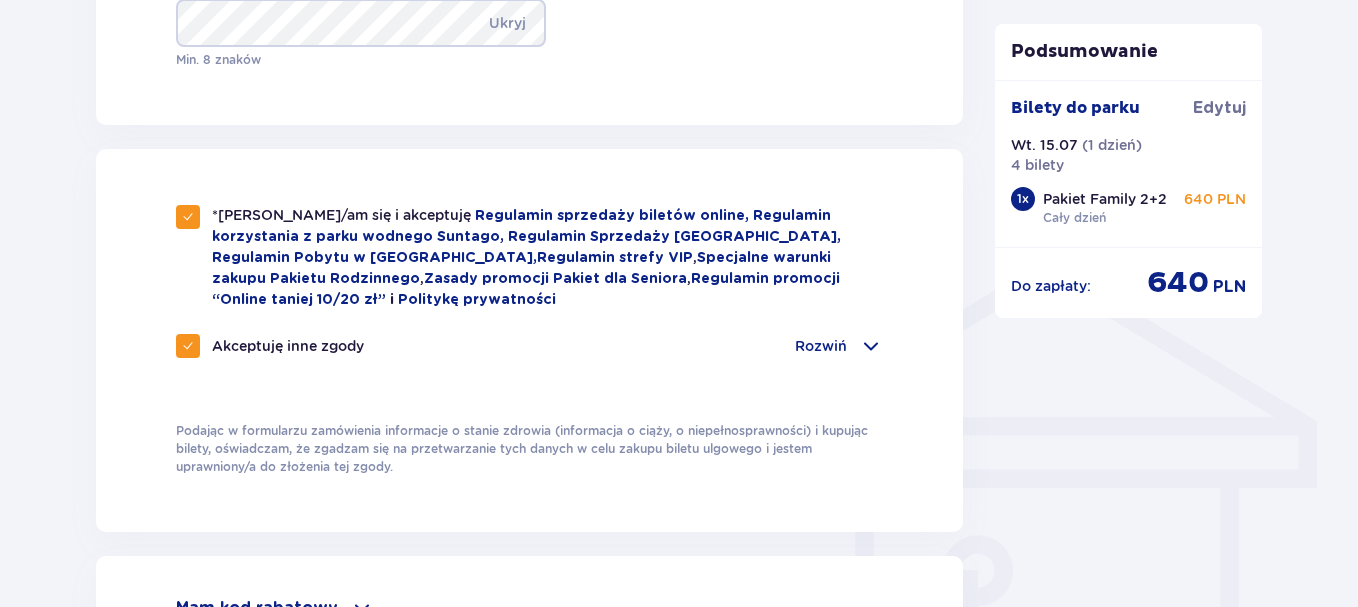 click at bounding box center [188, 217] 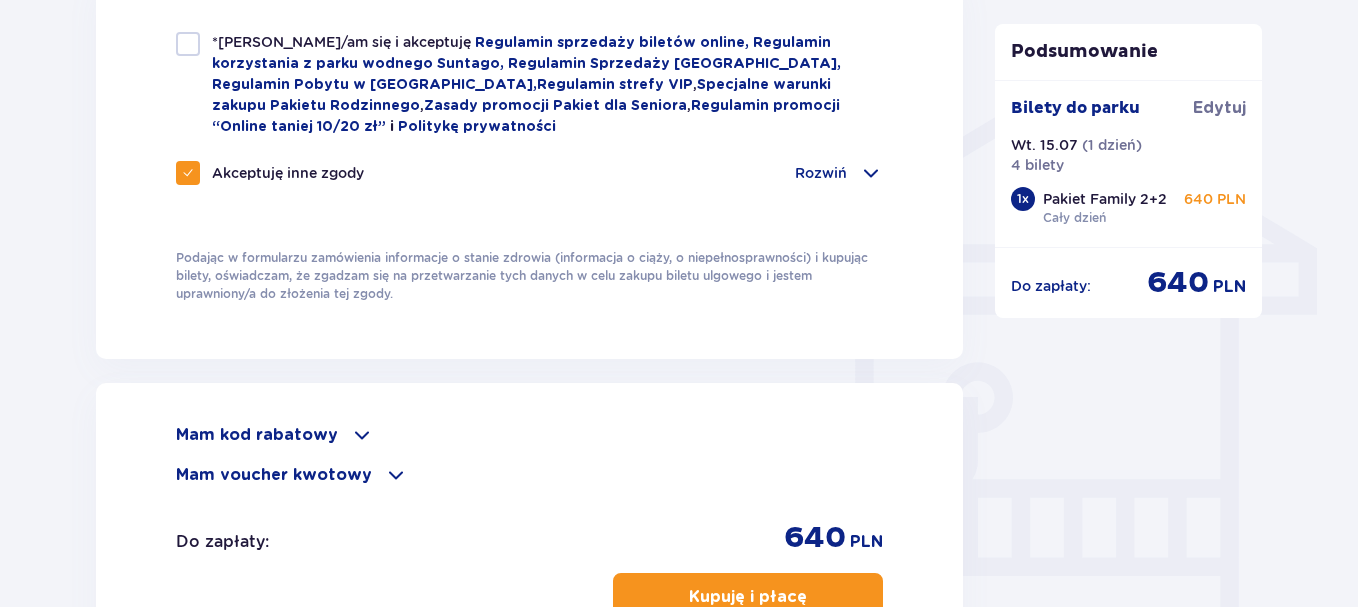 scroll, scrollTop: 1559, scrollLeft: 0, axis: vertical 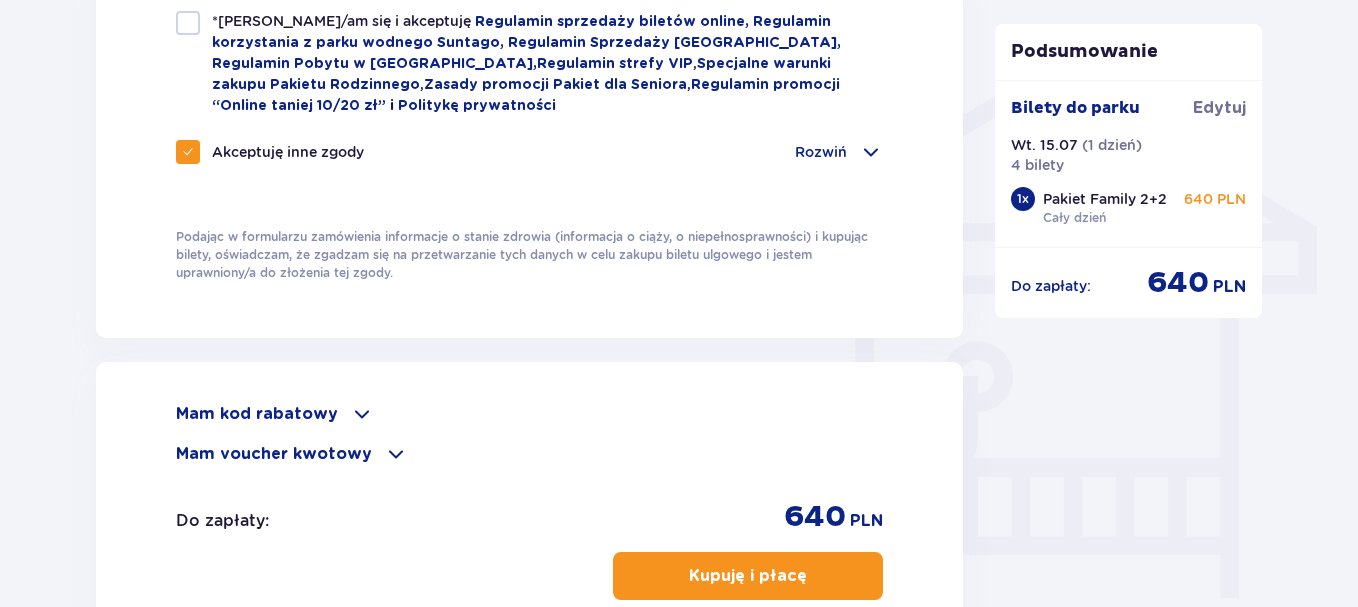 click at bounding box center (188, 23) 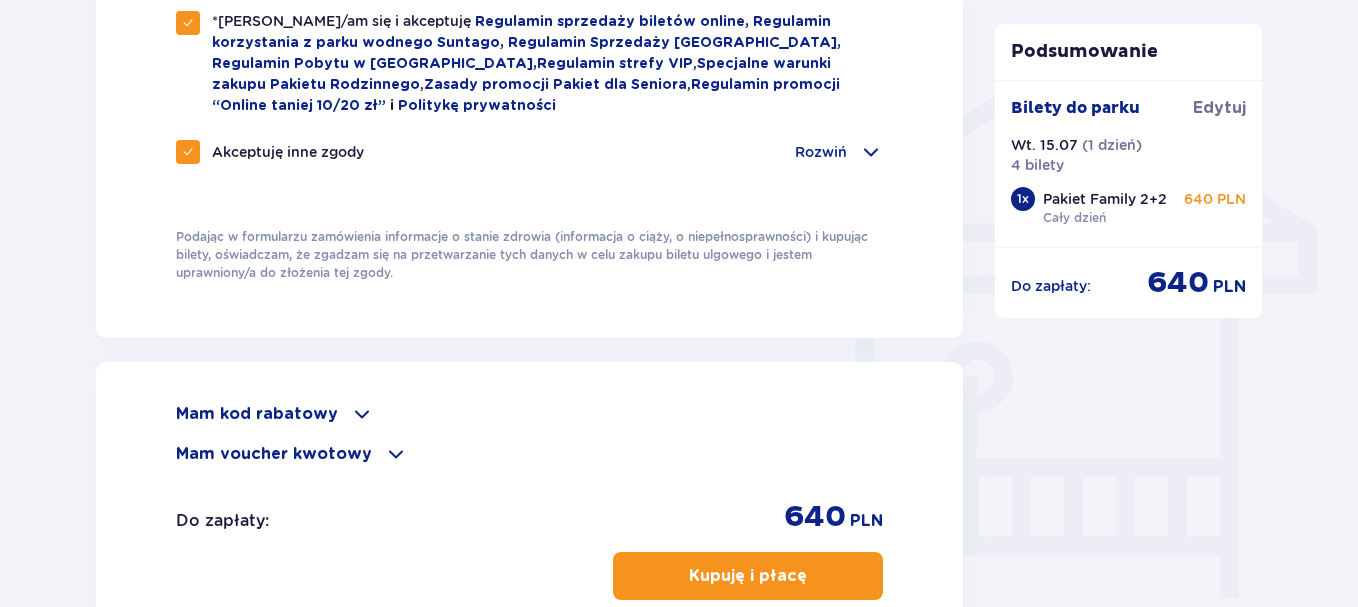 click on "Kupuję i płacę" at bounding box center [748, 576] 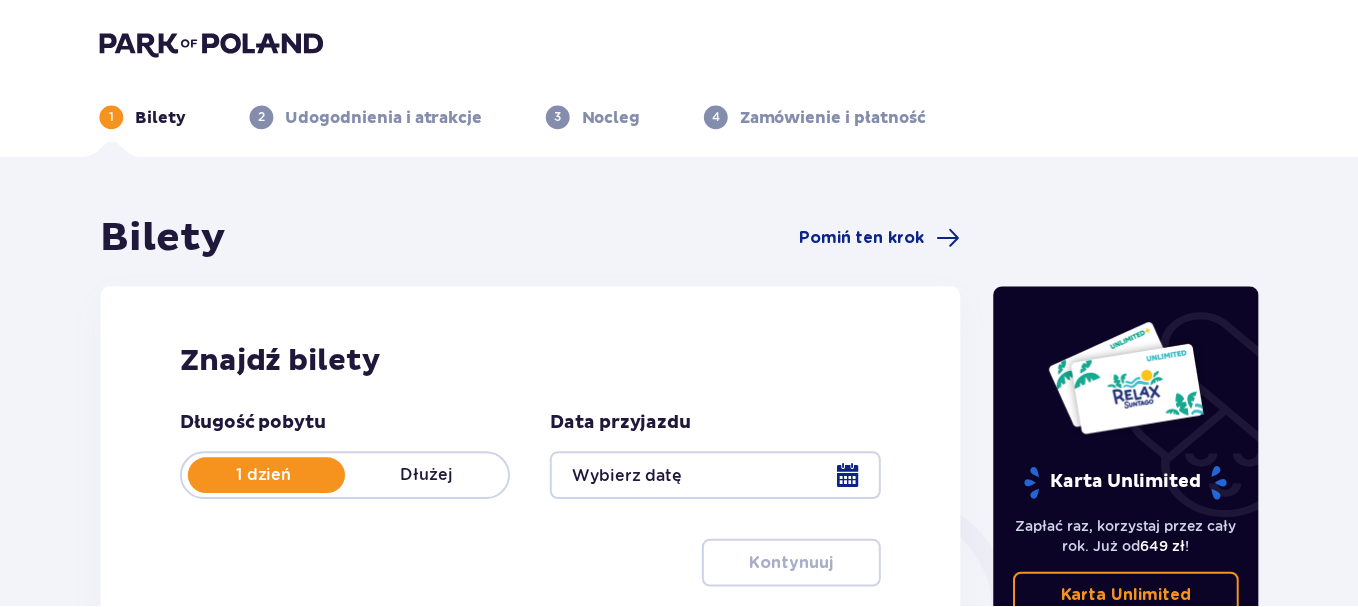 scroll, scrollTop: 0, scrollLeft: 0, axis: both 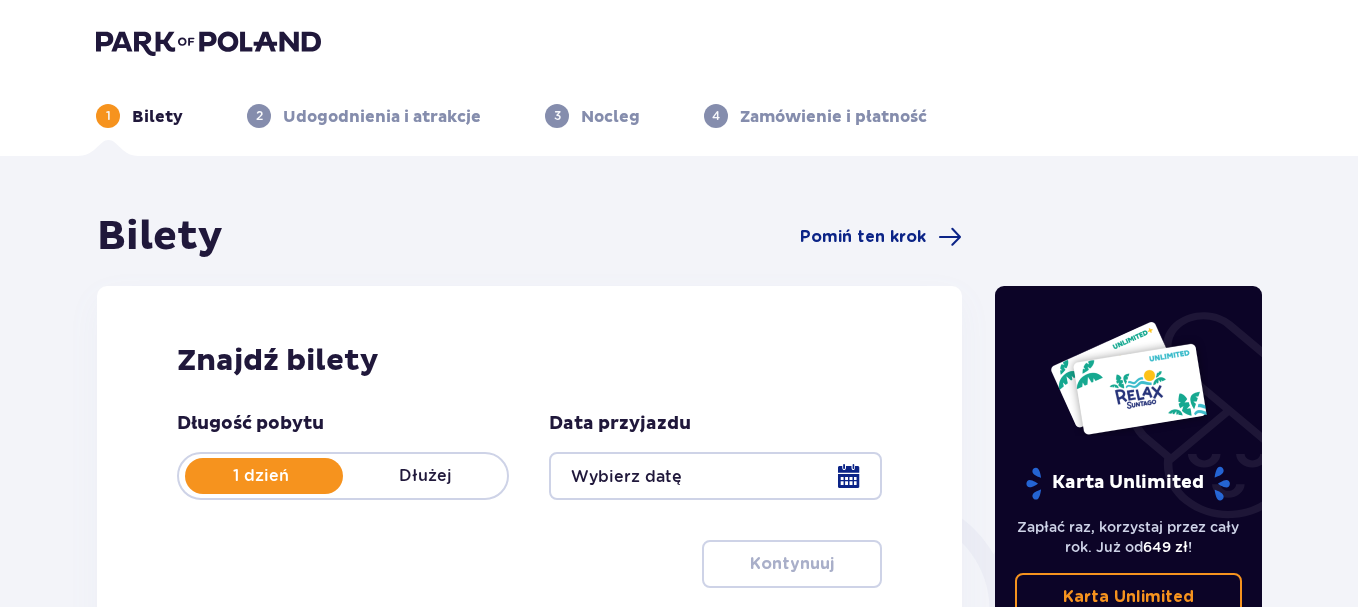 click at bounding box center (715, 476) 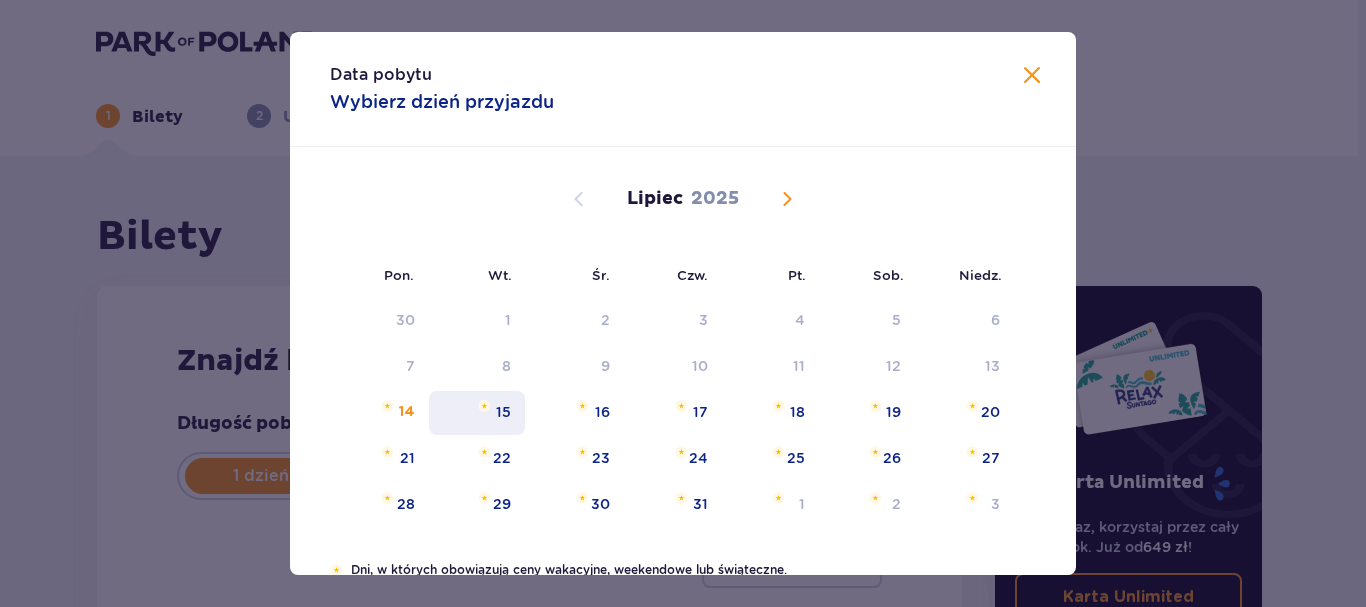 click on "15" at bounding box center (477, 413) 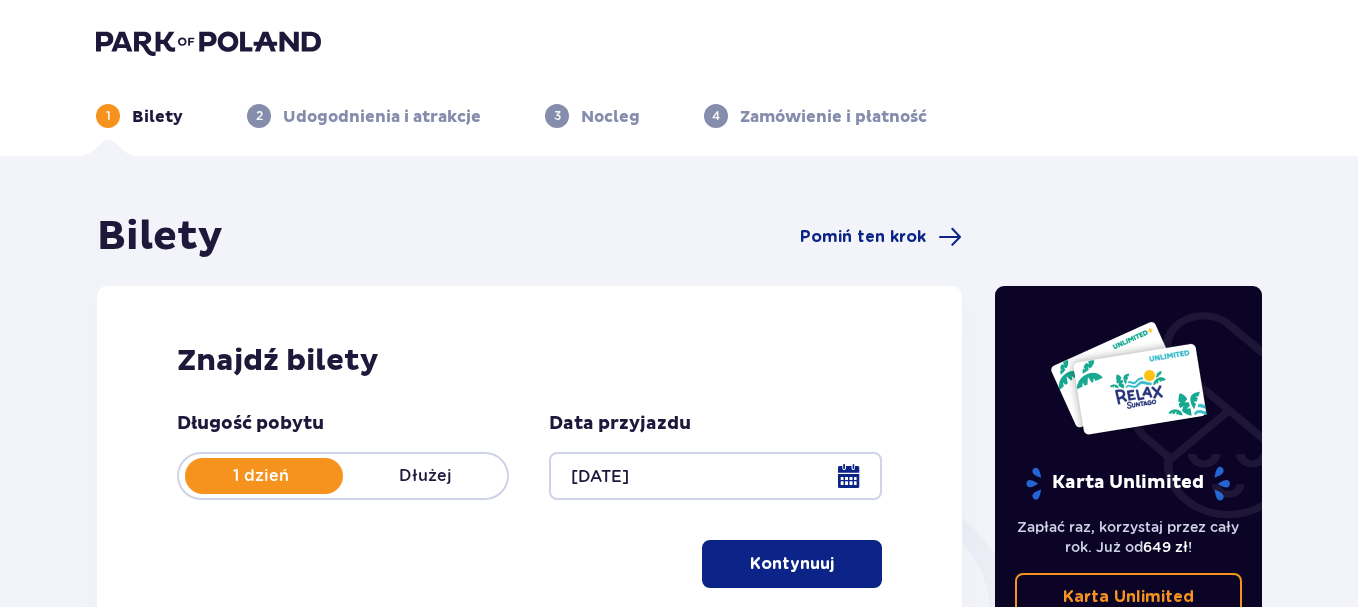 click on "Kontynuuj" at bounding box center [792, 564] 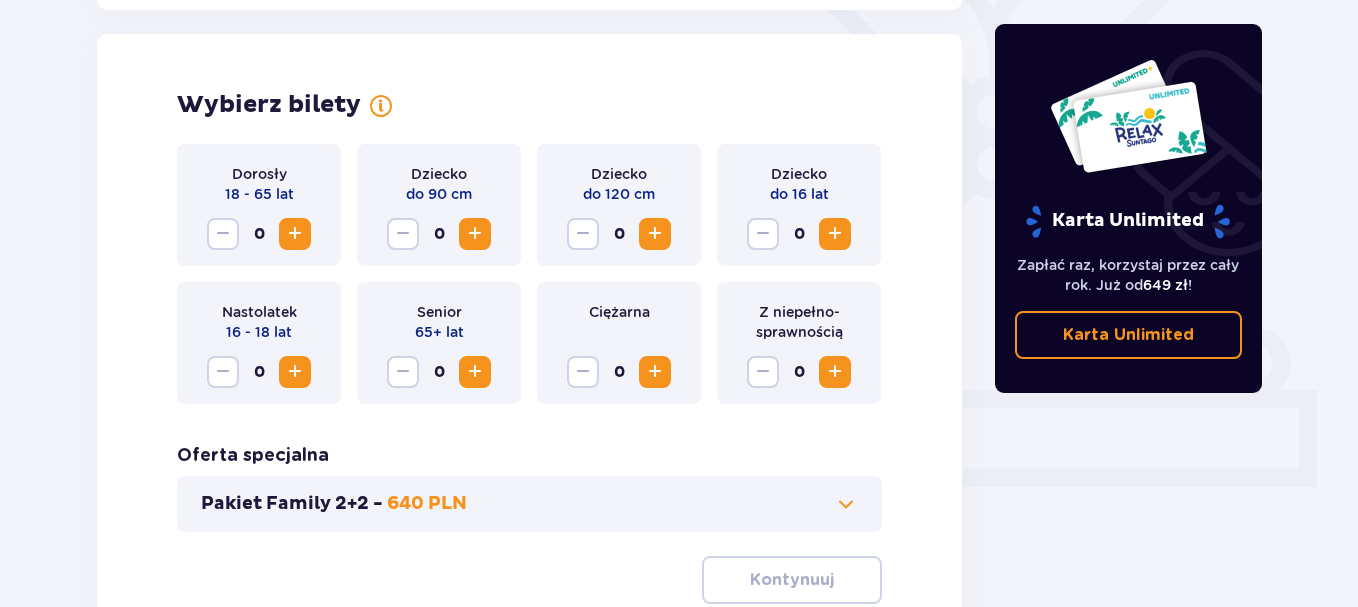 scroll, scrollTop: 556, scrollLeft: 0, axis: vertical 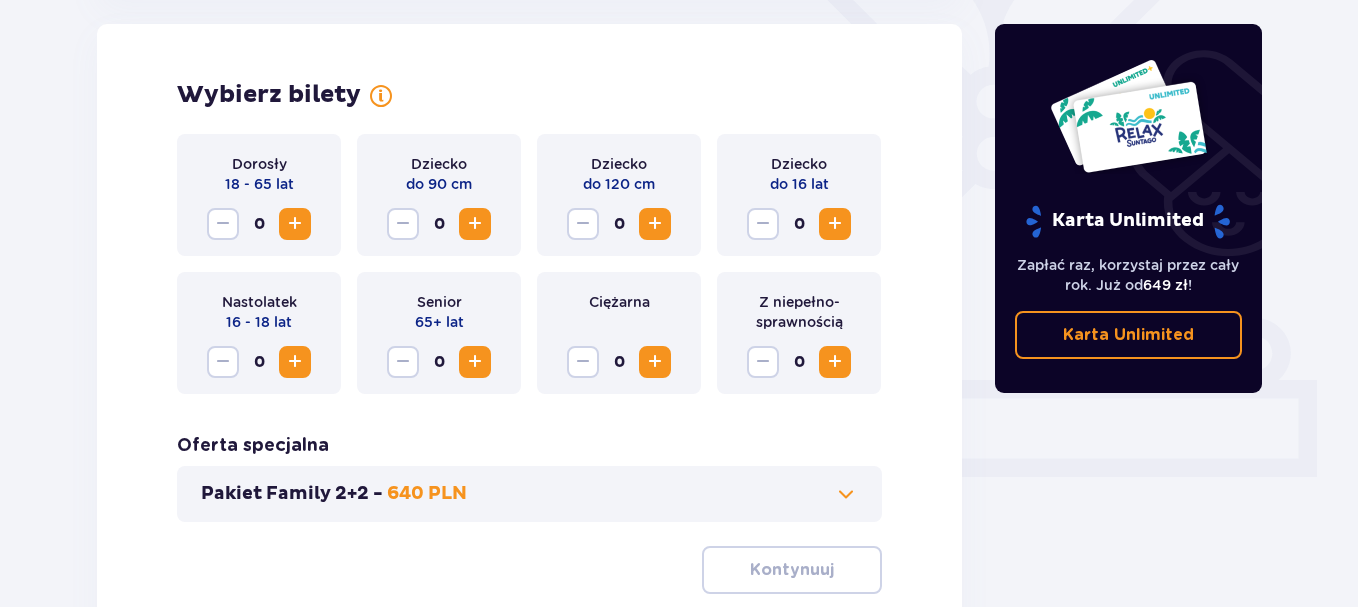 click at bounding box center (846, 494) 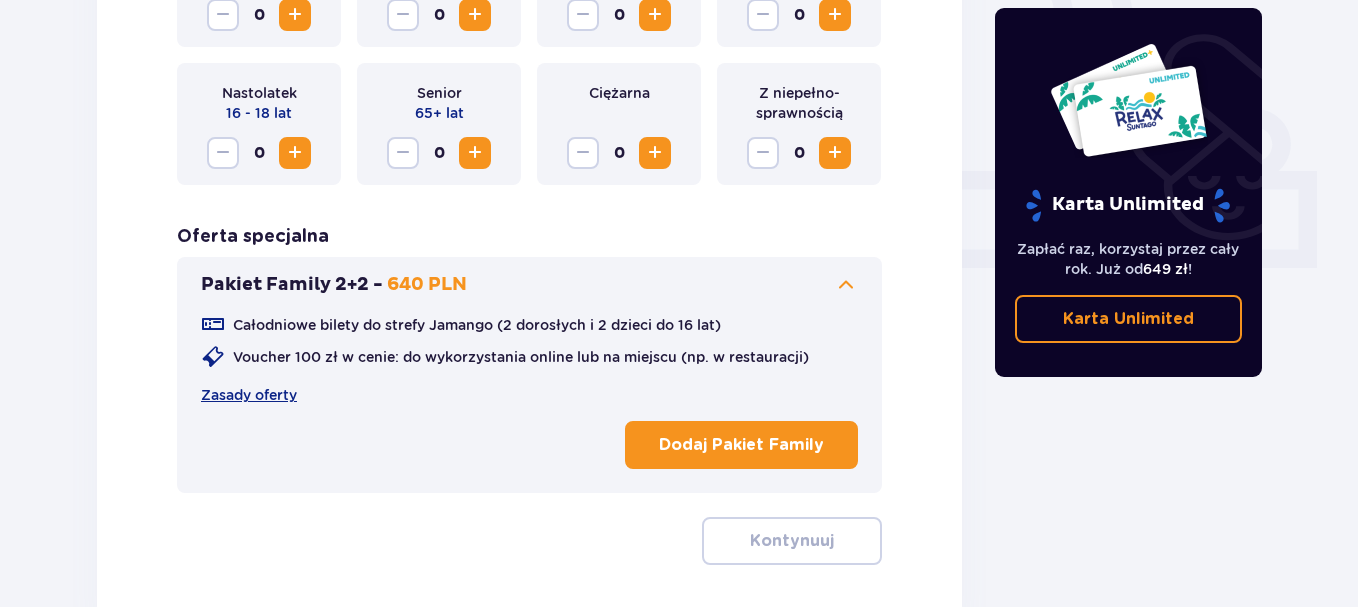 scroll, scrollTop: 780, scrollLeft: 0, axis: vertical 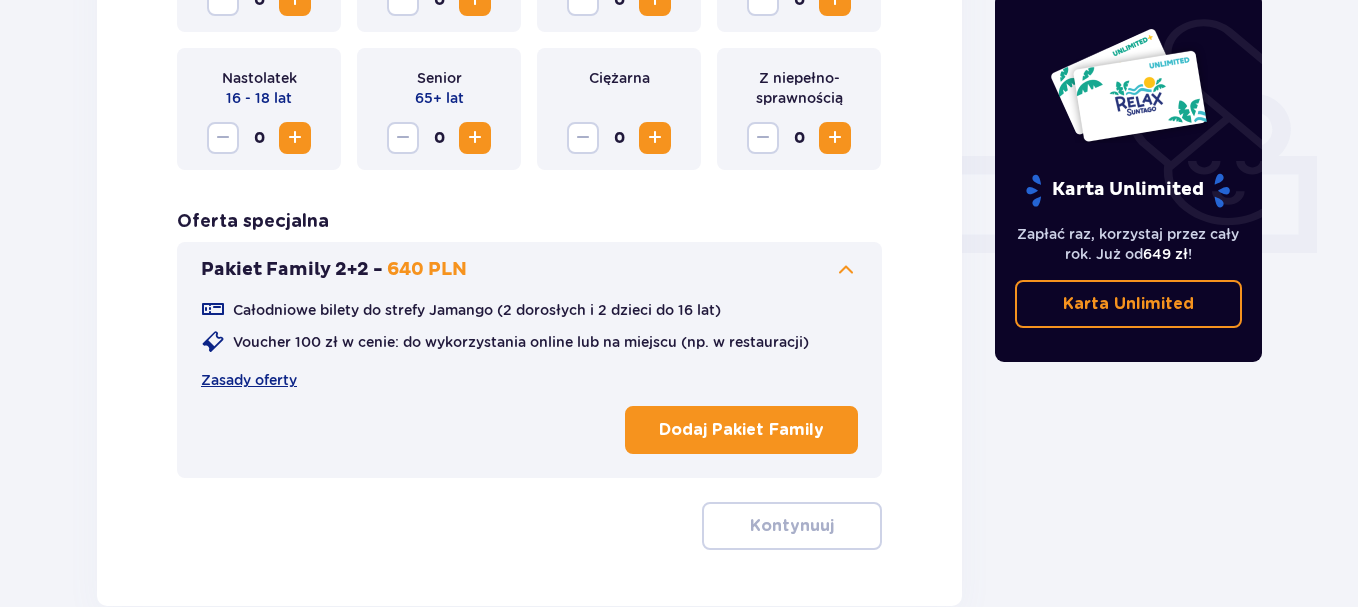 click on "Dodaj Pakiet Family" at bounding box center (741, 430) 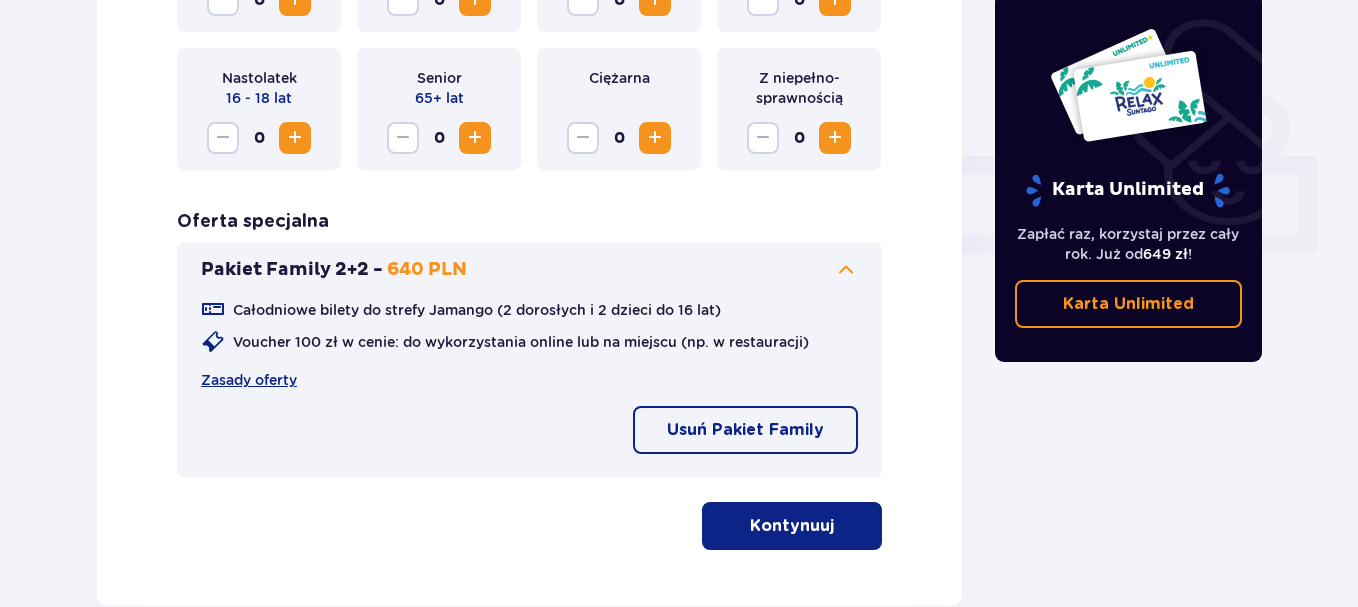 click on "Kontynuuj" at bounding box center [792, 526] 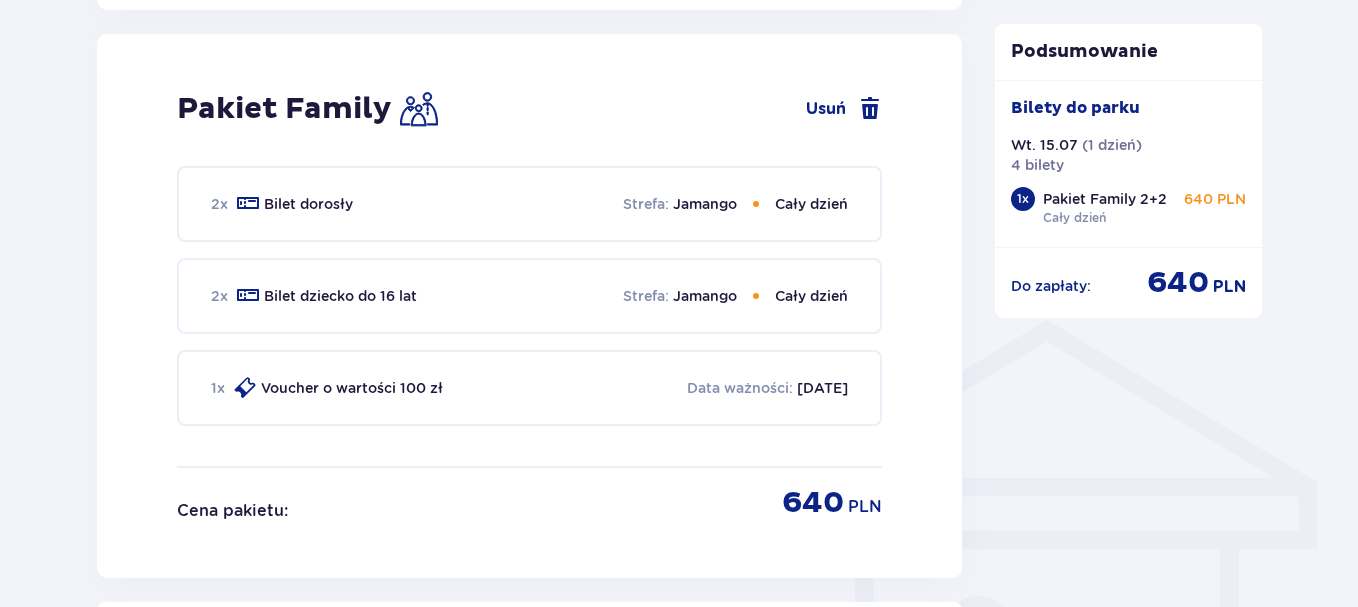 scroll, scrollTop: 1314, scrollLeft: 0, axis: vertical 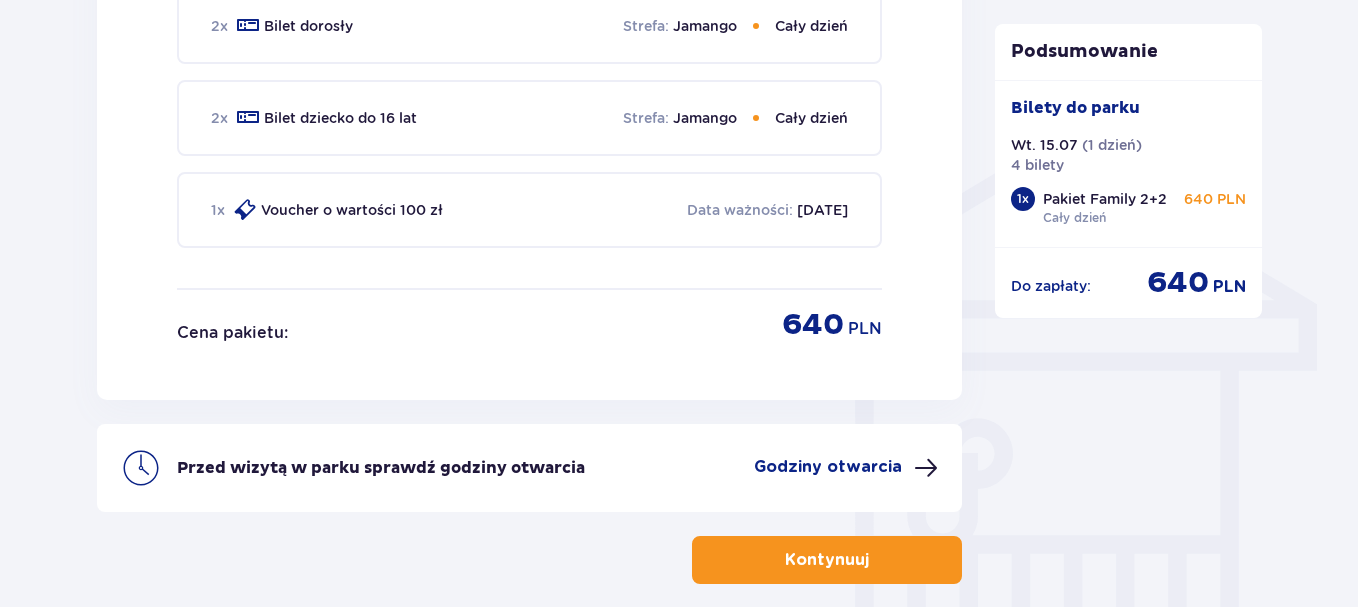 click on "Kontynuuj" at bounding box center [827, 560] 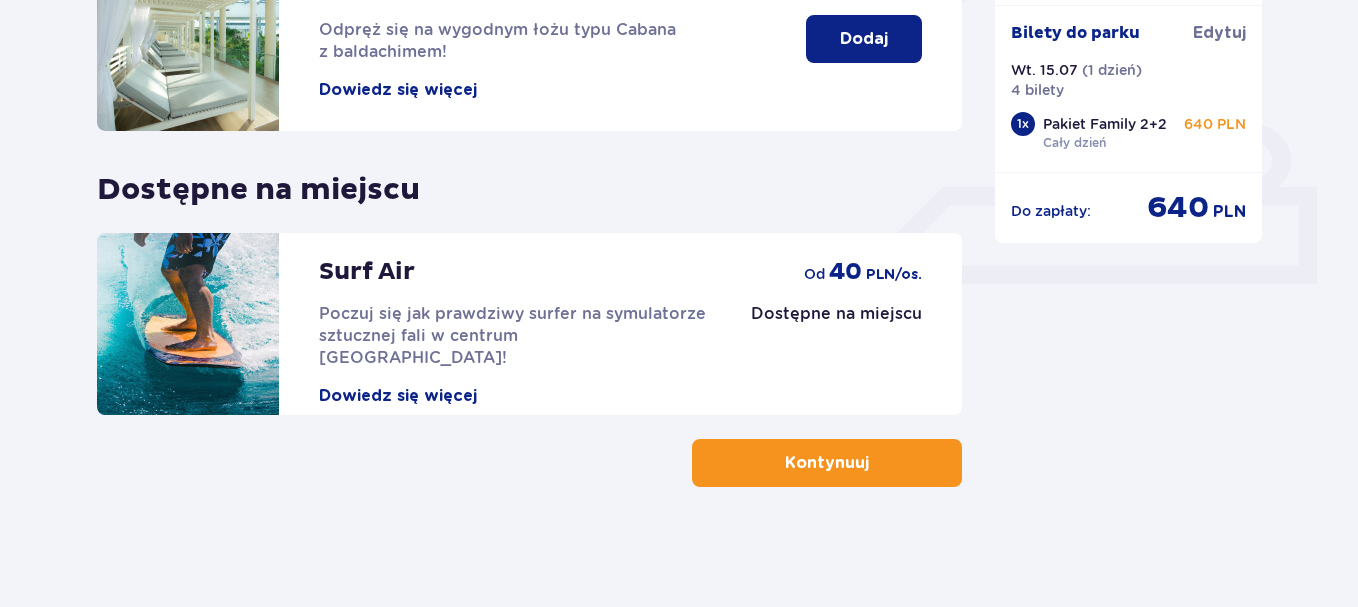 scroll, scrollTop: 0, scrollLeft: 0, axis: both 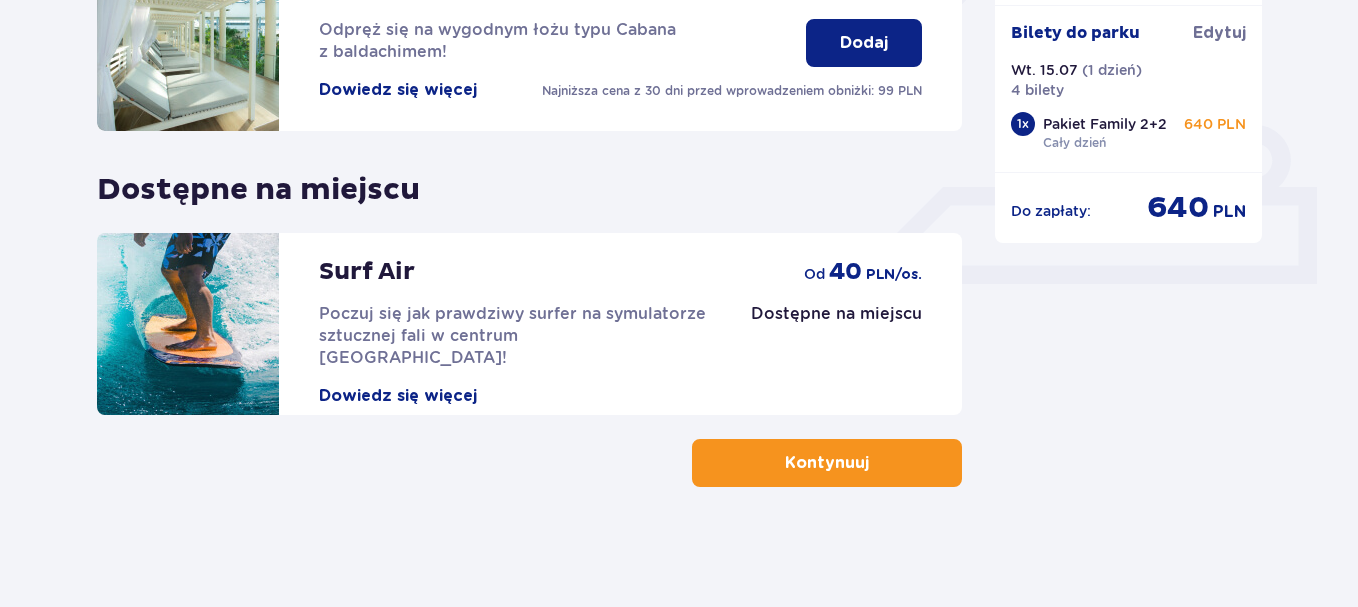 click on "Kontynuuj" at bounding box center (827, 463) 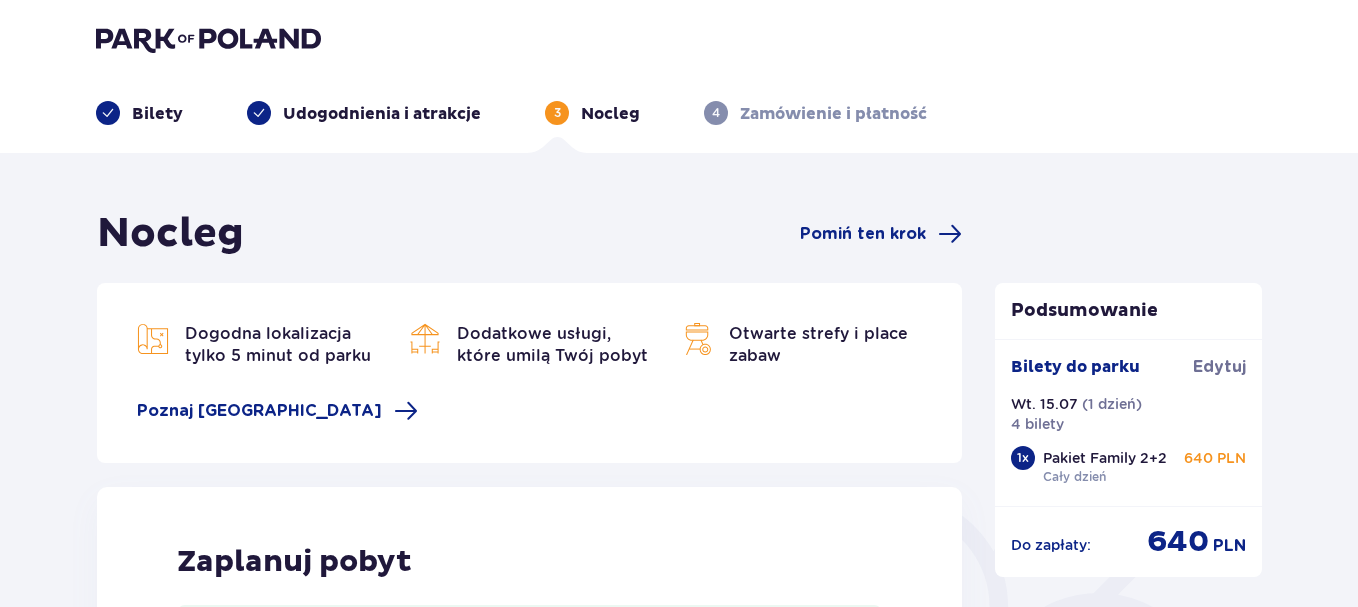 scroll, scrollTop: 0, scrollLeft: 0, axis: both 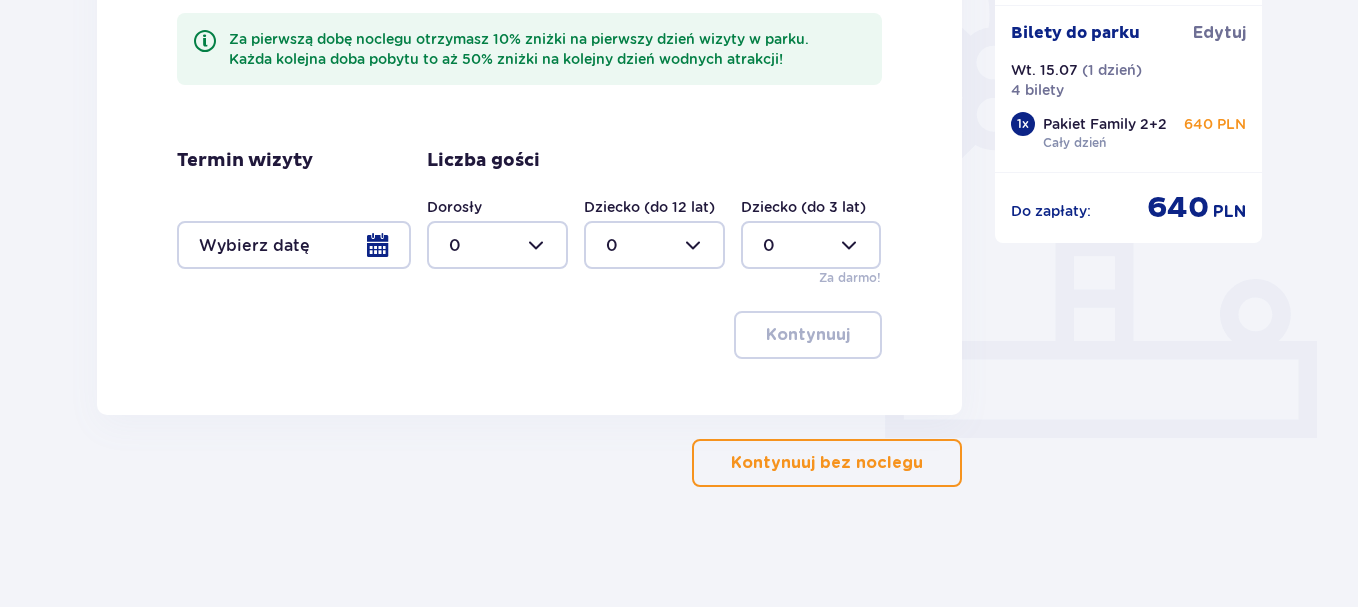 click on "Nocleg Pomiń ten krok Dogodna lokalizacja tylko 5 minut od parku   Dodatkowe usługi, które umilą Twój pobyt   Otwarte strefy i place zabaw   Poznaj Suntago Village Zaplanuj pobyt Za pierwszą dobę noclegu otrzymasz 10% zniżki na pierwszy dzień wizyty w parku. Każda kolejna doba pobytu to aż 50% zniżki na kolejny dzień wodnych atrakcji! Termin wizyty Liczba gości Dorosły   0 Dziecko (do 12 lat)   0 Dziecko (do 3 lat)   0 Za darmo! Kontynuuj Kontynuuj bez noclegu" at bounding box center [529, 52] 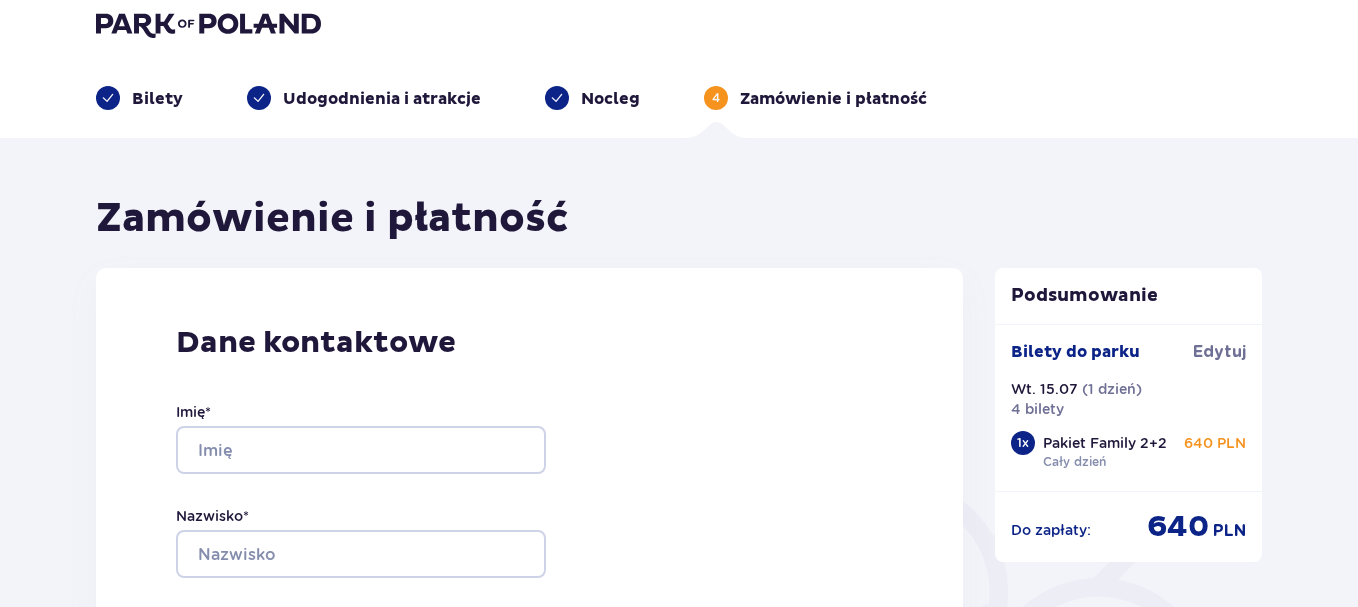 click on "Bilety Udogodnienia i atrakcje Nocleg 4 Zamówienie i płatność" at bounding box center [679, 74] 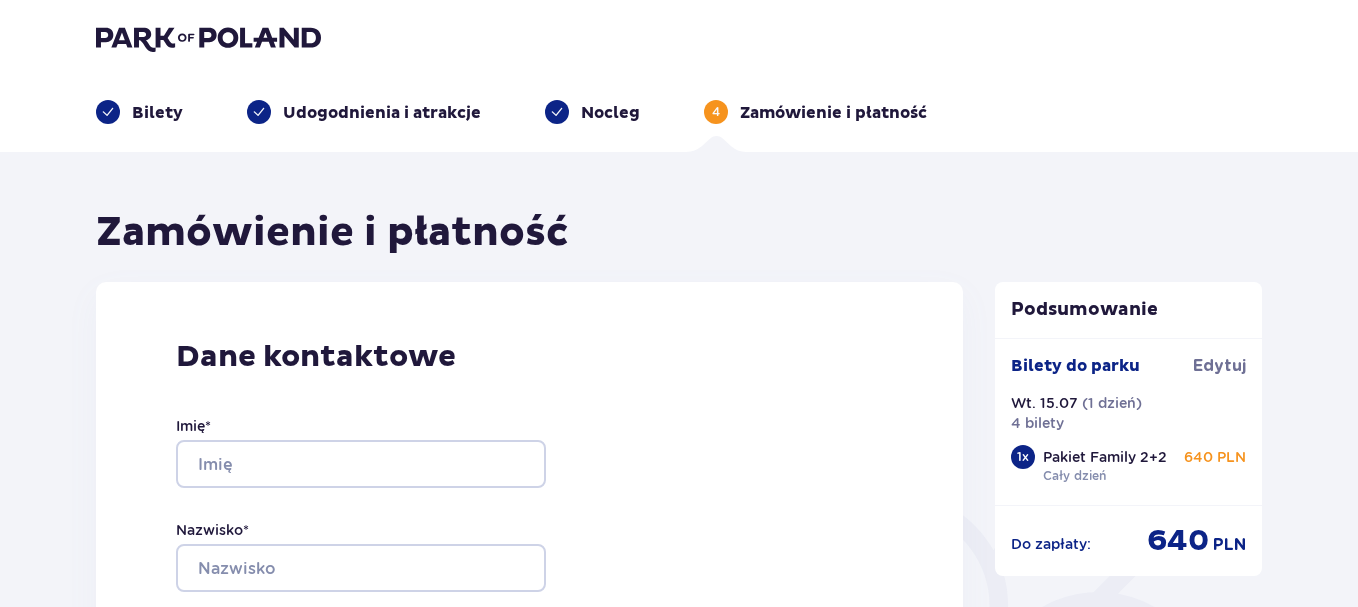 scroll, scrollTop: 0, scrollLeft: 0, axis: both 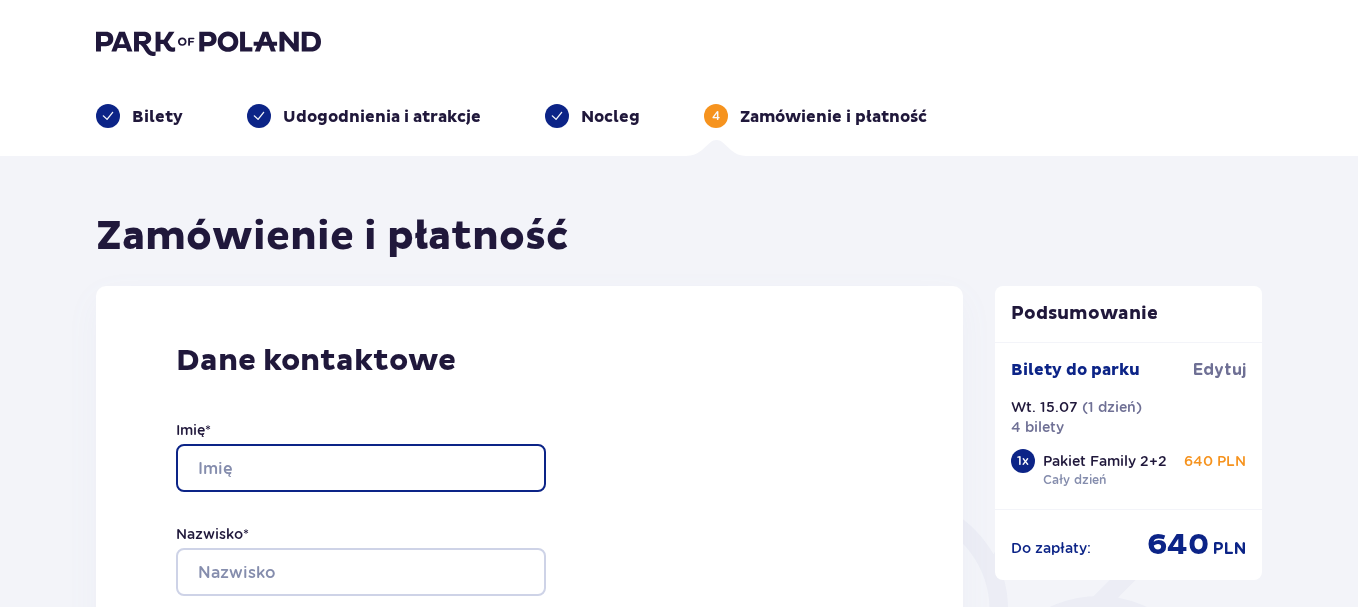 click on "Imię *" at bounding box center [361, 468] 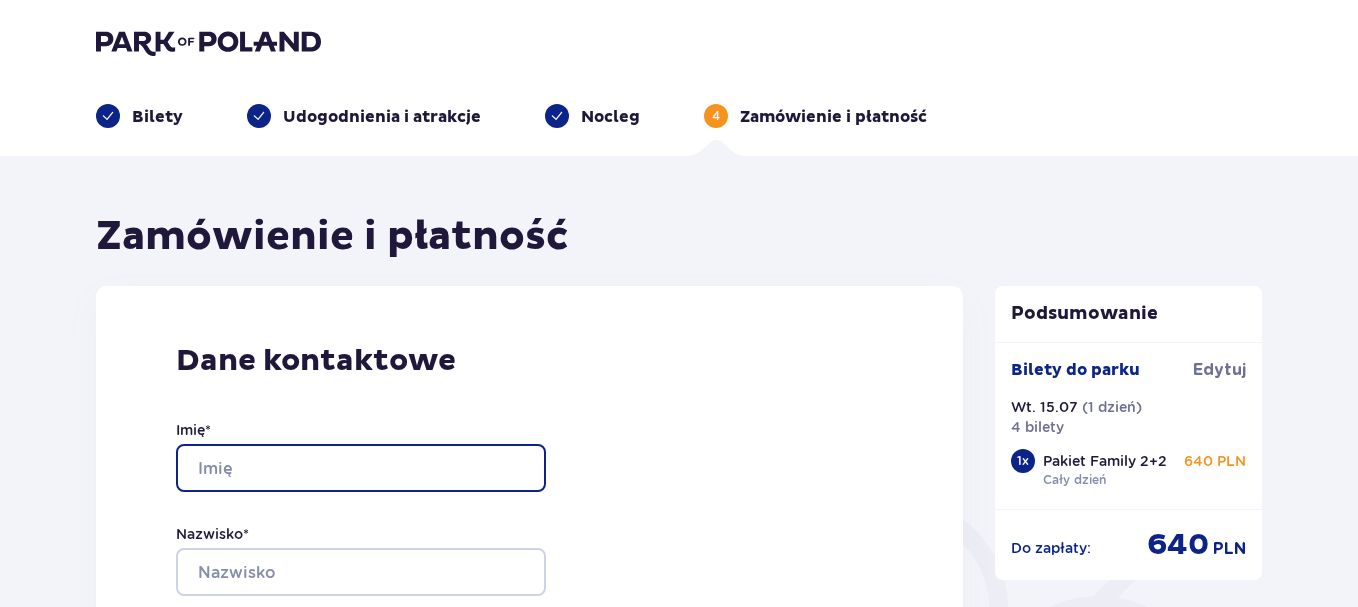 type on "Daniel" 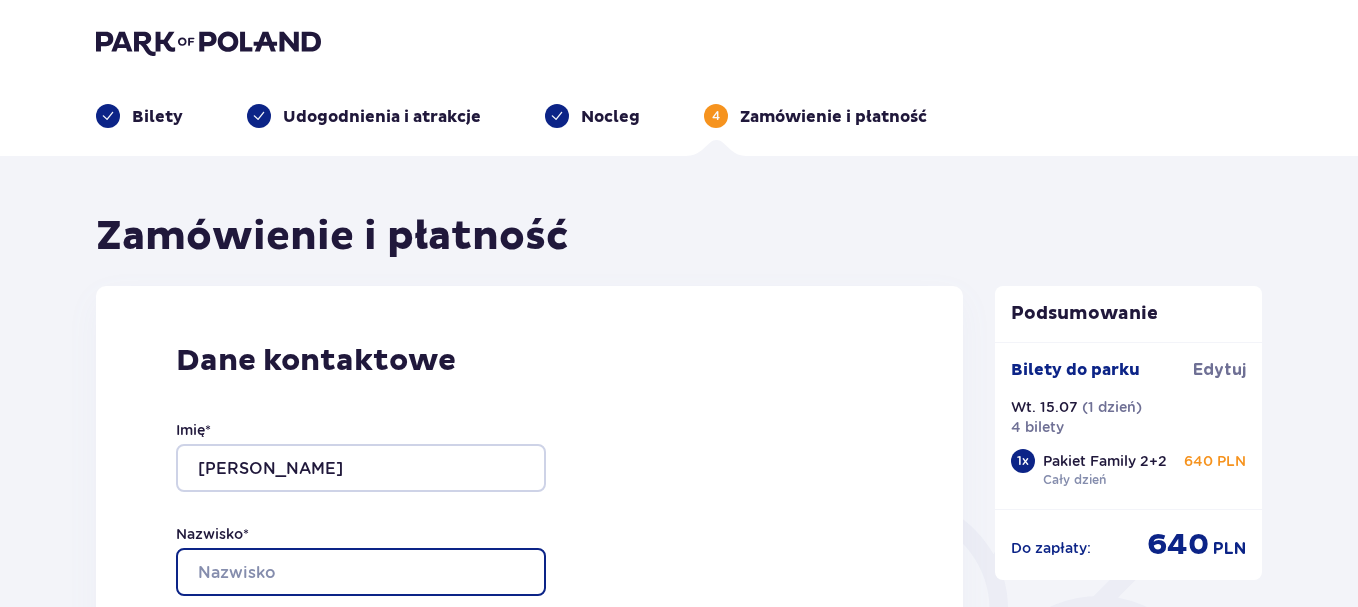 type on "Arczynski" 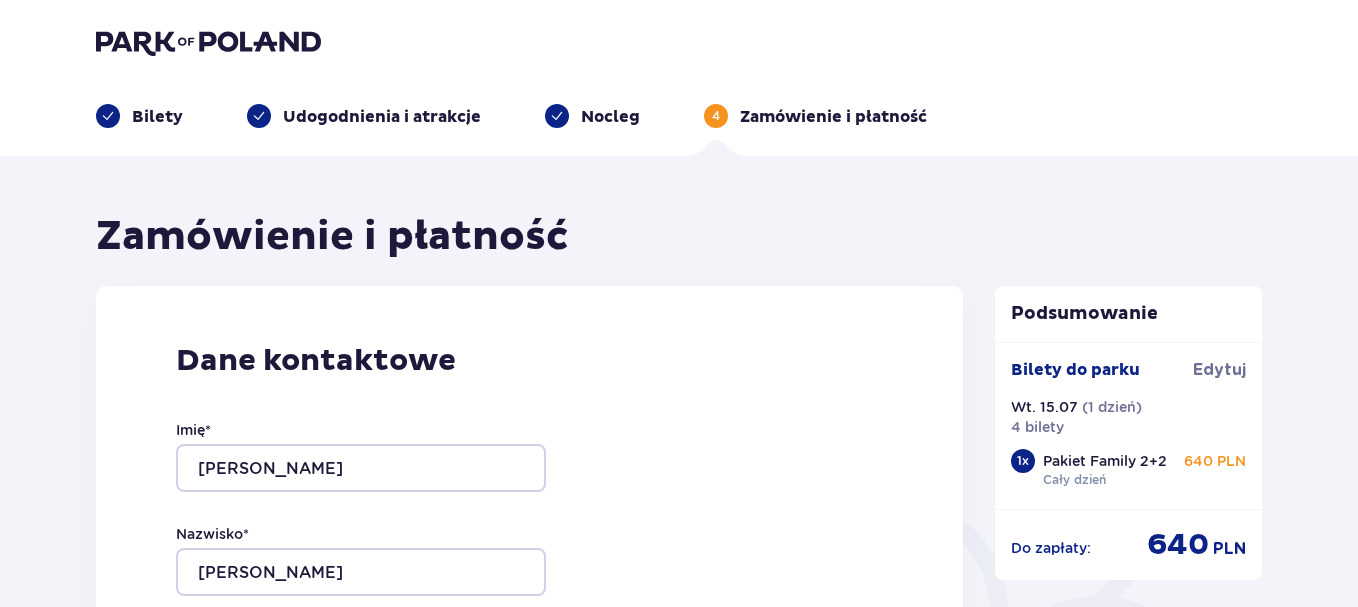 type on "danielarczynski@gmail.com" 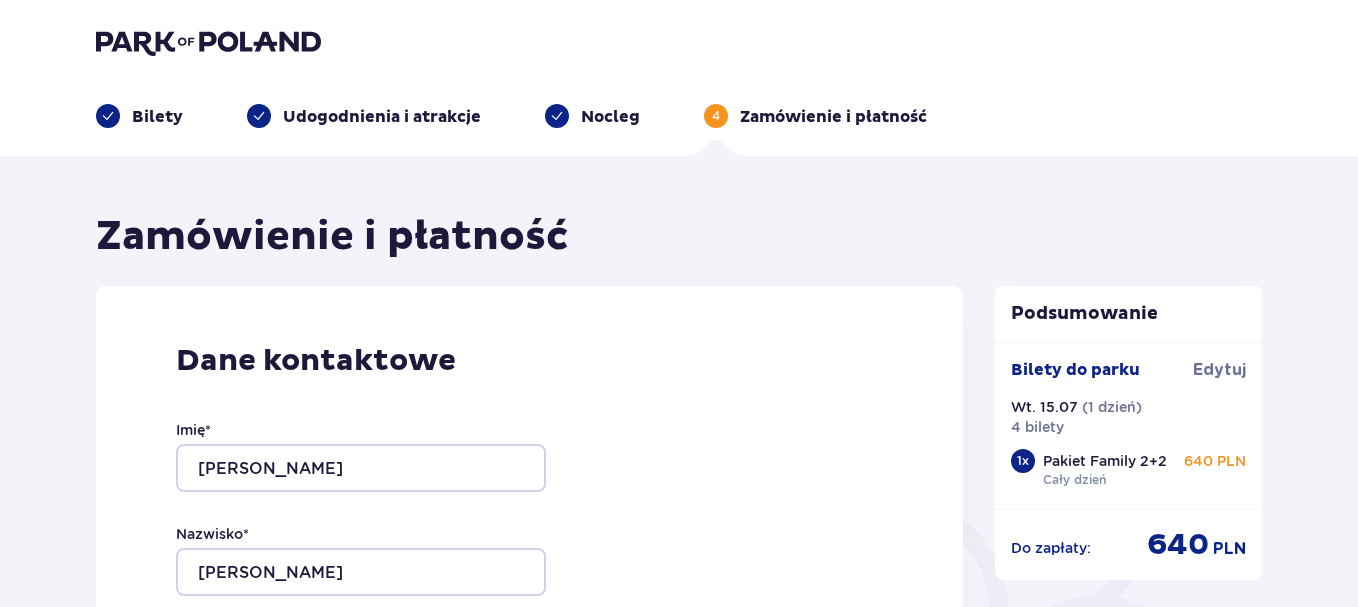 type on "danielarczynski@gmail.com" 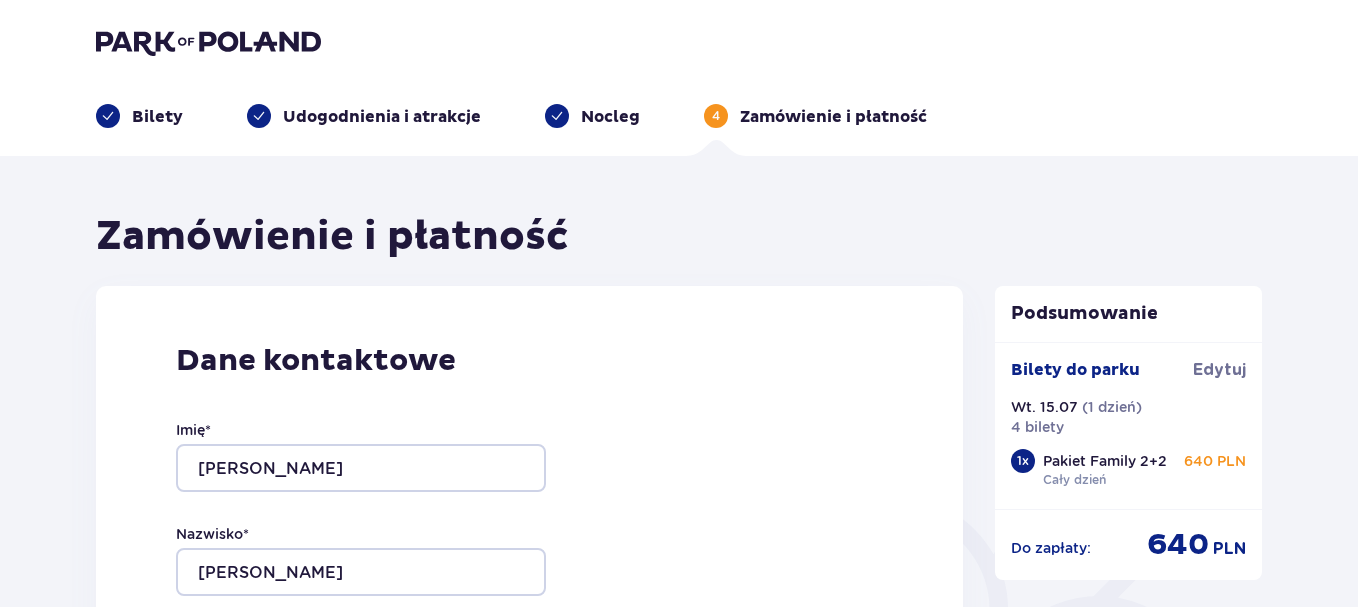 type on "695871617" 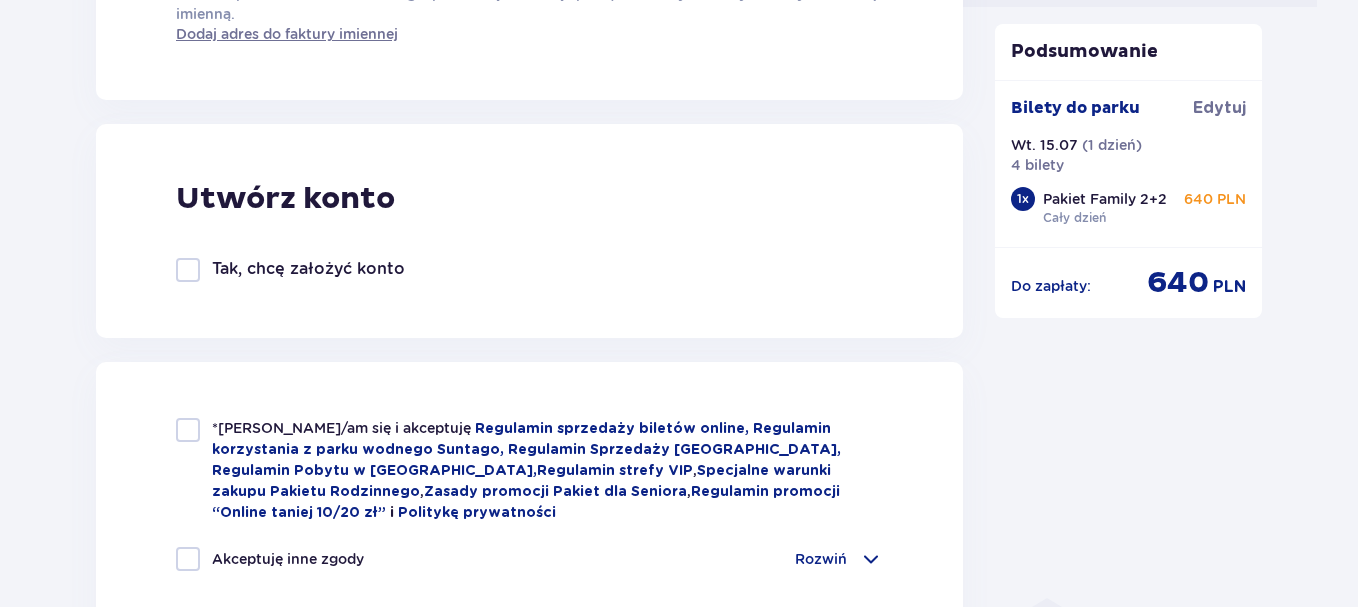 scroll, scrollTop: 1029, scrollLeft: 0, axis: vertical 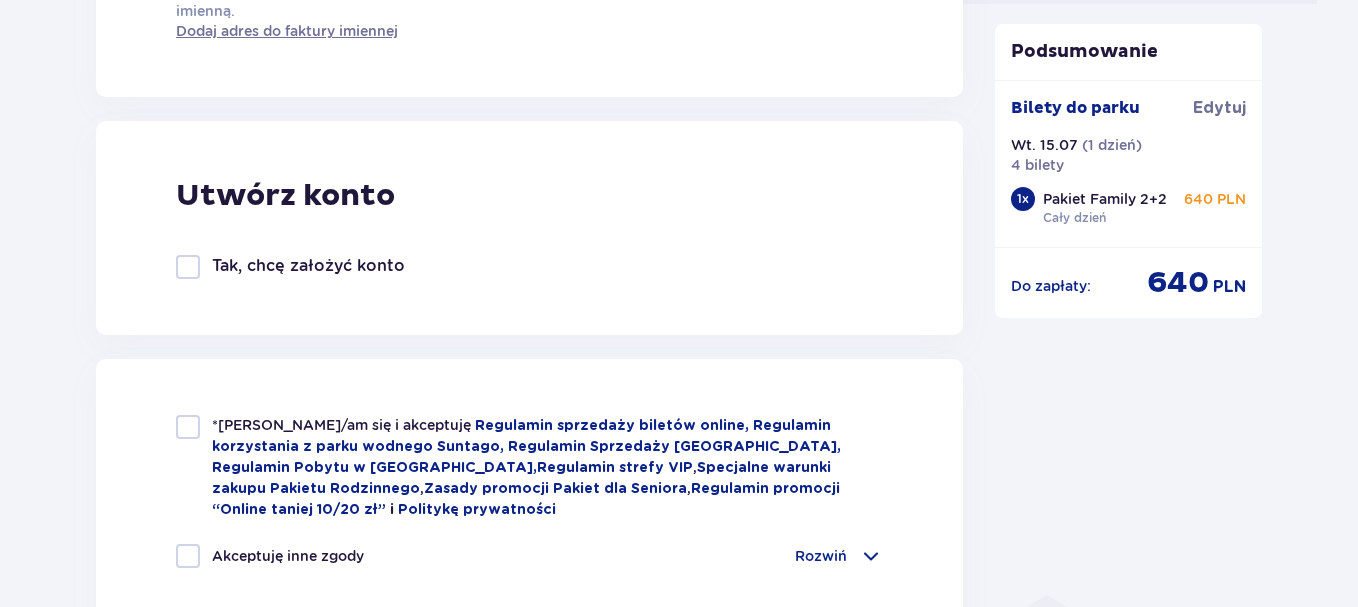 click at bounding box center [188, 267] 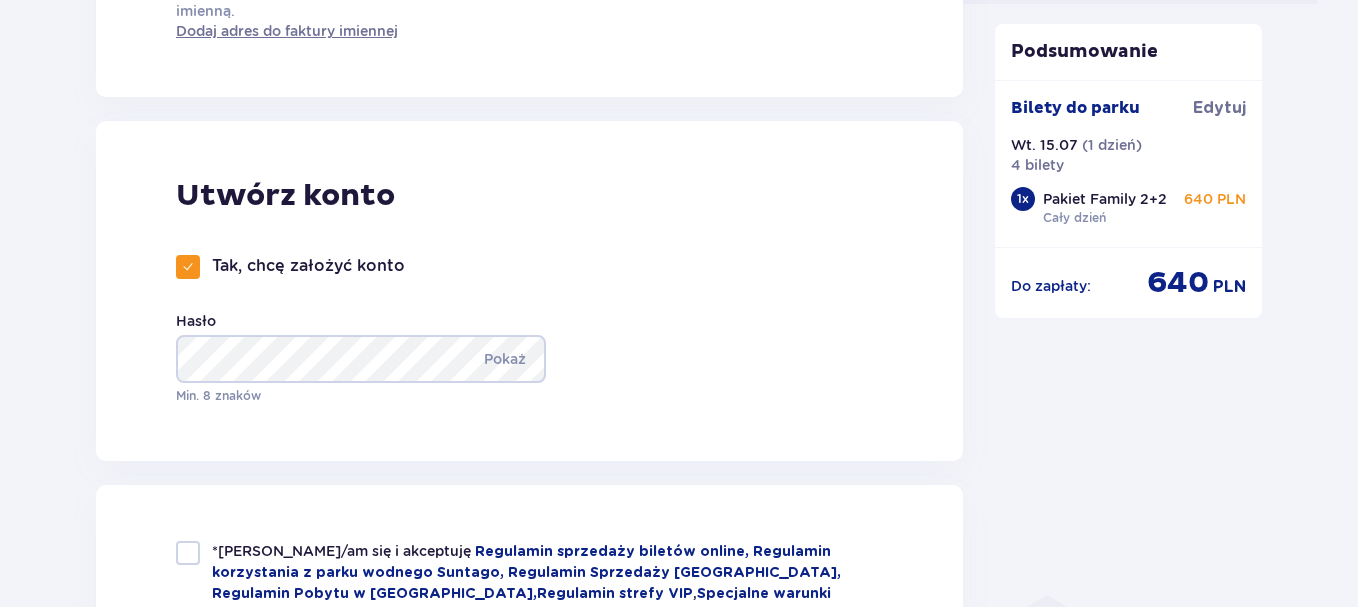 click at bounding box center [188, 553] 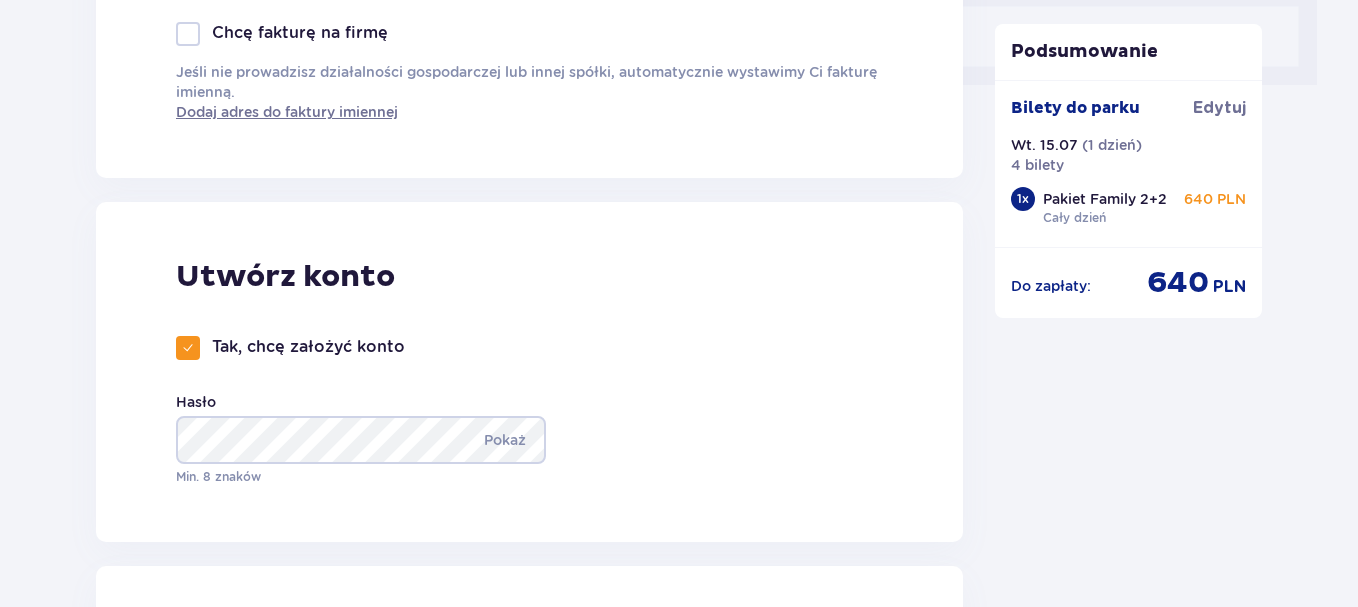 scroll, scrollTop: 1022, scrollLeft: 0, axis: vertical 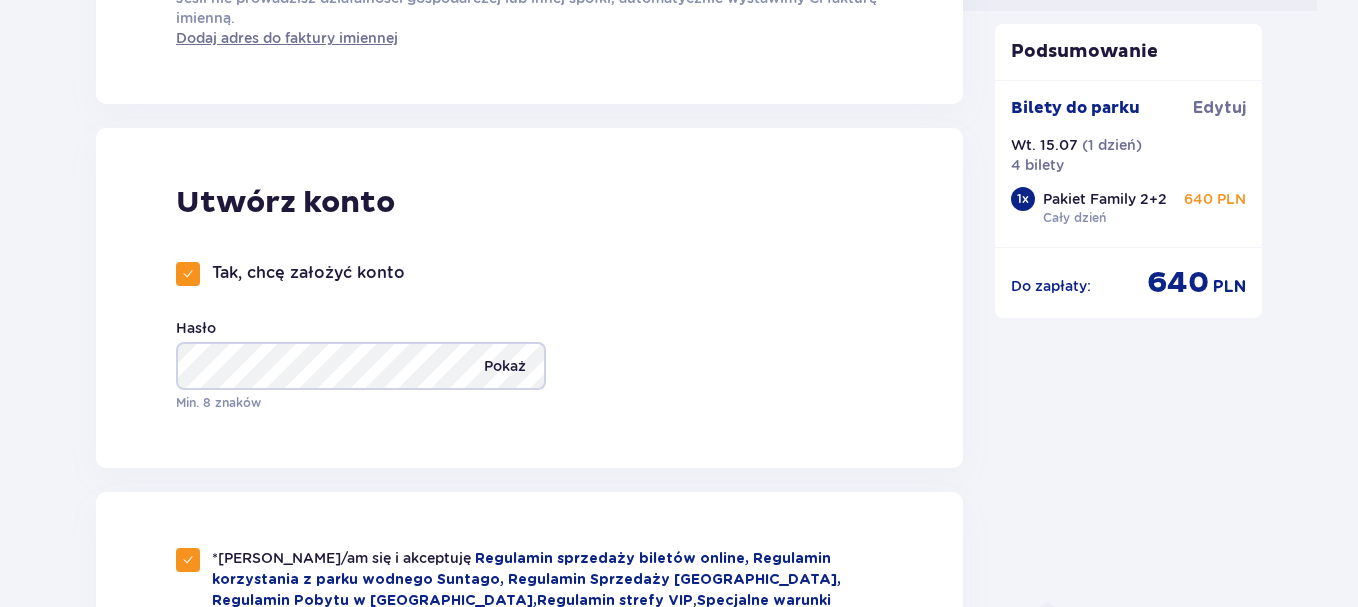 click on "Pokaż" at bounding box center (505, 366) 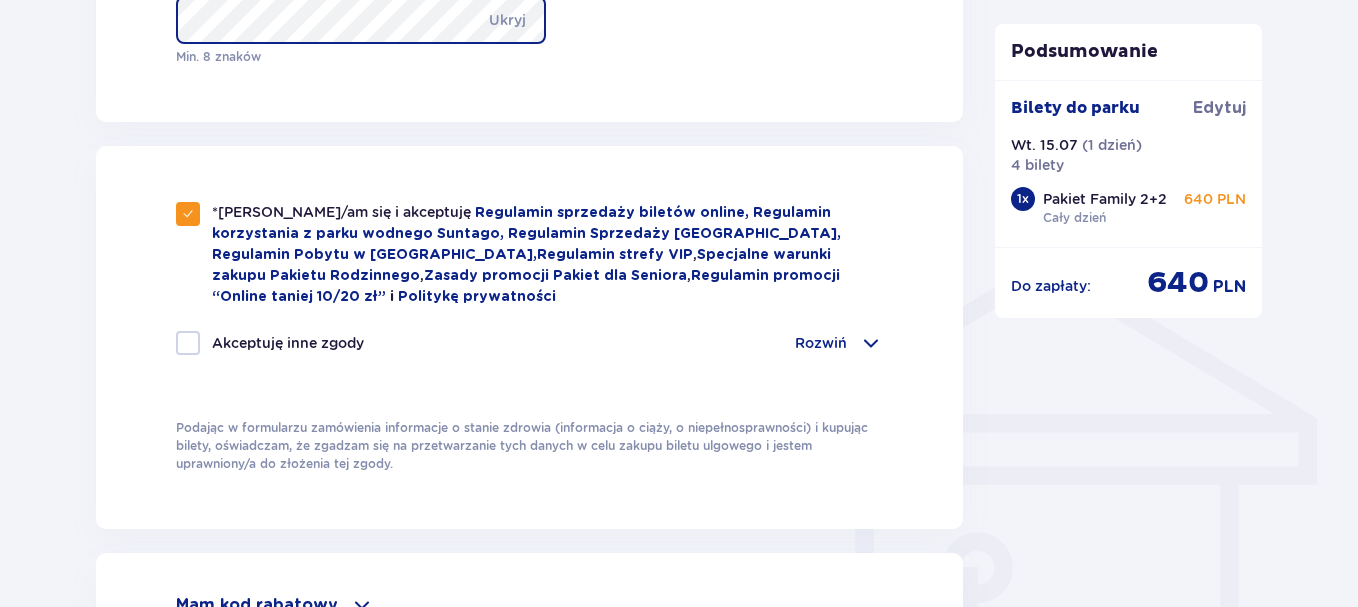 scroll, scrollTop: 1401, scrollLeft: 0, axis: vertical 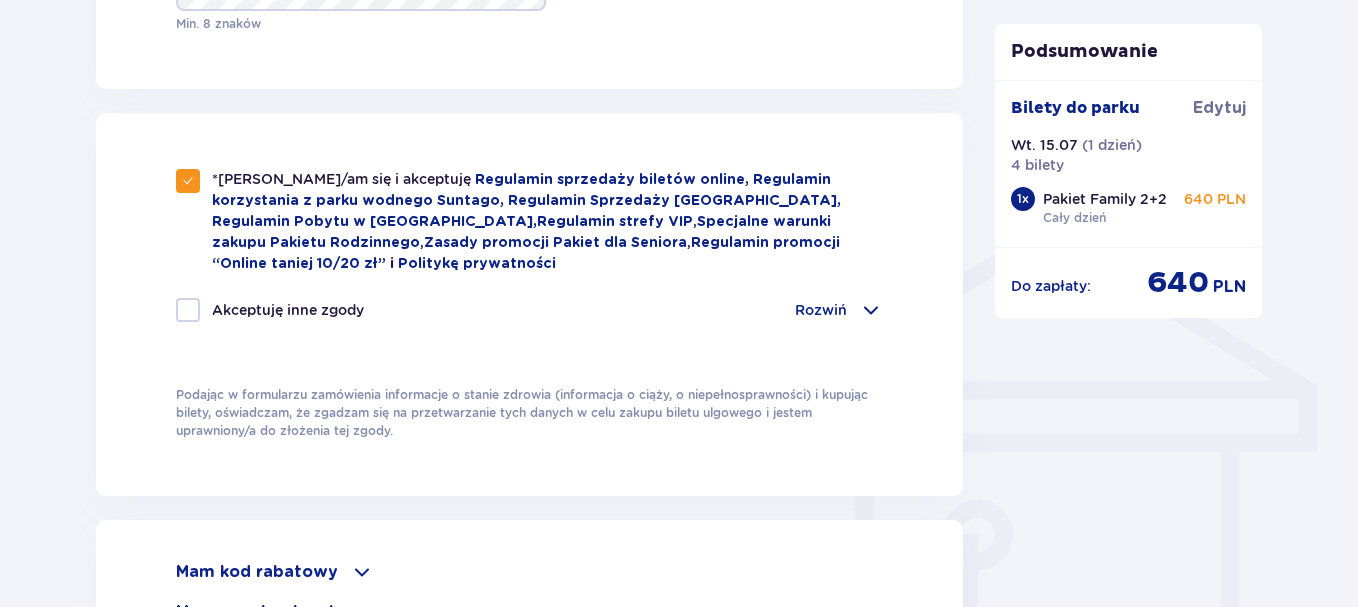 click on "Rozwiń" at bounding box center [839, 310] 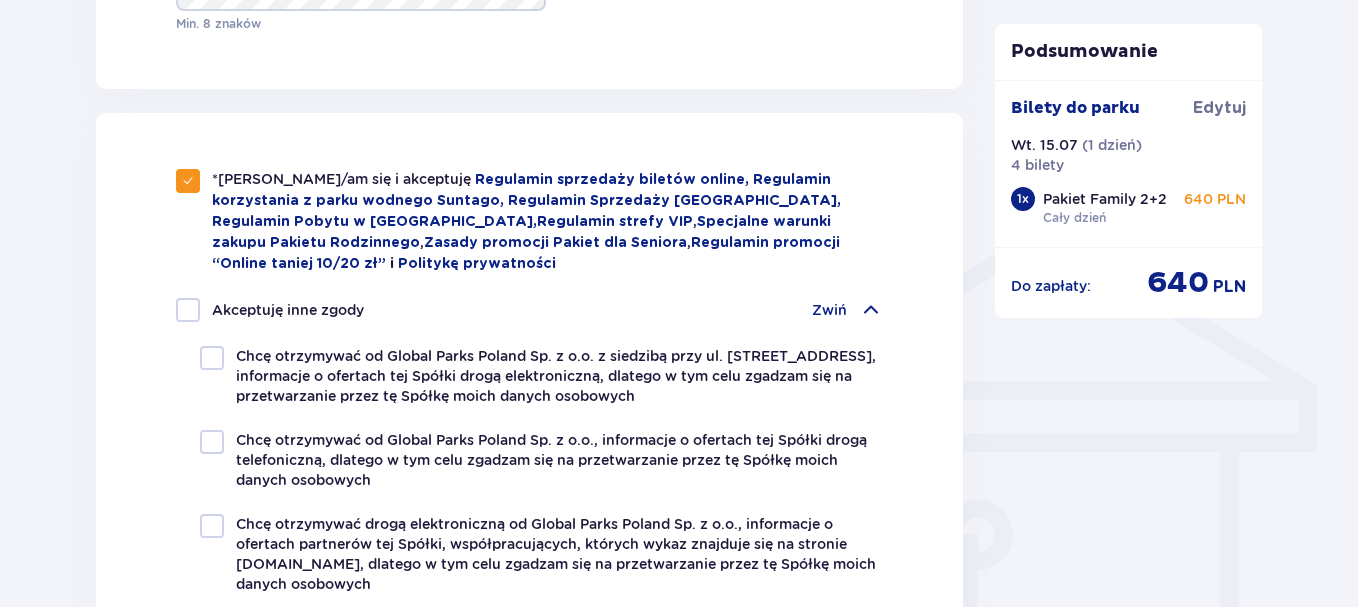 click at bounding box center (212, 442) 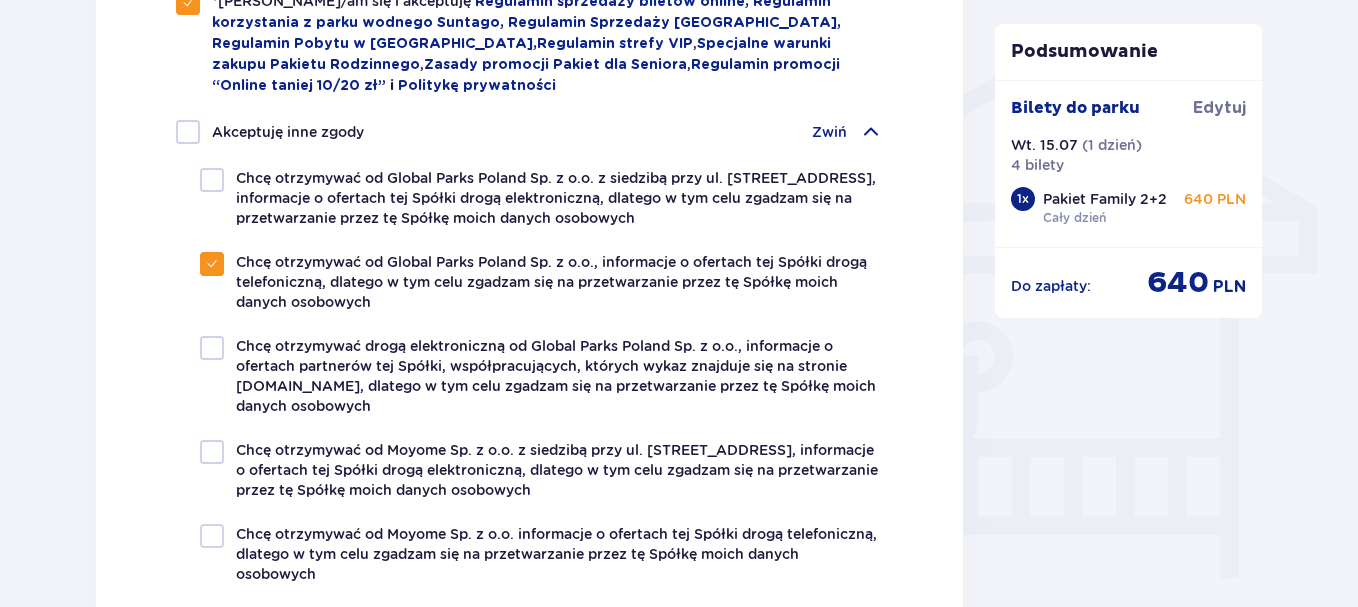 scroll, scrollTop: 1622, scrollLeft: 0, axis: vertical 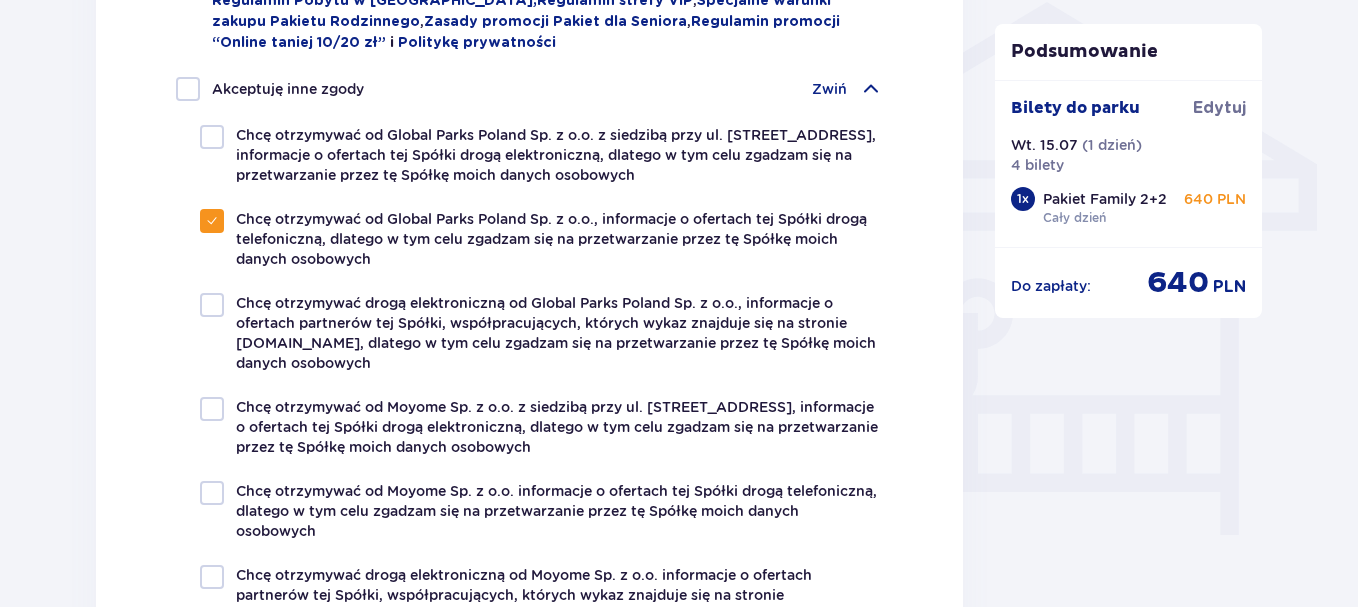 click at bounding box center [188, 89] 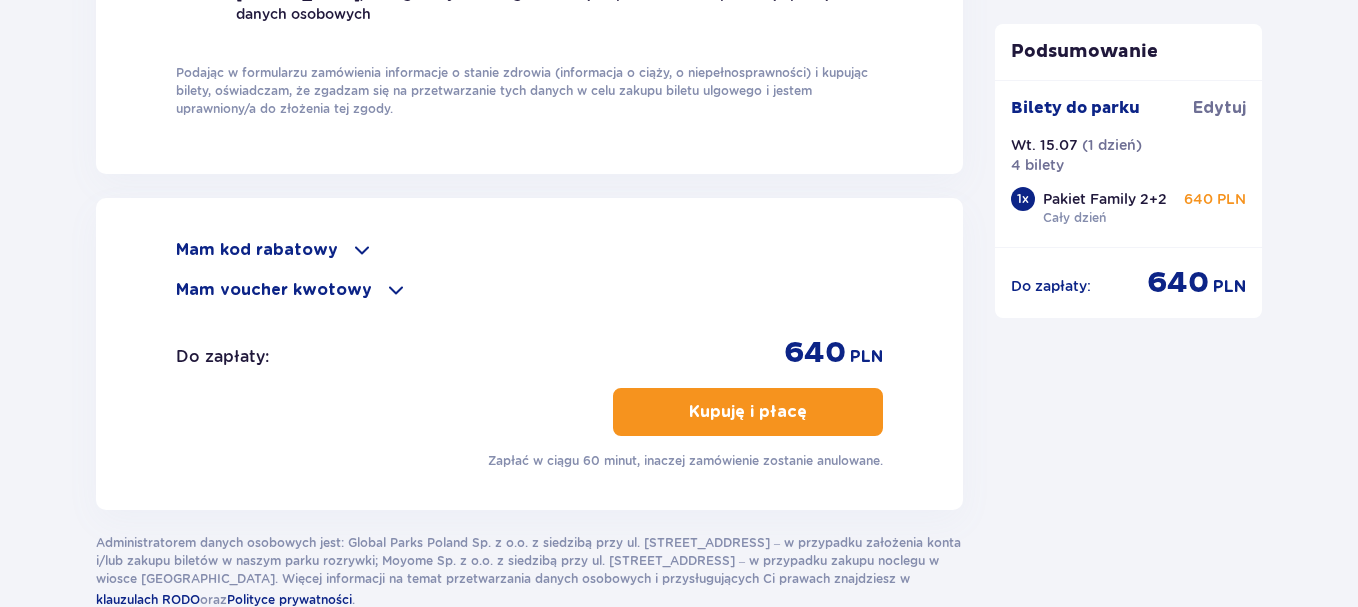 scroll, scrollTop: 2249, scrollLeft: 0, axis: vertical 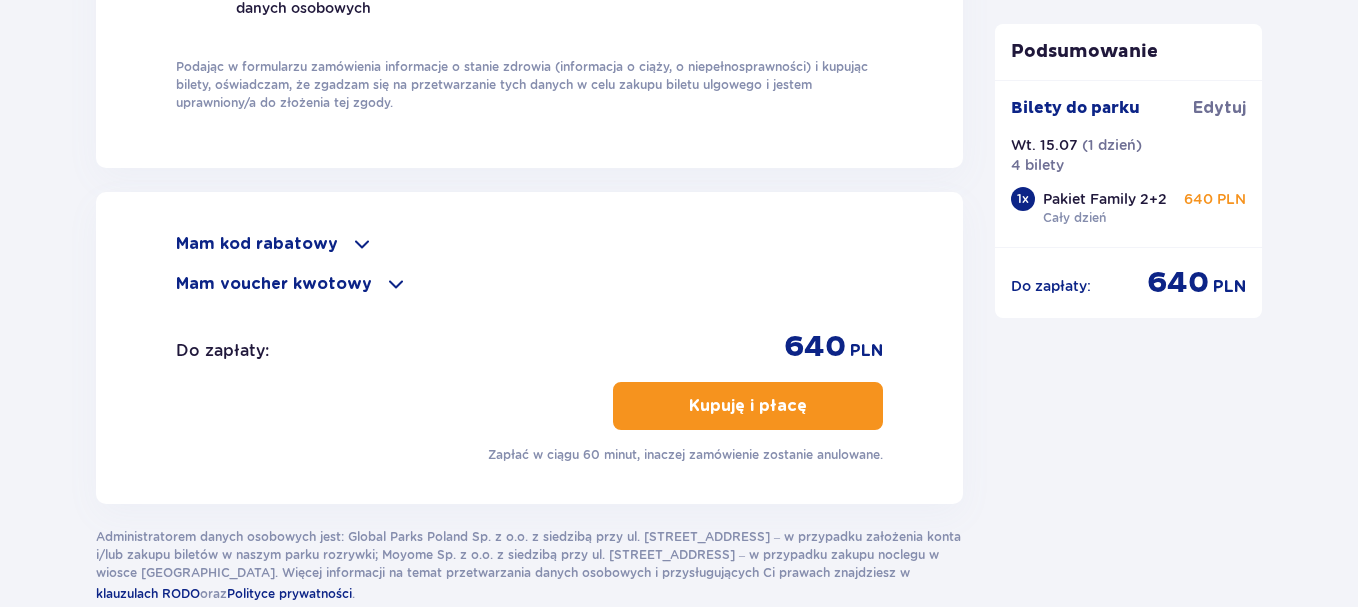 click on "Kupuję i płacę" at bounding box center (748, 406) 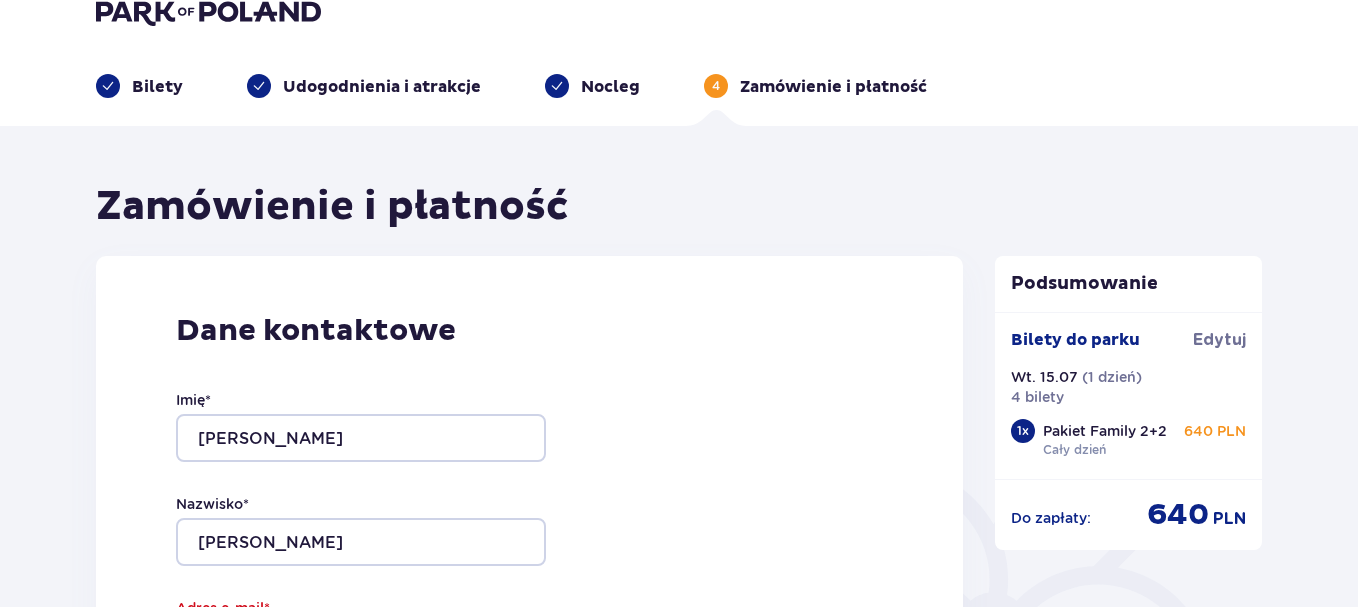 scroll, scrollTop: 0, scrollLeft: 0, axis: both 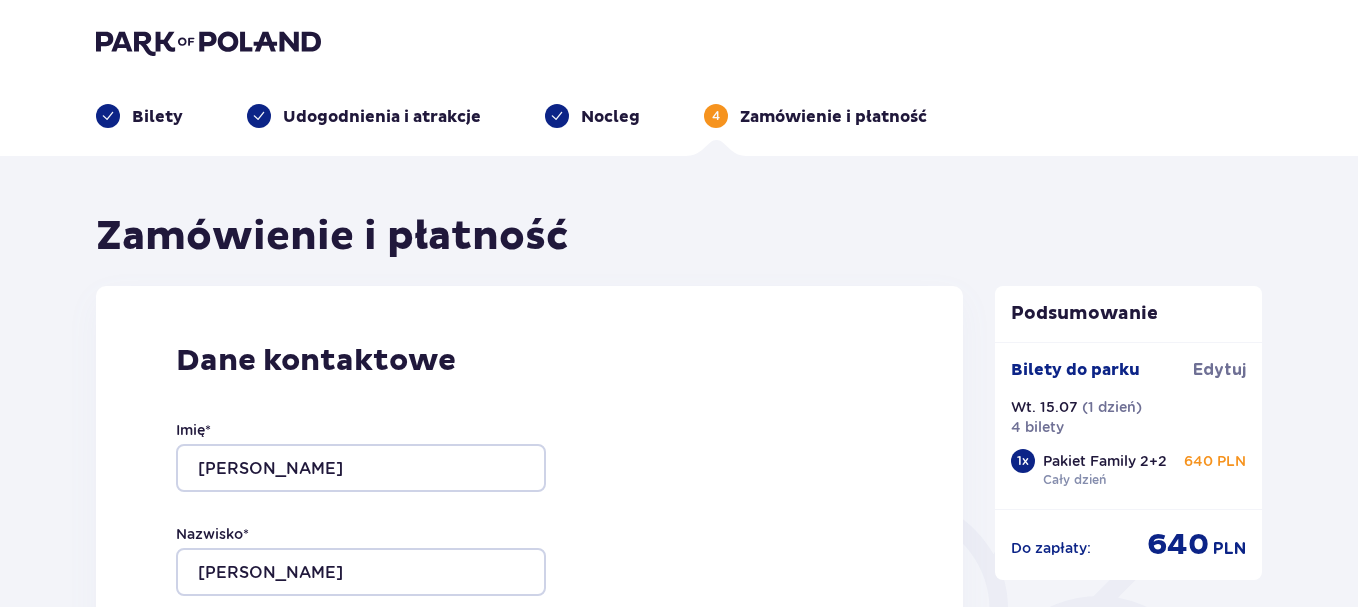 click at bounding box center [208, 42] 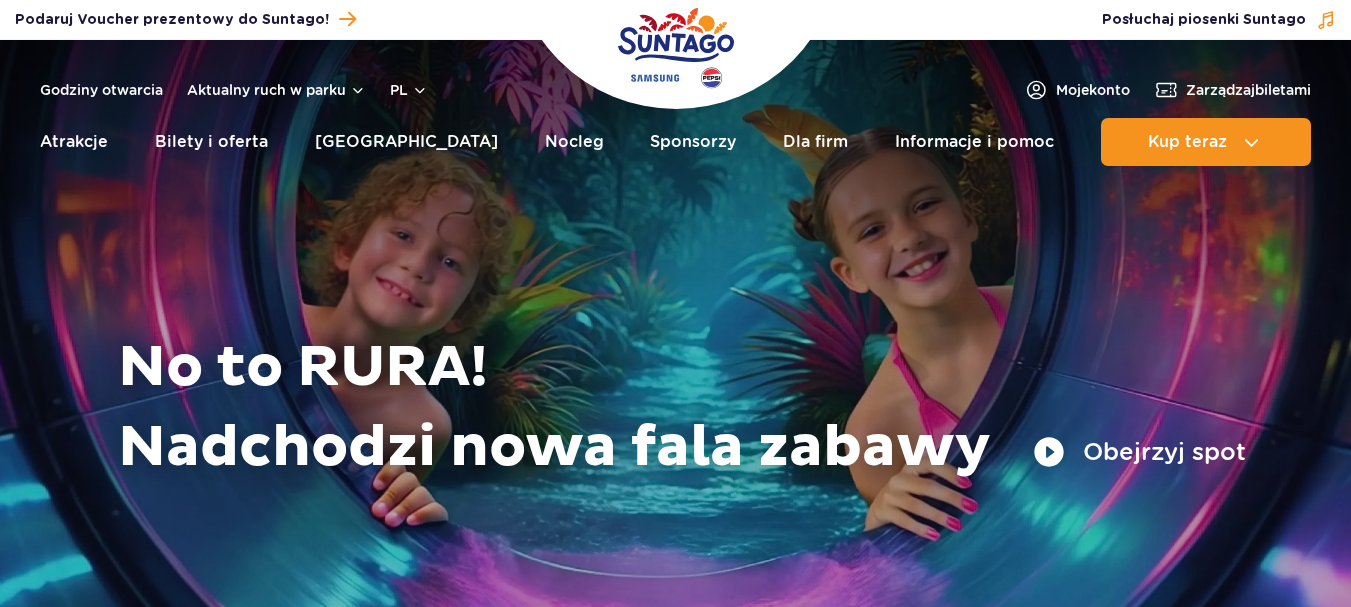 scroll, scrollTop: 0, scrollLeft: 0, axis: both 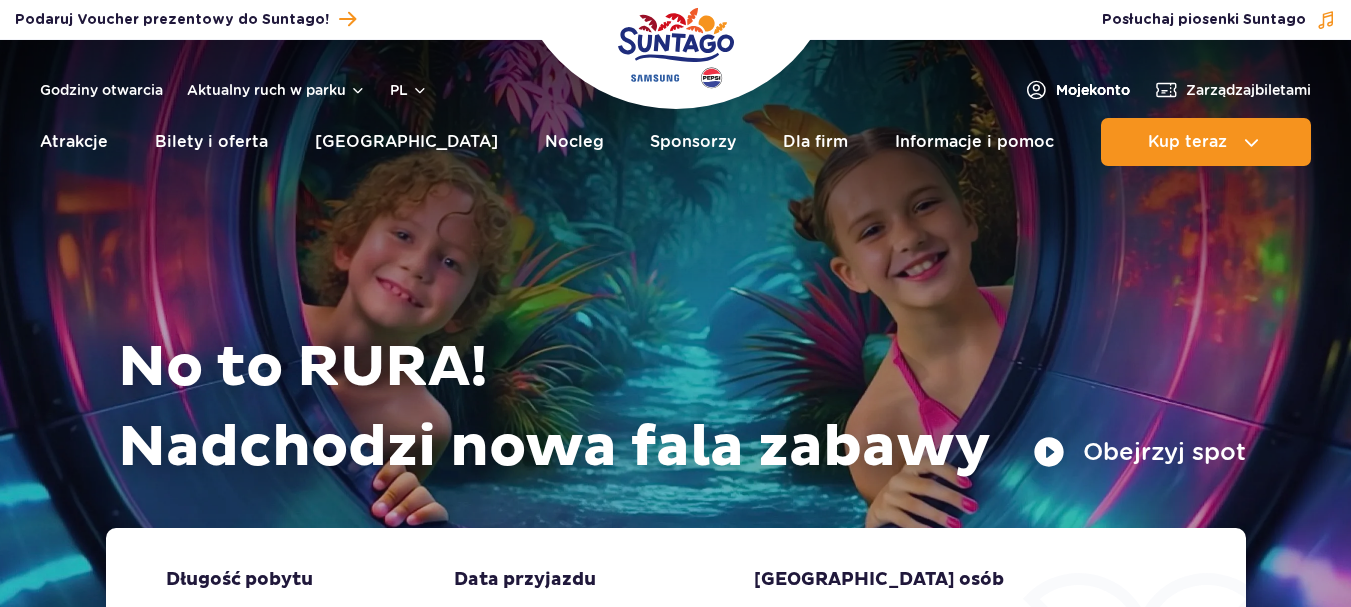 click on "Moje  konto" at bounding box center (1093, 90) 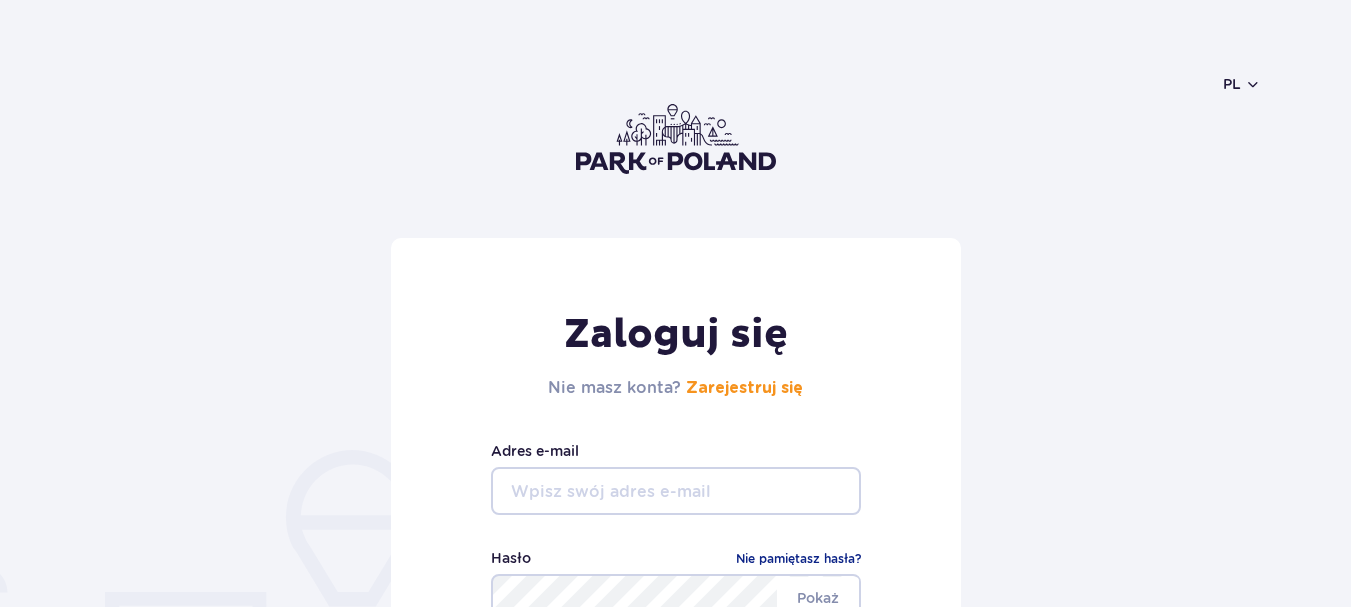 scroll, scrollTop: 0, scrollLeft: 0, axis: both 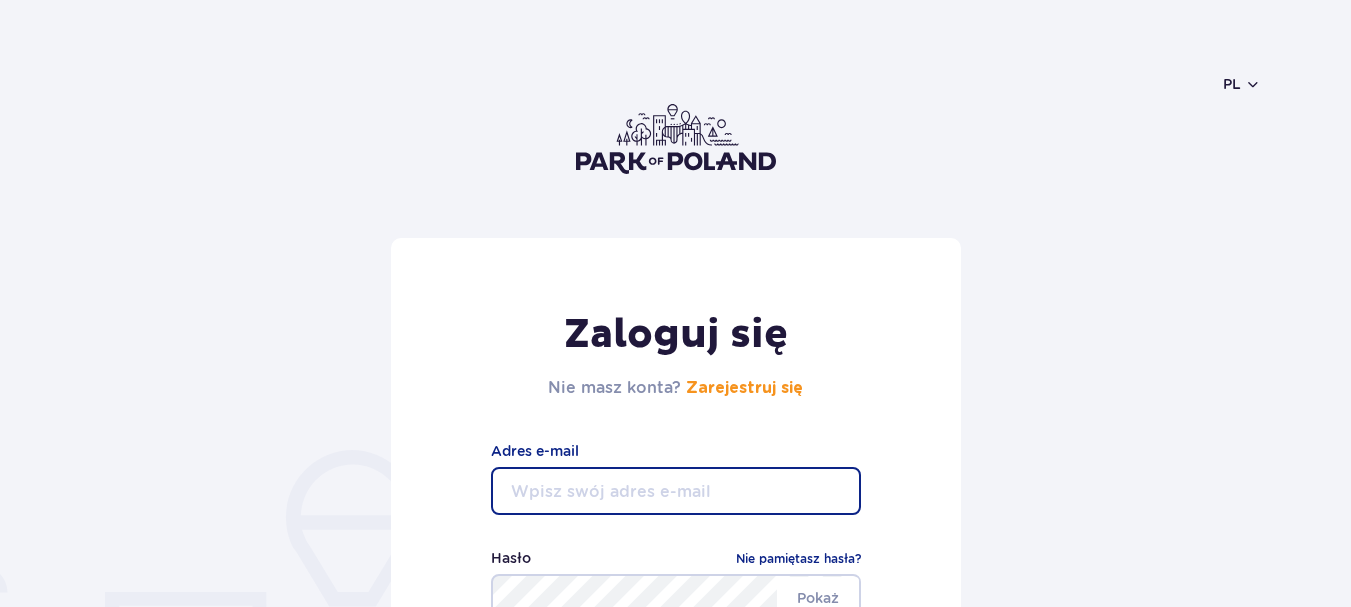 click at bounding box center [676, 491] 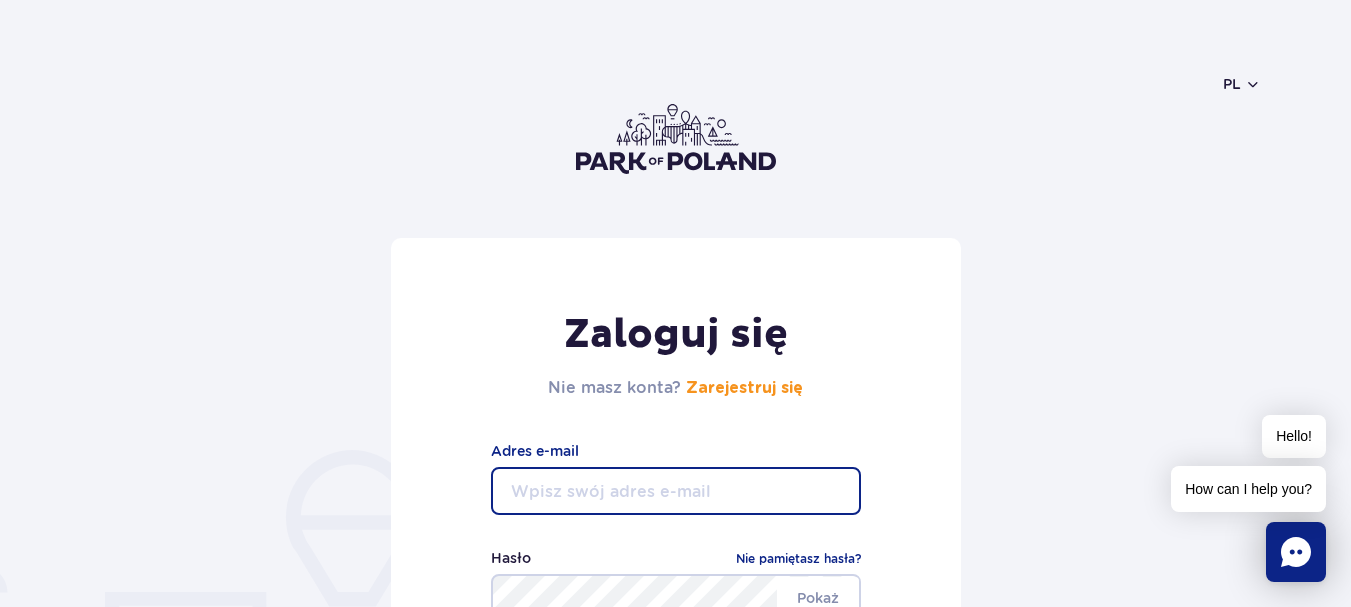 type on "danielarczynski@gmail.com" 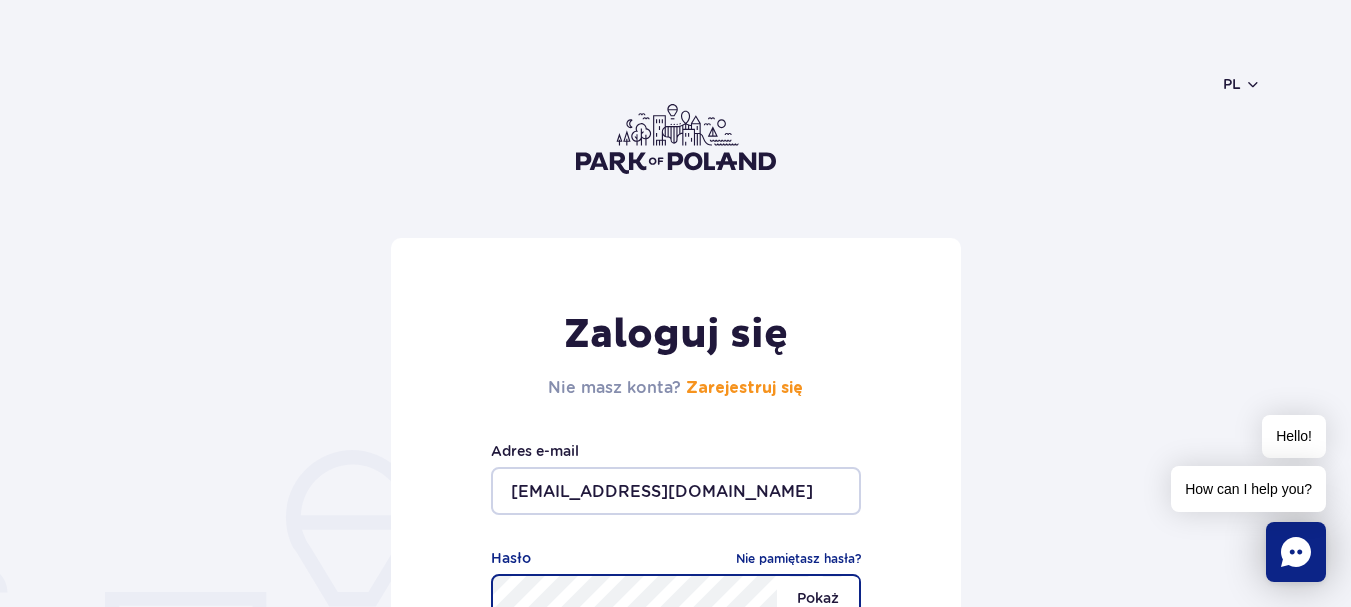 scroll, scrollTop: 1, scrollLeft: 0, axis: vertical 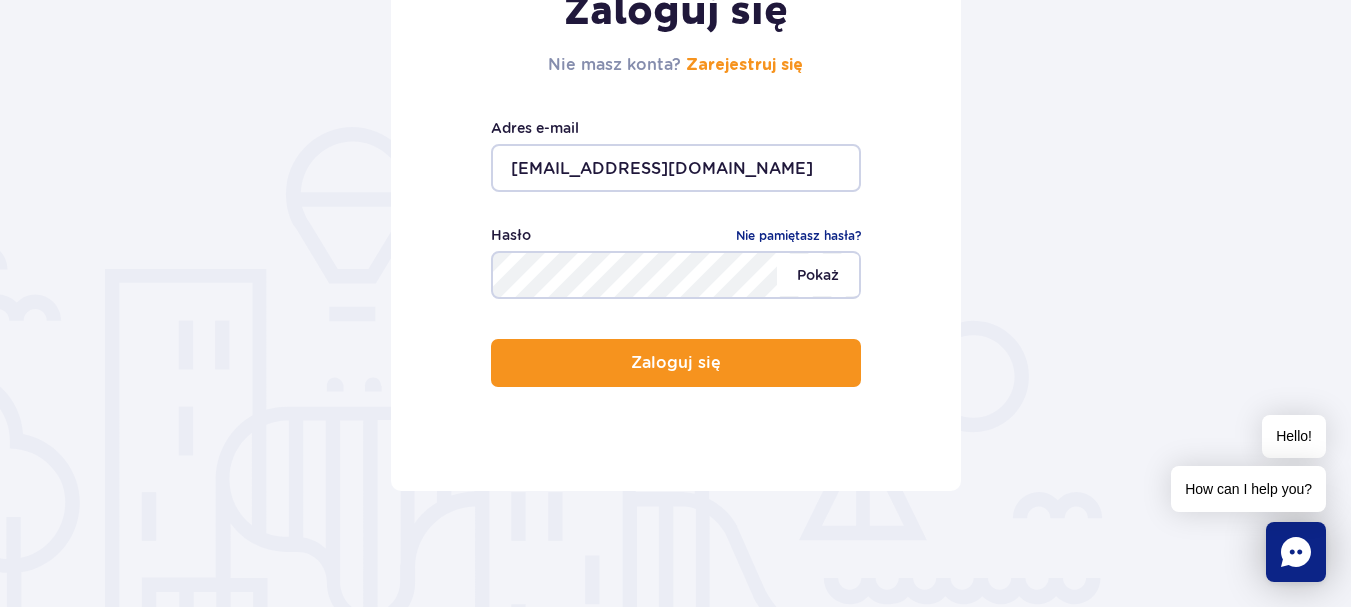 click on "Pokaż" at bounding box center [818, 275] 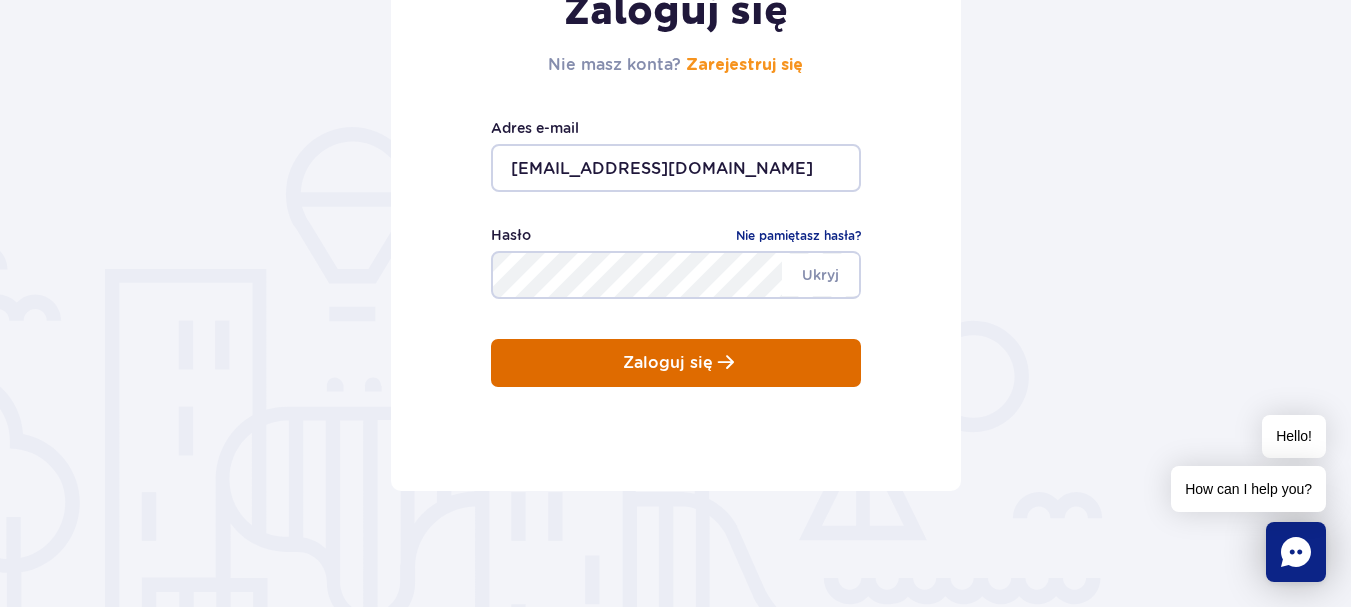 click on "Zaloguj się" at bounding box center (676, 363) 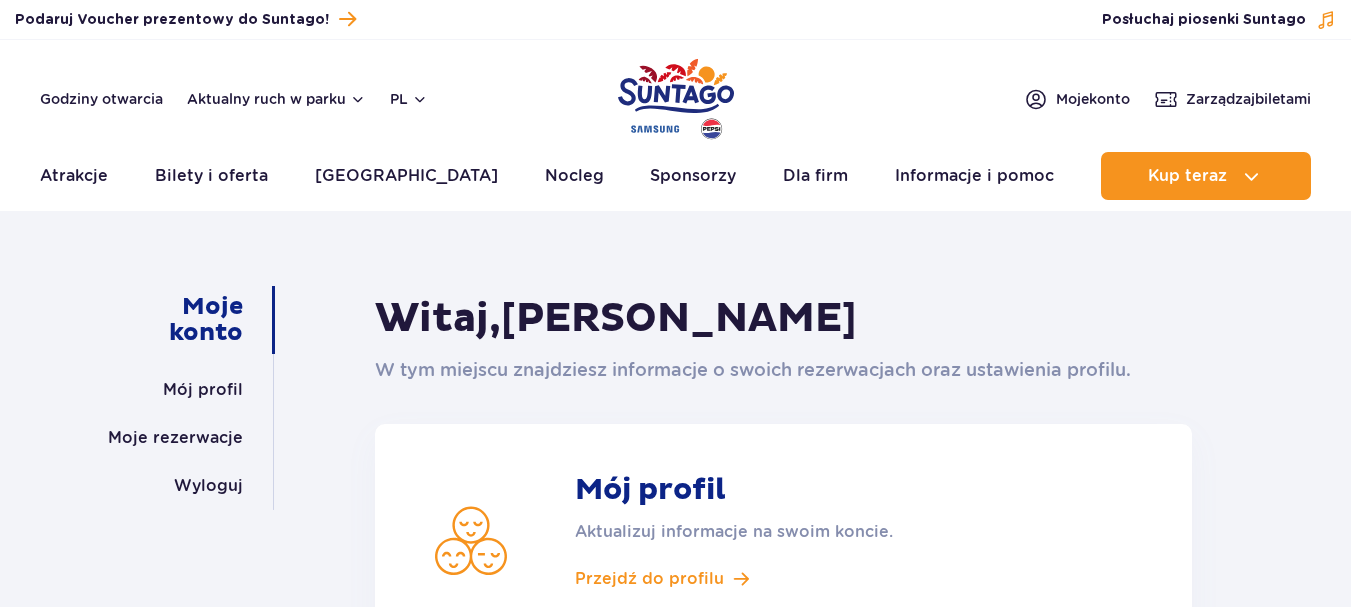 scroll, scrollTop: 0, scrollLeft: 0, axis: both 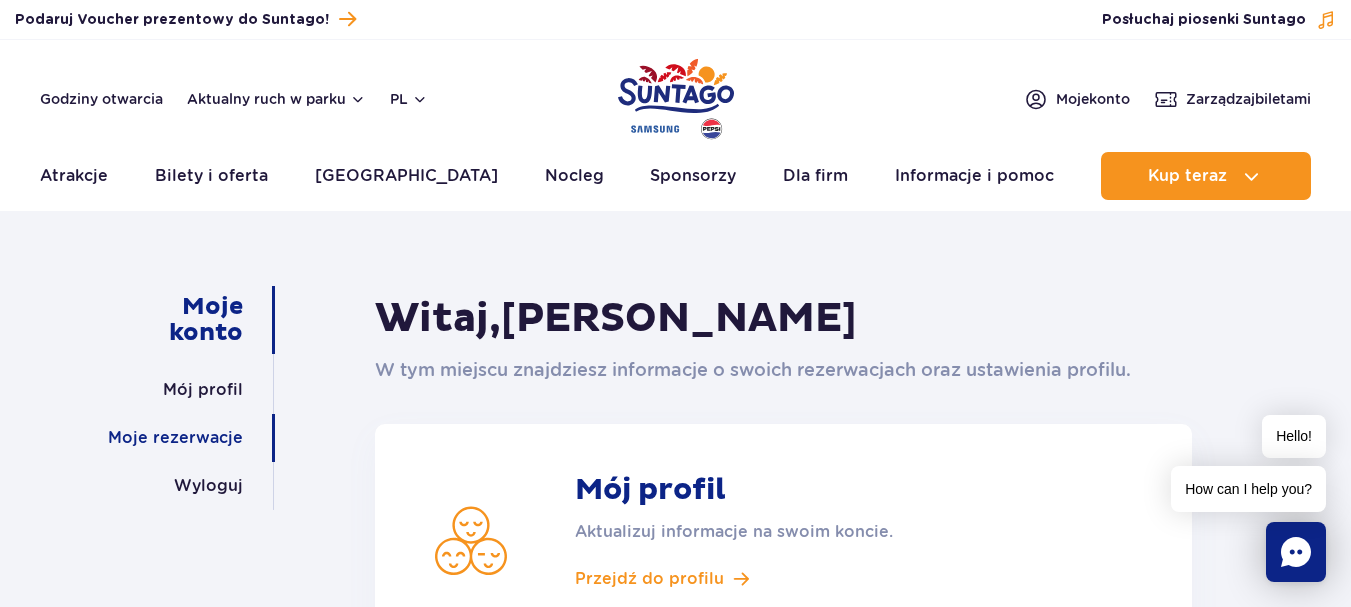 click on "Moje rezerwacje" at bounding box center (175, 438) 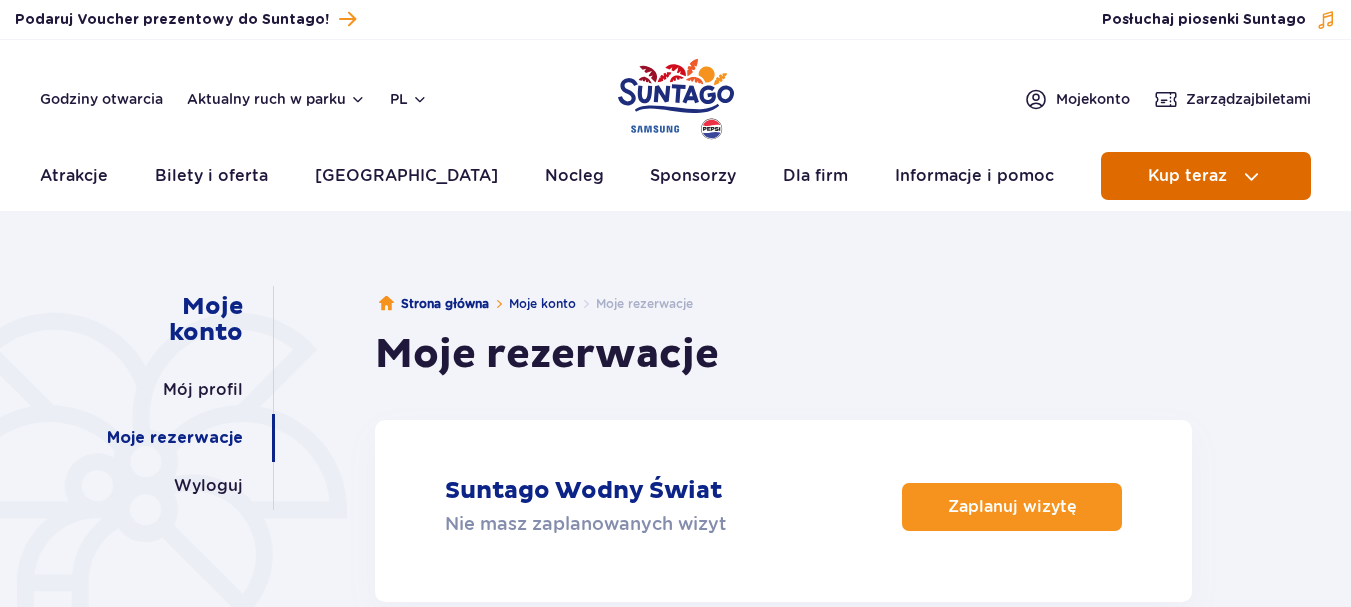 scroll, scrollTop: 0, scrollLeft: 0, axis: both 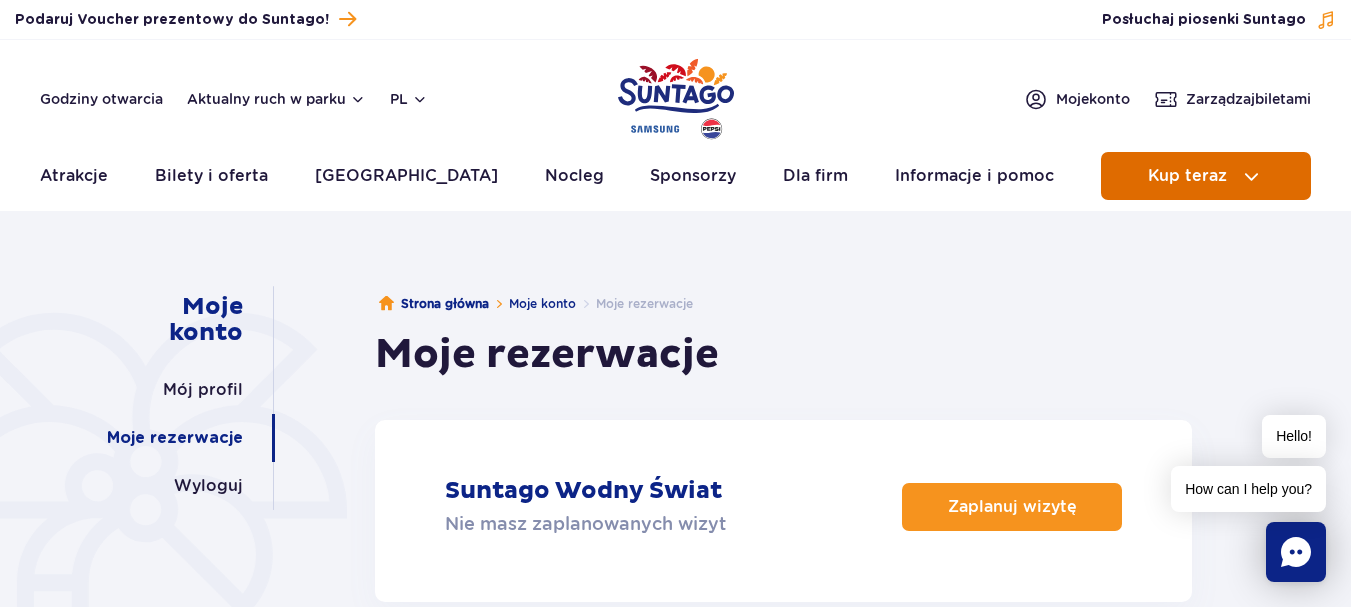 click on "Kup teraz" at bounding box center [1187, 176] 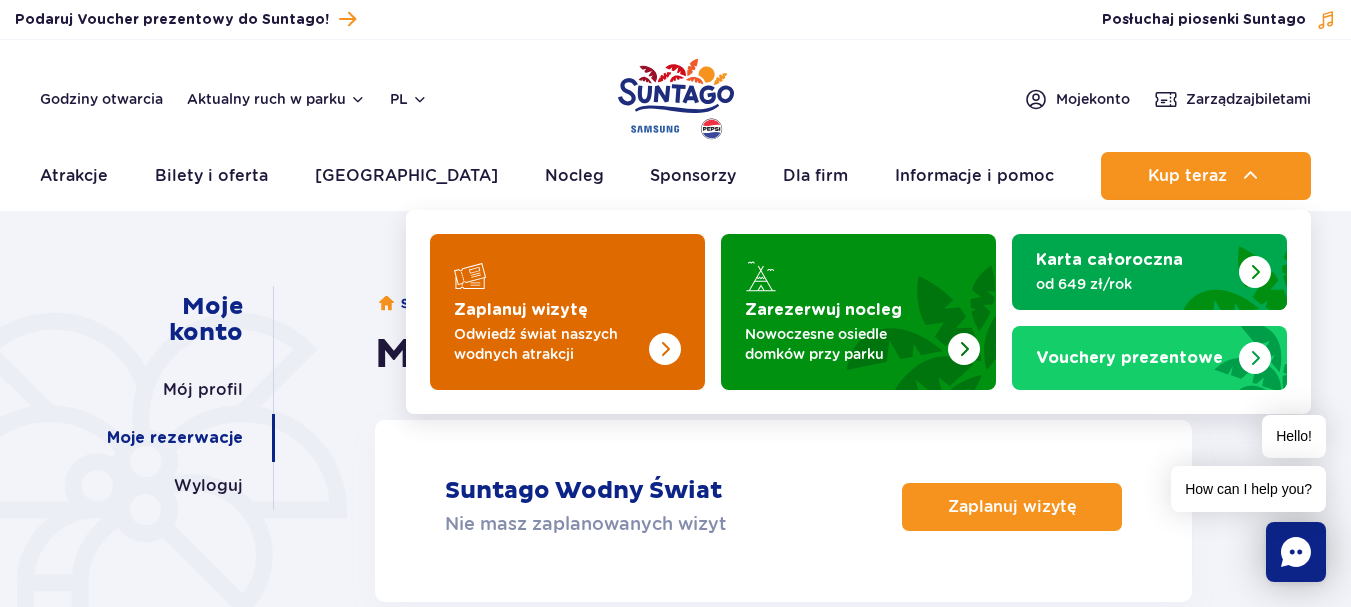 click at bounding box center (567, 312) 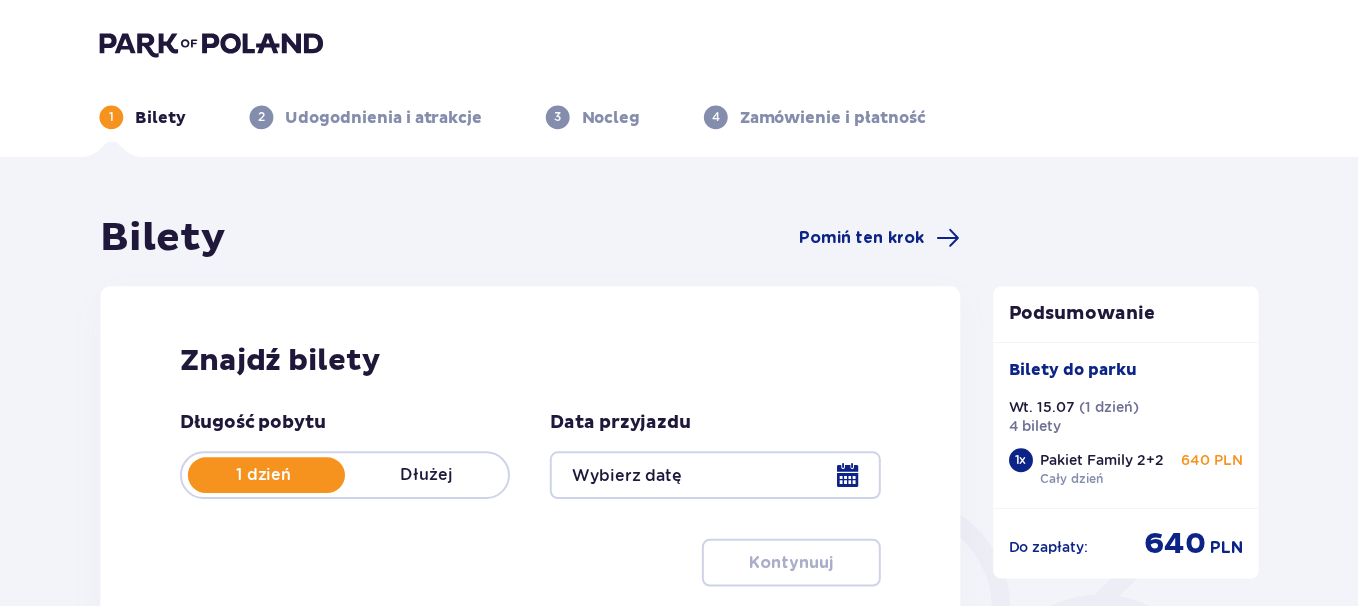 scroll, scrollTop: 0, scrollLeft: 0, axis: both 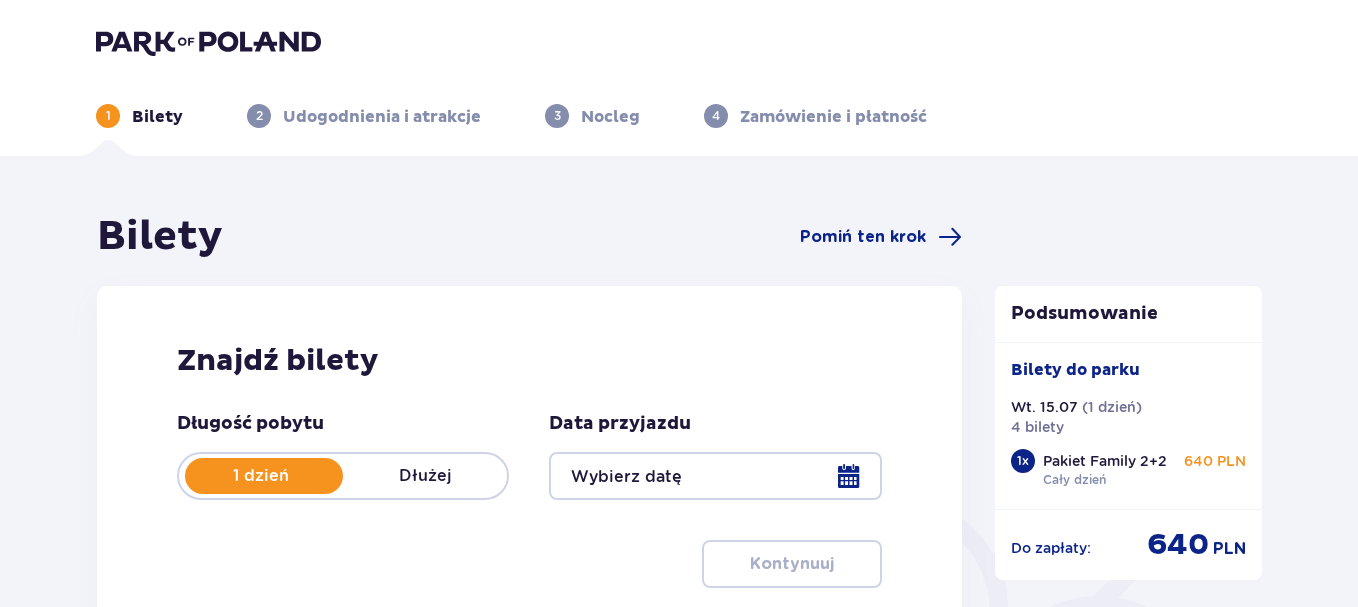 type on "[DATE]" 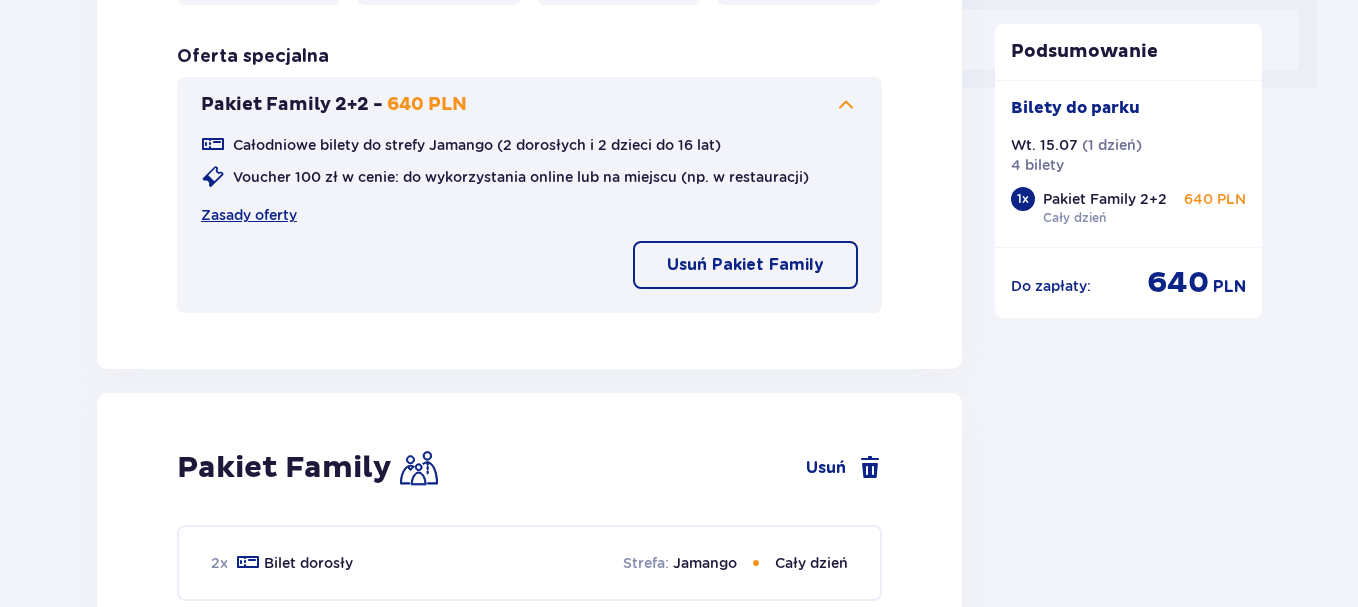 scroll, scrollTop: 991, scrollLeft: 0, axis: vertical 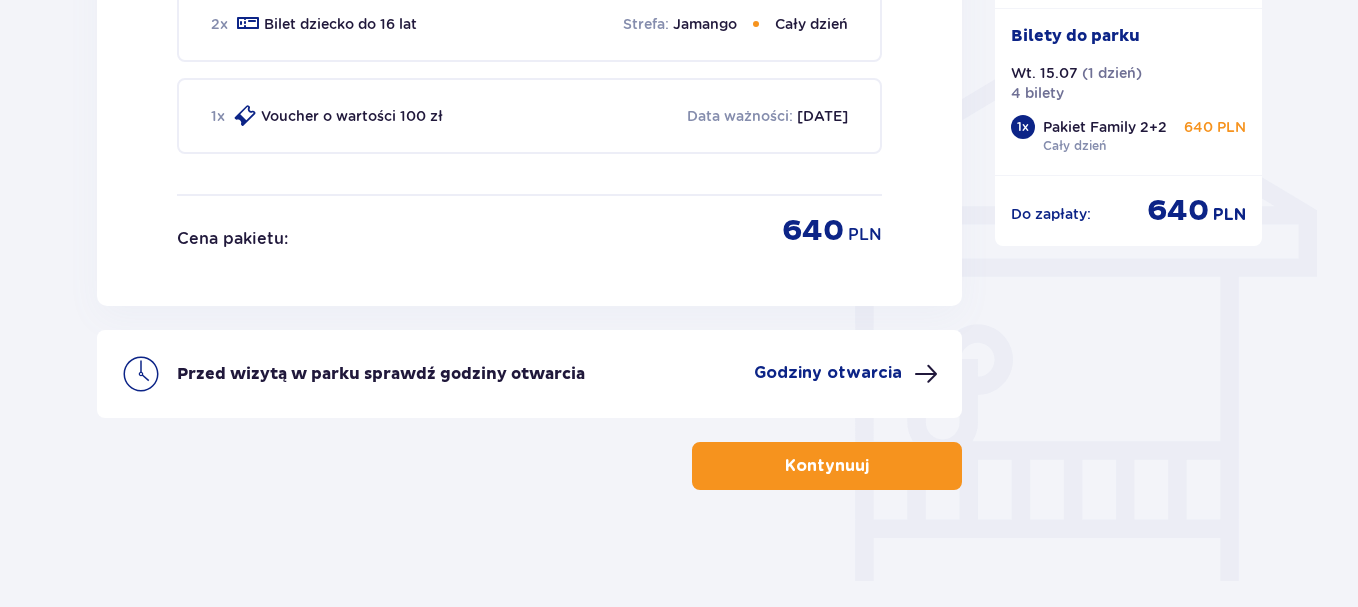 click on "Kontynuuj" at bounding box center (827, 466) 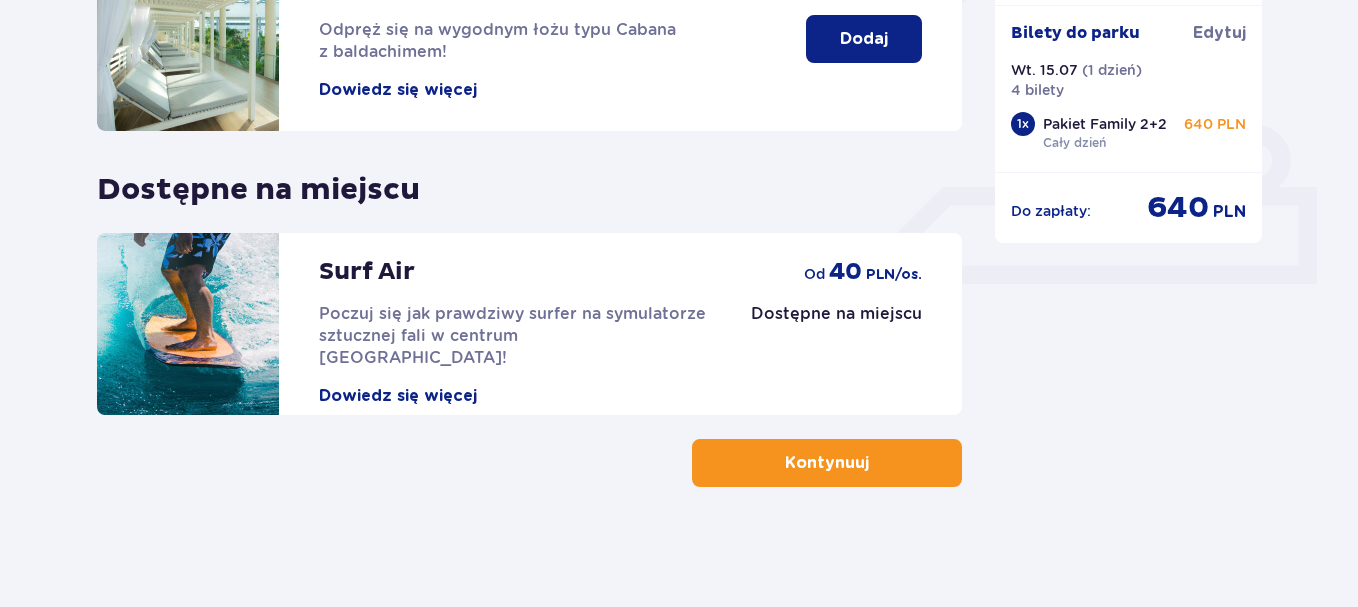 scroll, scrollTop: 0, scrollLeft: 0, axis: both 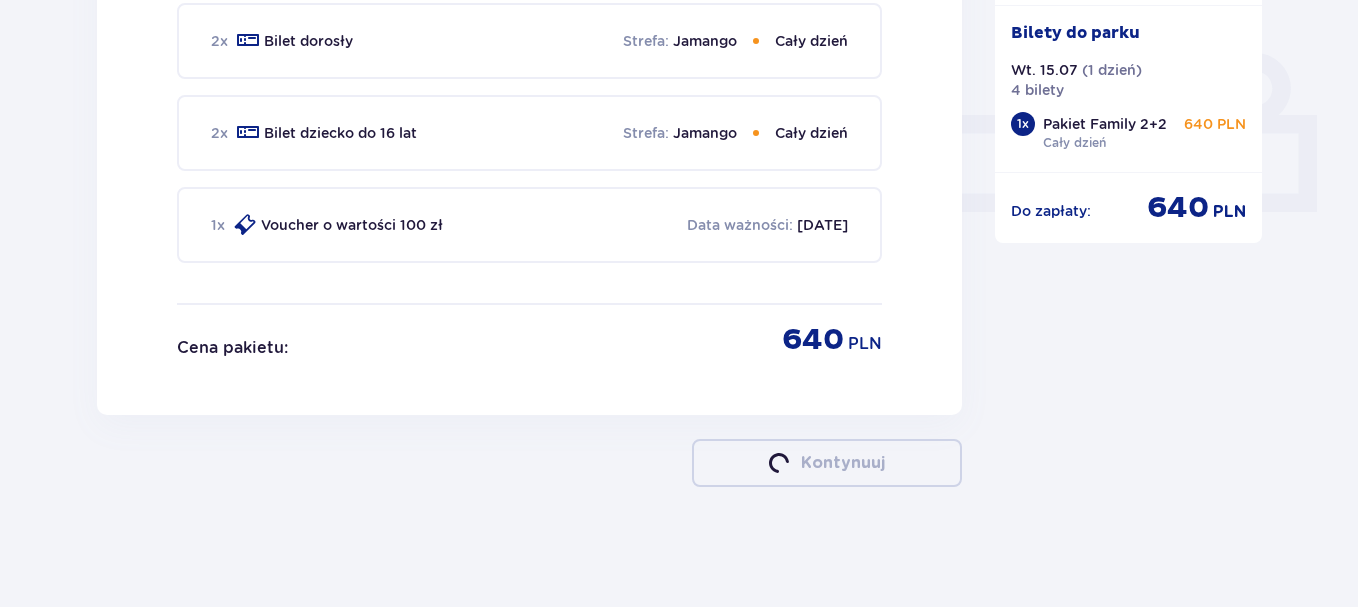 type on "[DATE]" 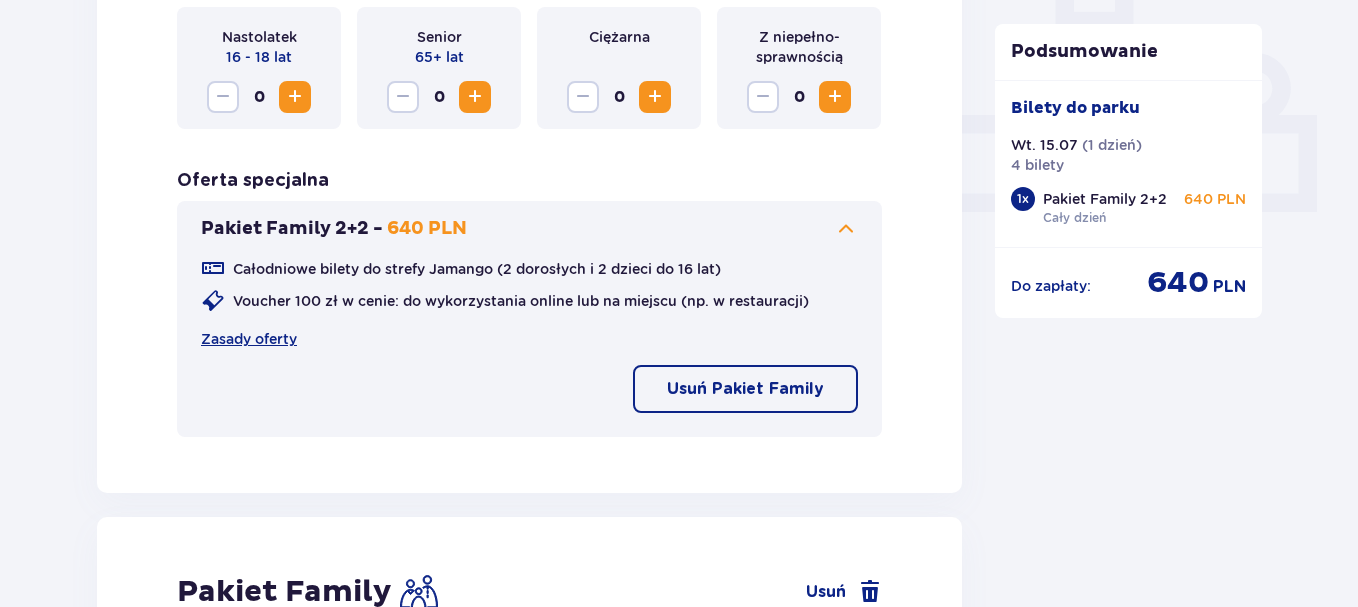 scroll, scrollTop: 1467, scrollLeft: 0, axis: vertical 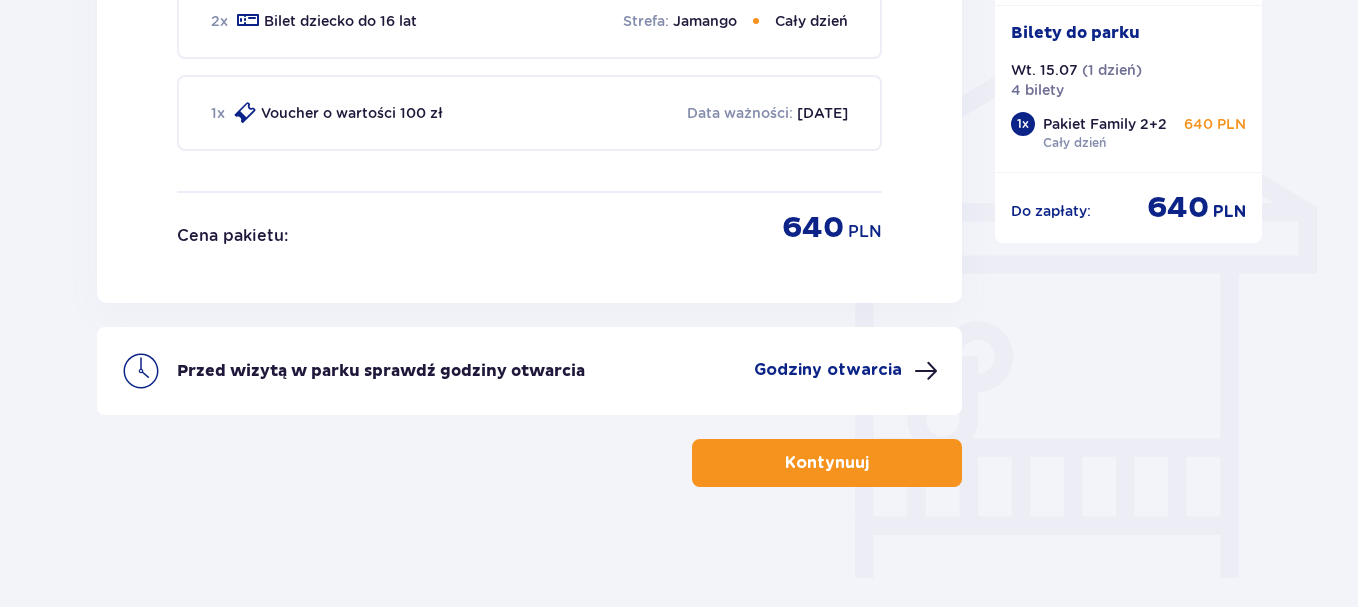 click at bounding box center [873, 463] 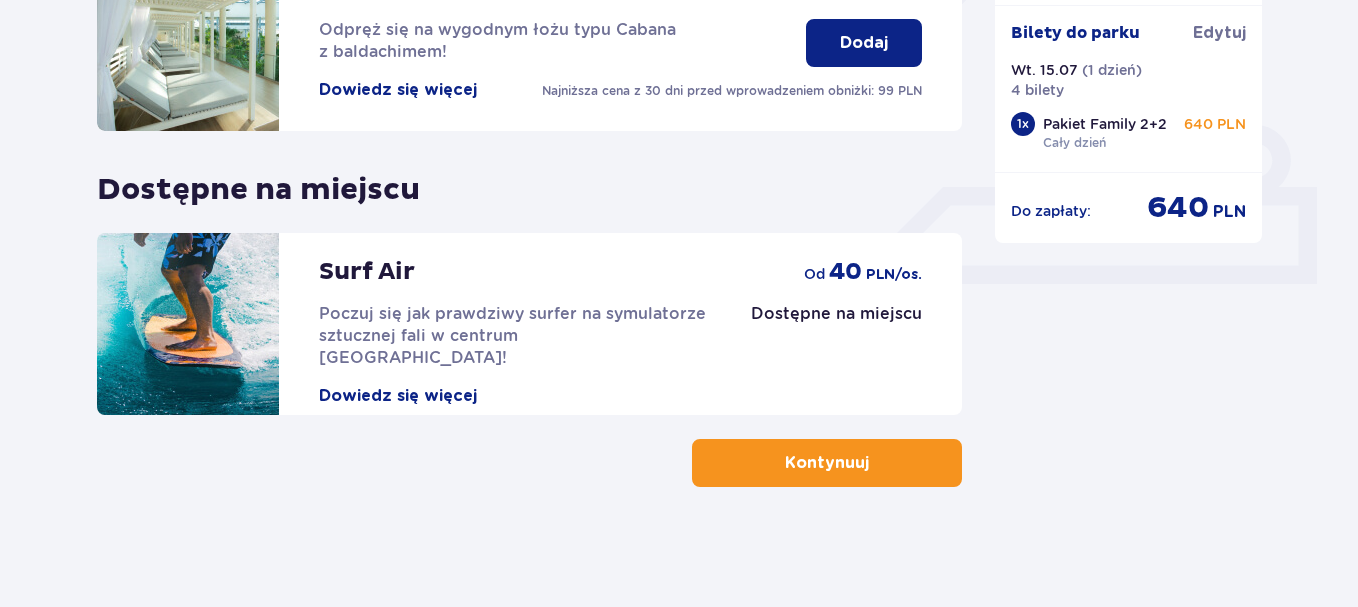 scroll, scrollTop: 0, scrollLeft: 0, axis: both 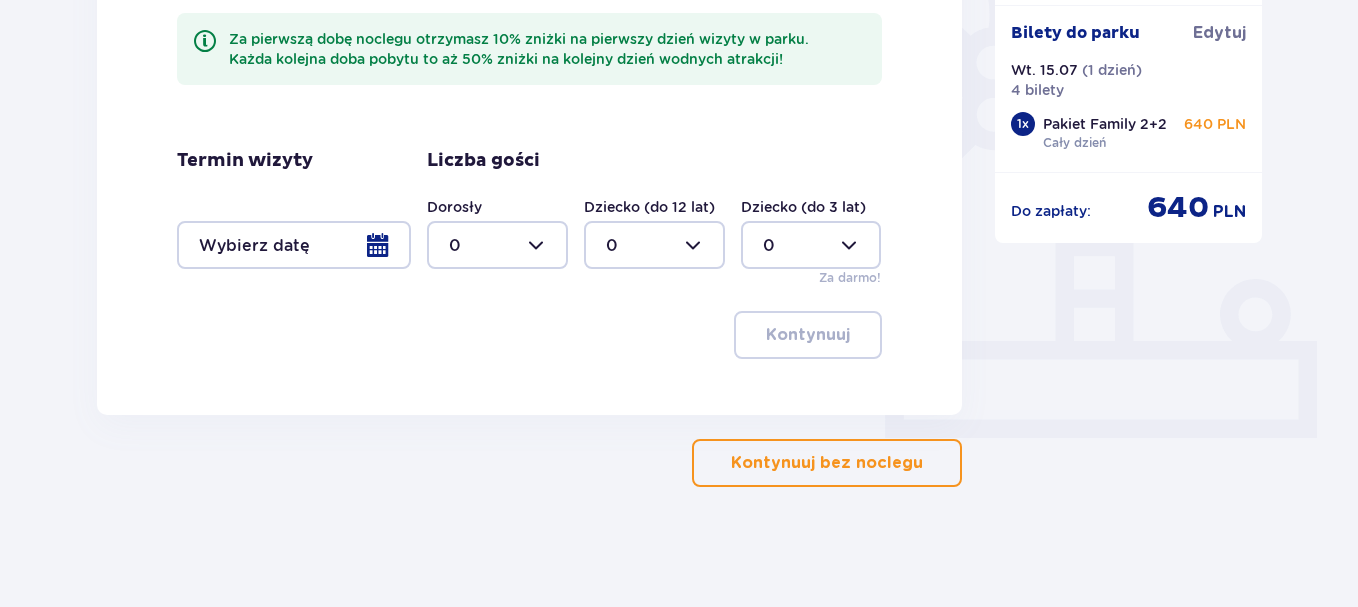 click at bounding box center (927, 463) 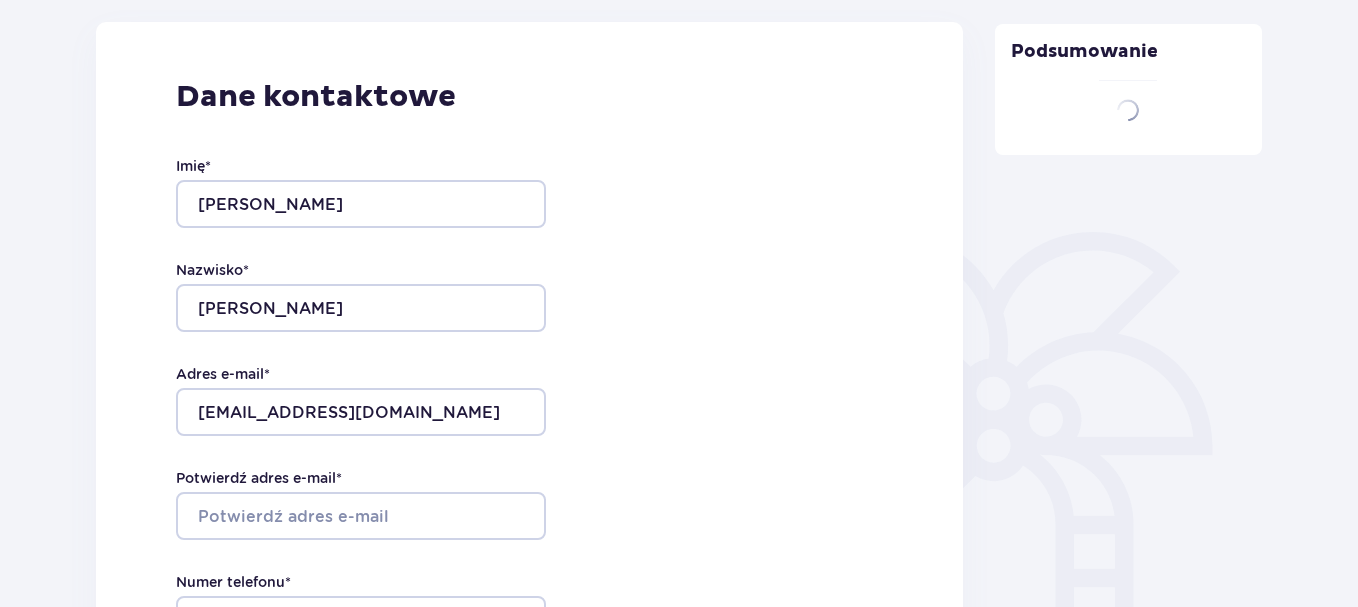 type on "Daniel" 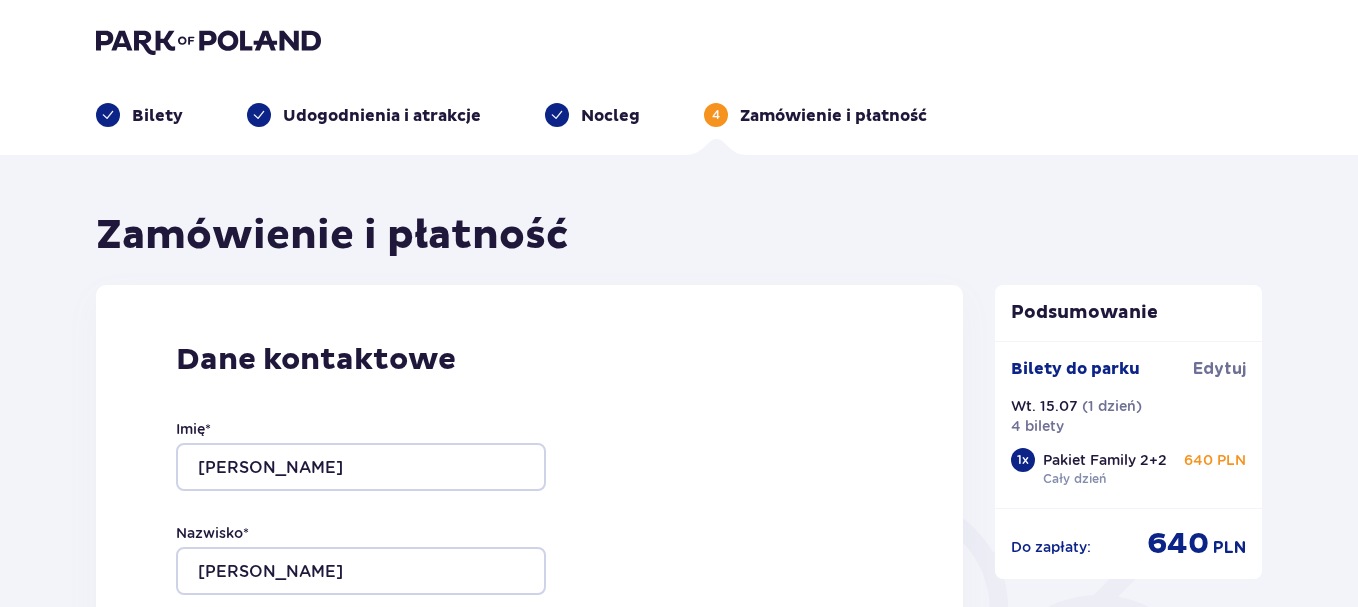 scroll, scrollTop: 0, scrollLeft: 0, axis: both 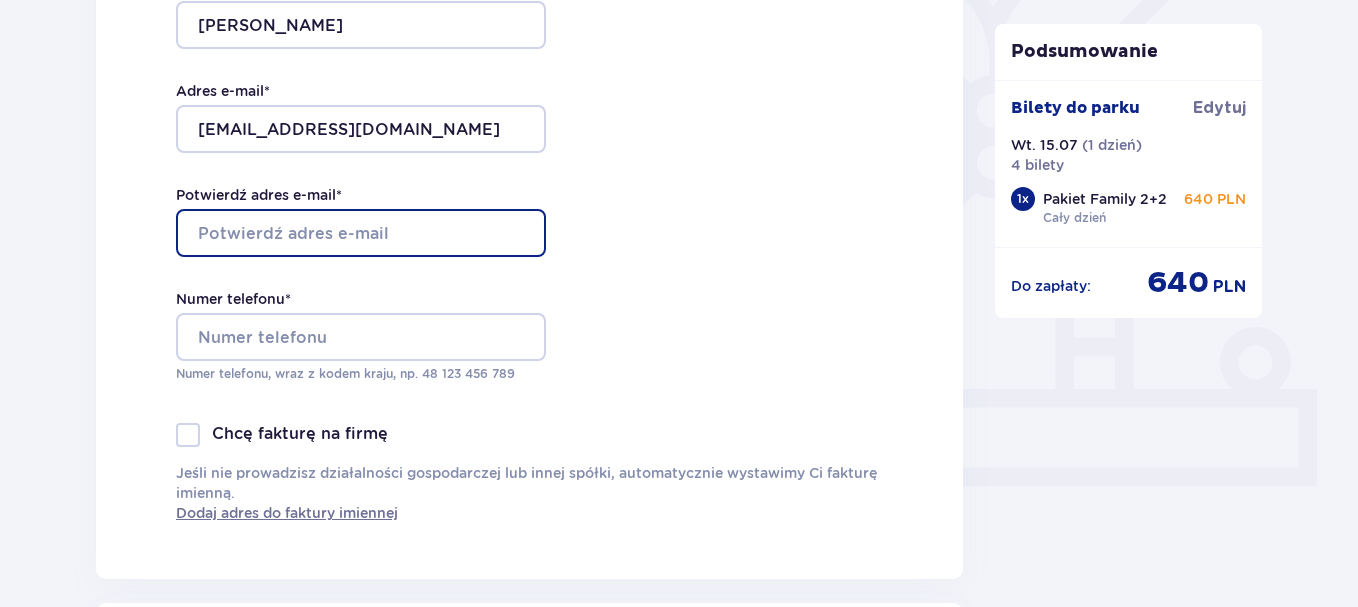 click on "Potwierdź adres e-mail *" at bounding box center (361, 233) 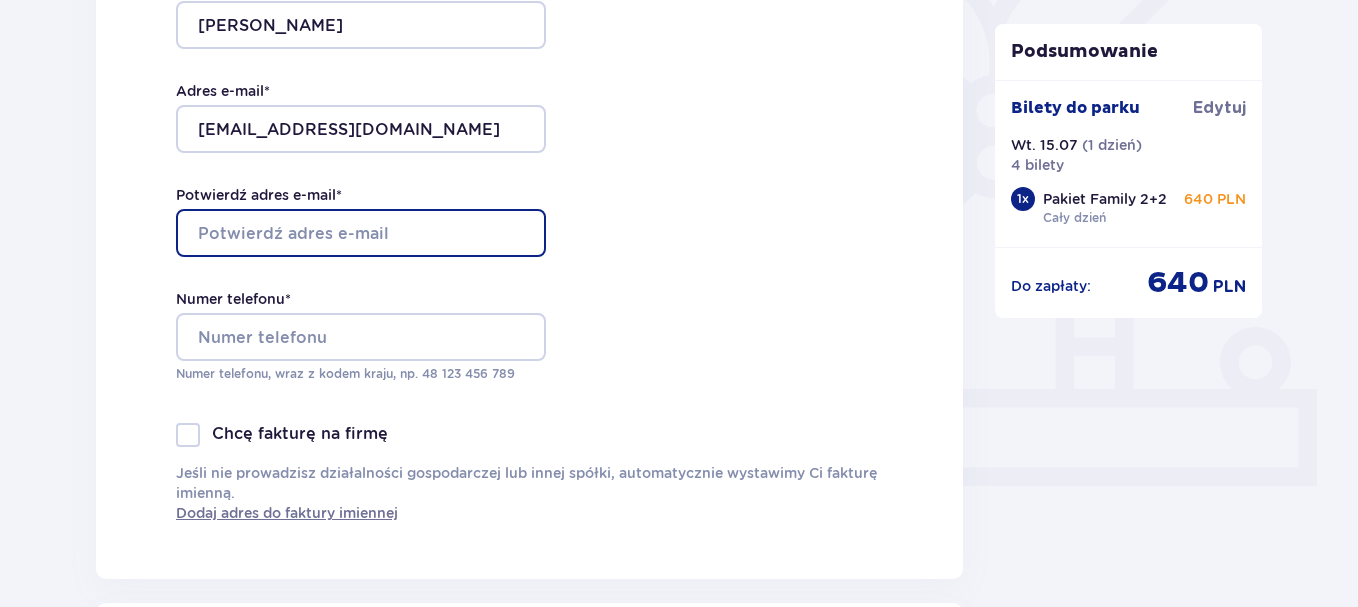 type on "danielarczynski@gmail.com" 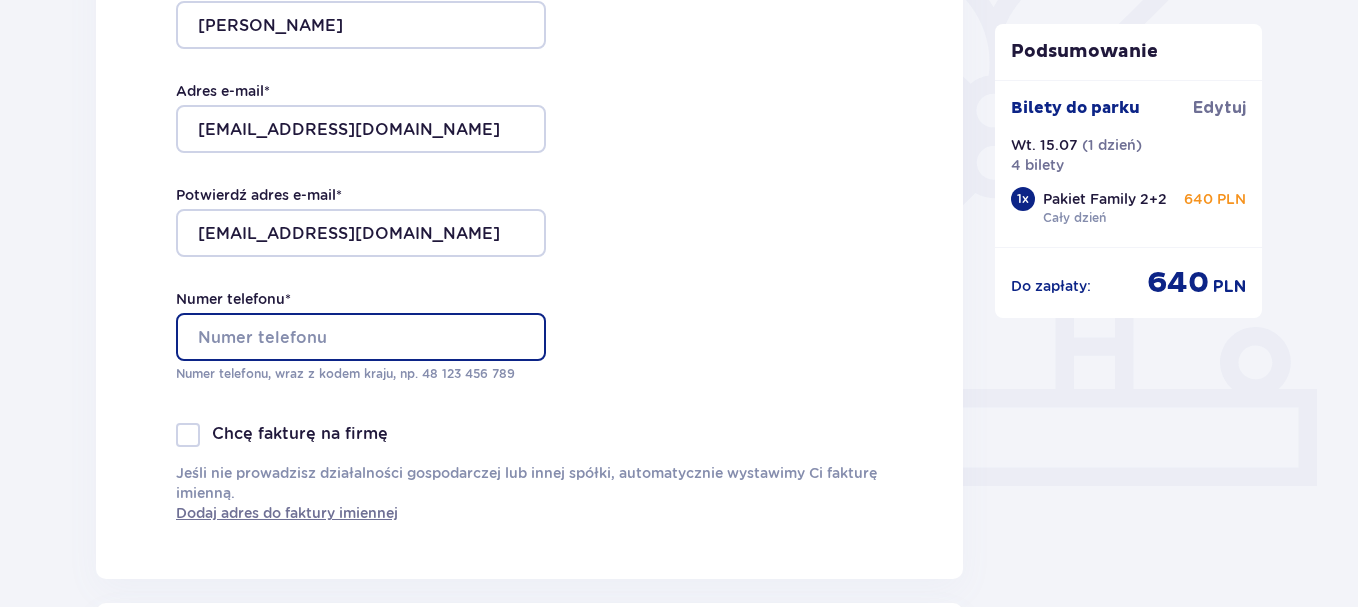 type on "695871617" 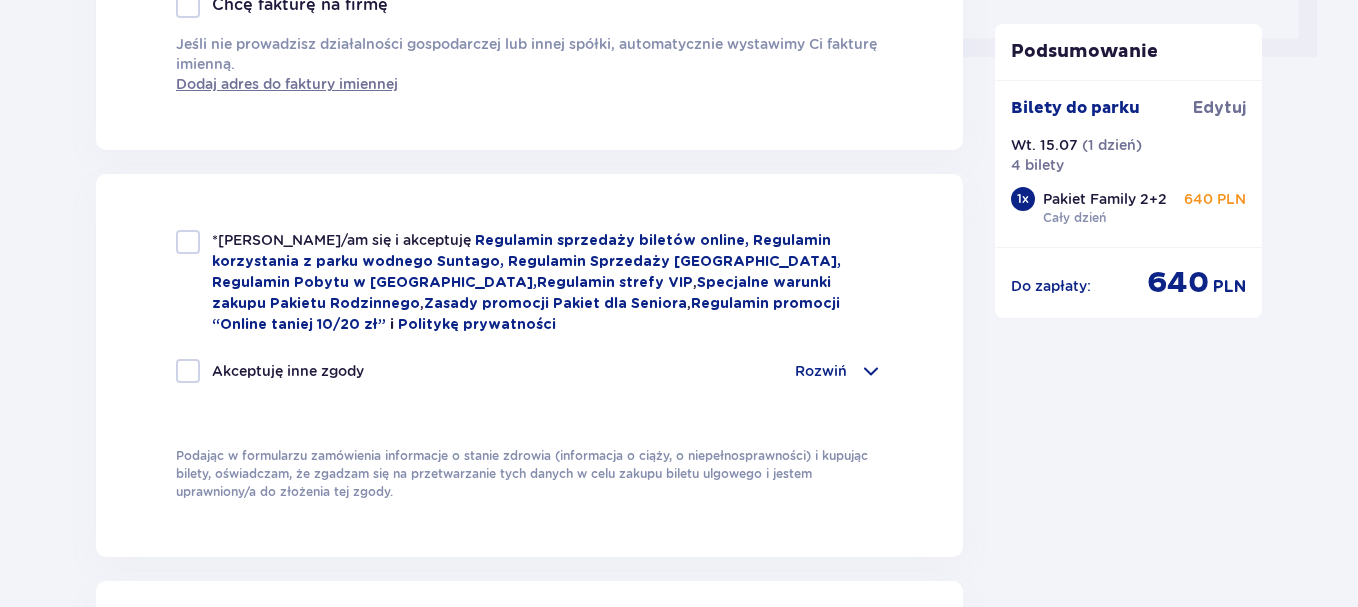 scroll, scrollTop: 989, scrollLeft: 0, axis: vertical 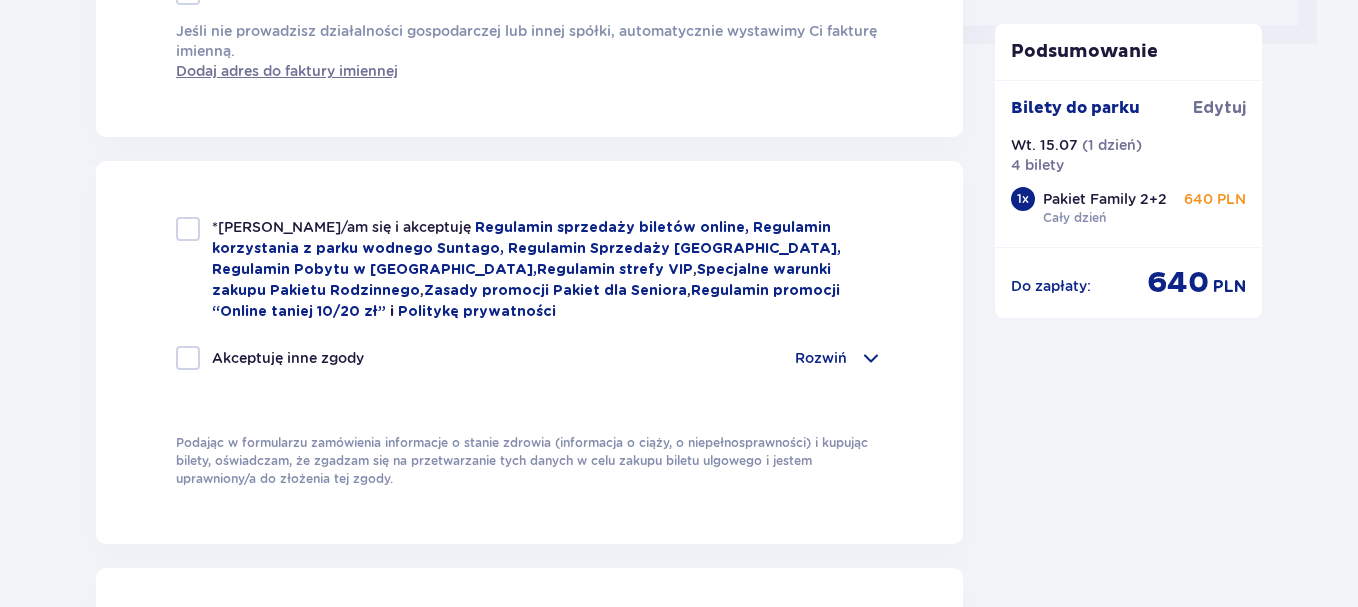 drag, startPoint x: 178, startPoint y: 229, endPoint x: 172, endPoint y: 323, distance: 94.19129 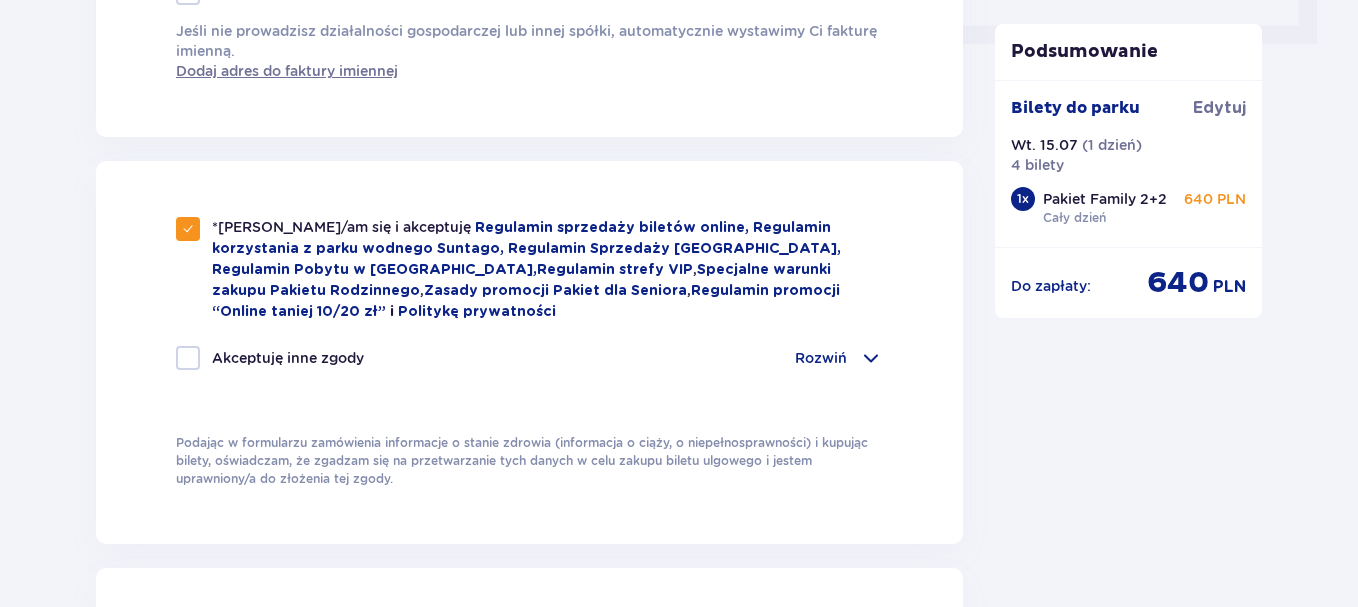 click at bounding box center (188, 358) 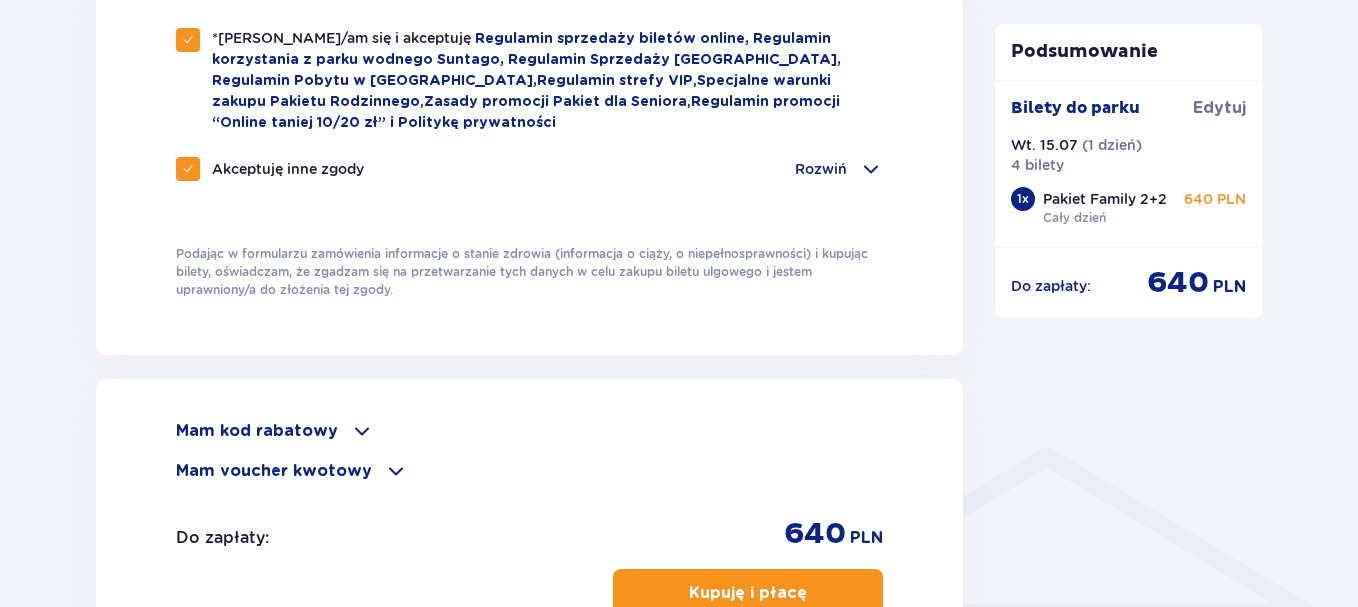 scroll, scrollTop: 1216, scrollLeft: 0, axis: vertical 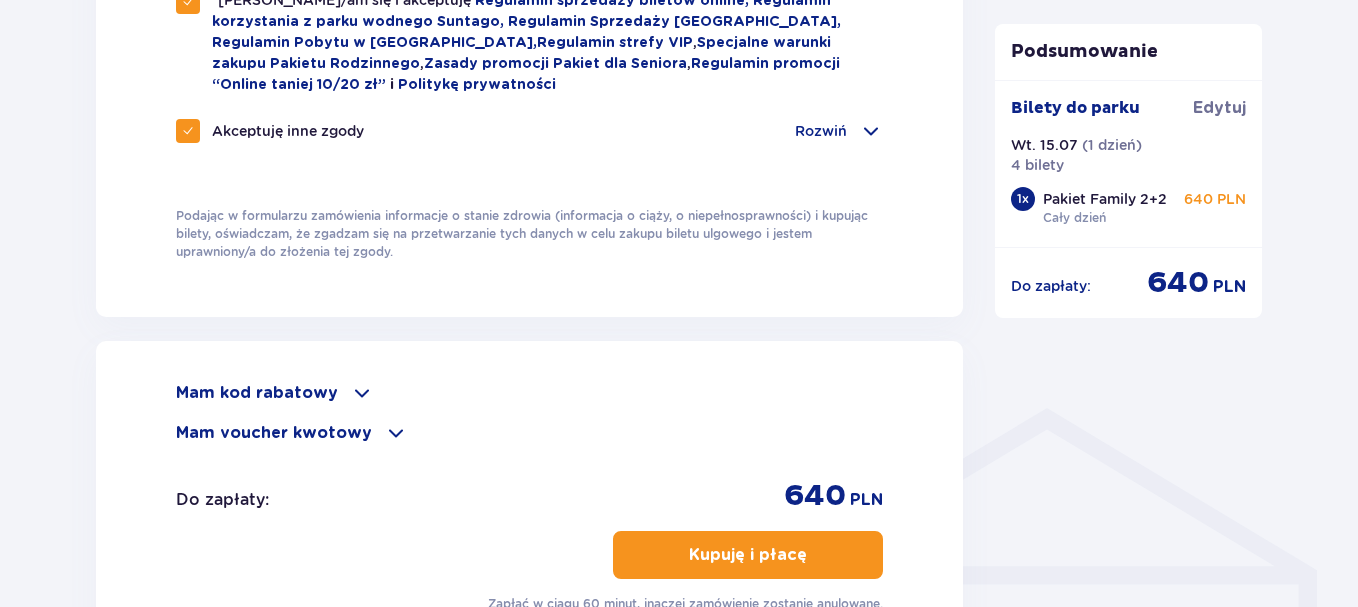 click on "Kupuję i płacę" at bounding box center (748, 555) 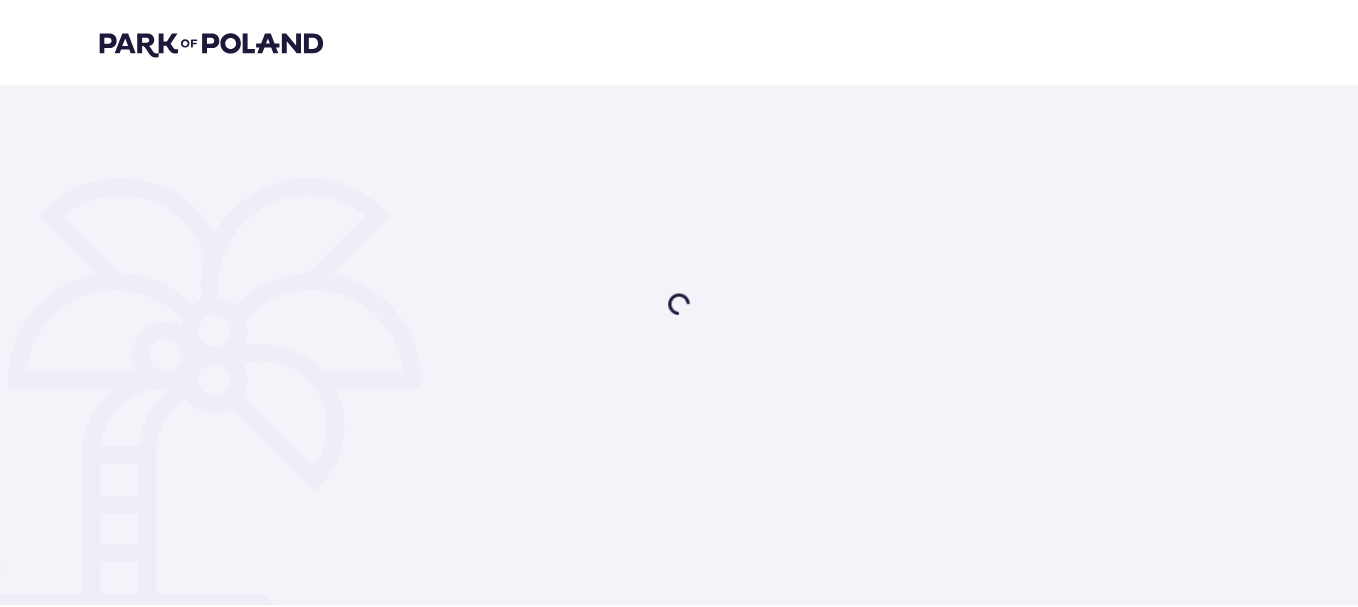 scroll, scrollTop: 0, scrollLeft: 0, axis: both 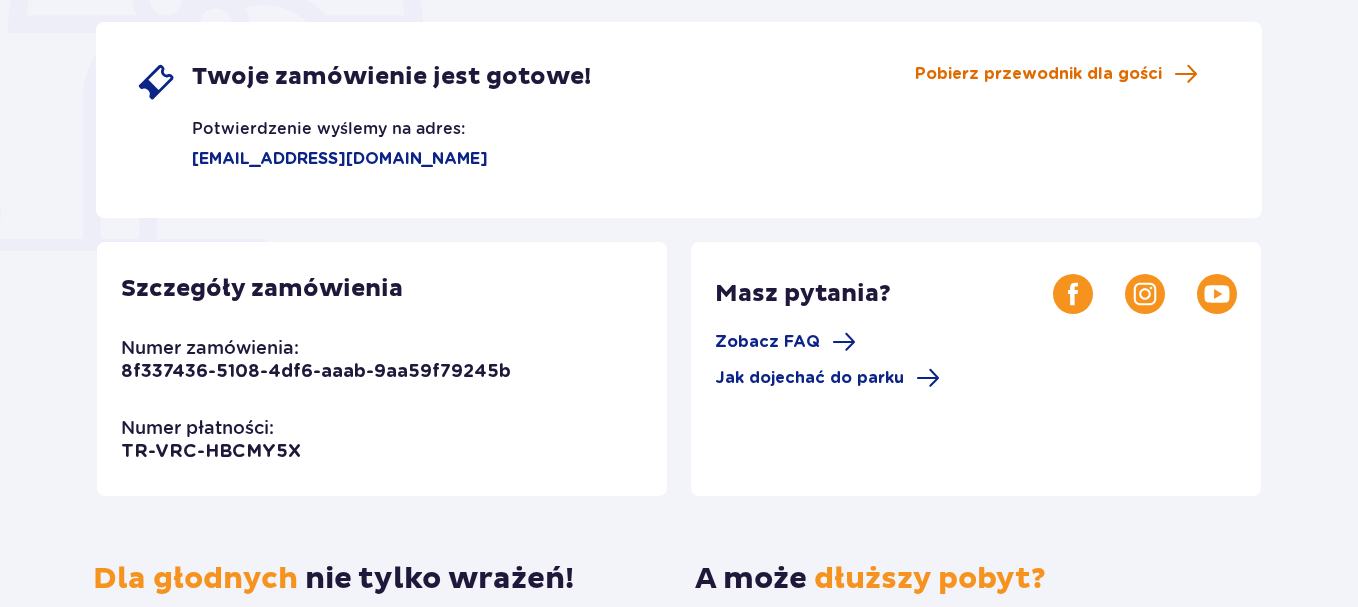 click on "Pobierz przewodnik dla gości" at bounding box center [1038, 74] 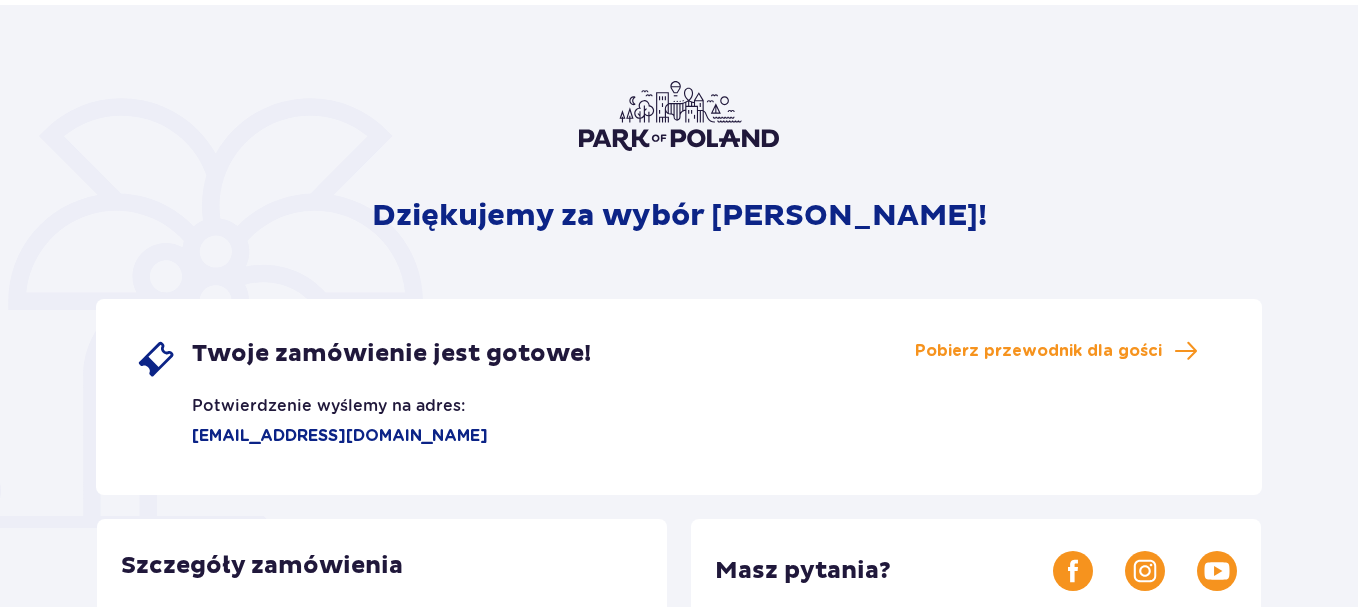 scroll, scrollTop: 17, scrollLeft: 0, axis: vertical 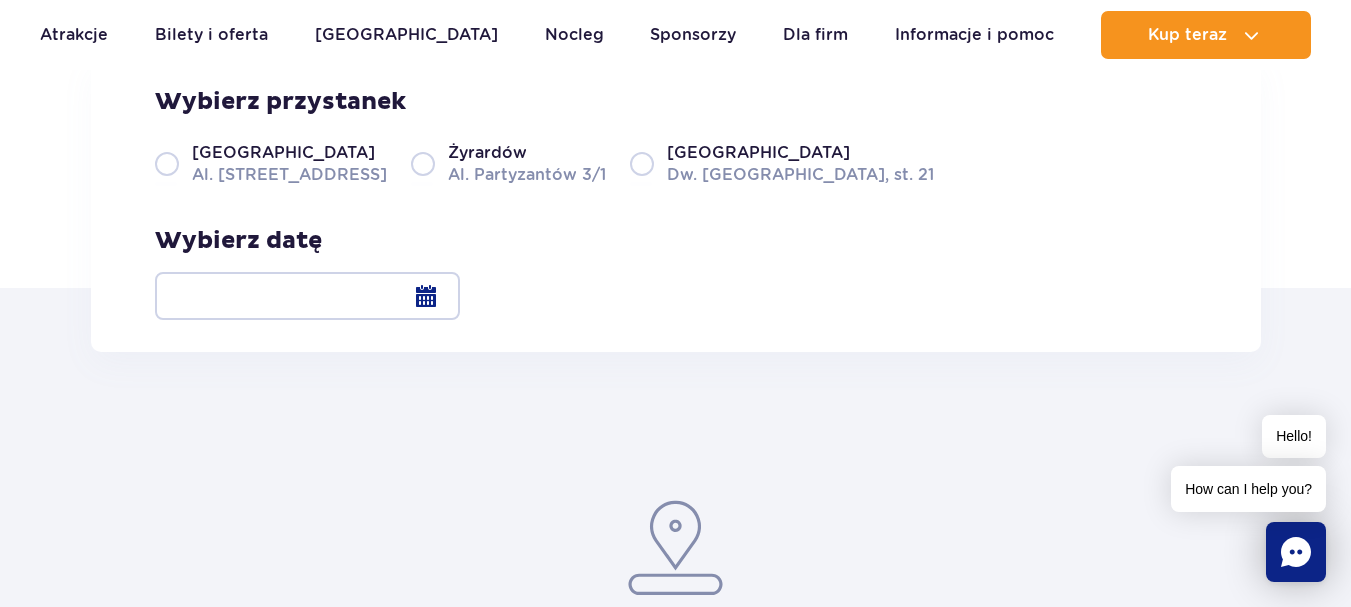 click on "Warszawa Al. [STREET_ADDRESS]" at bounding box center [271, 163] 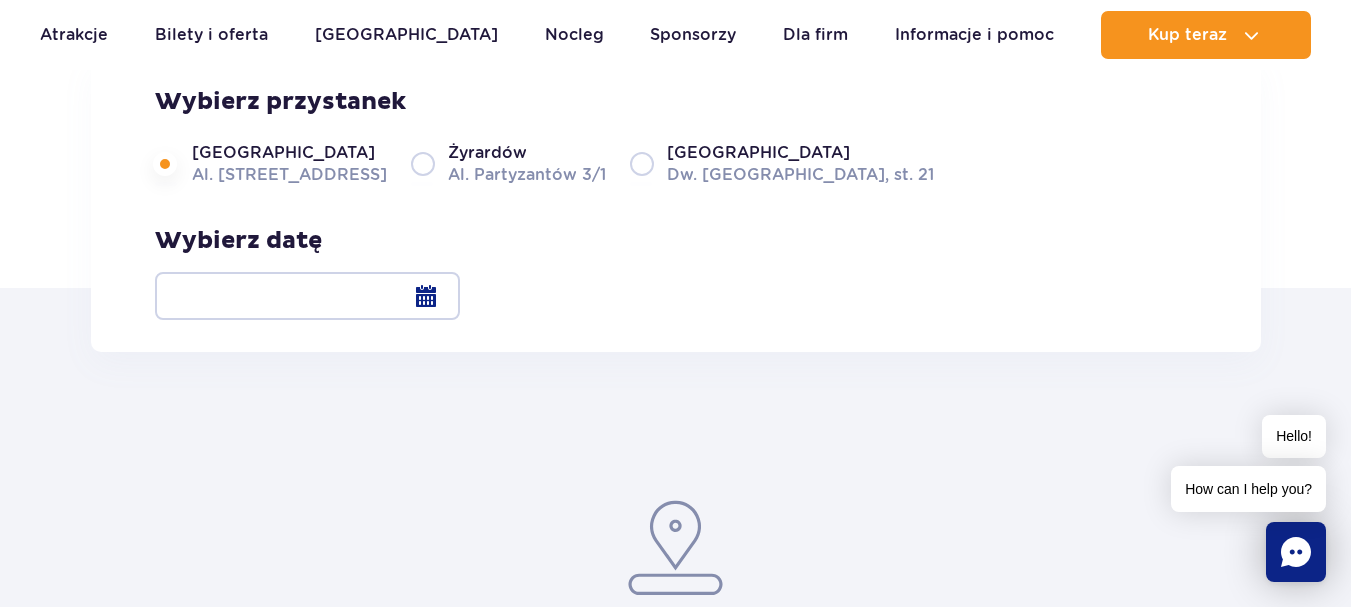 click at bounding box center [307, 296] 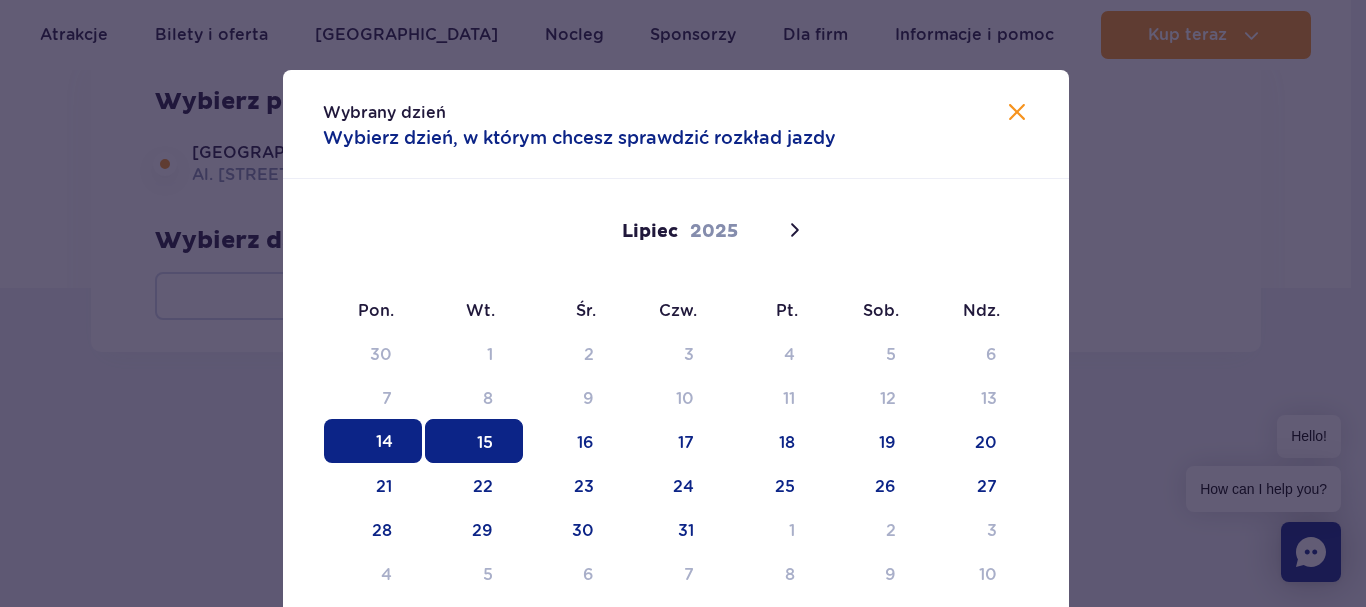 click on "15" at bounding box center [474, 441] 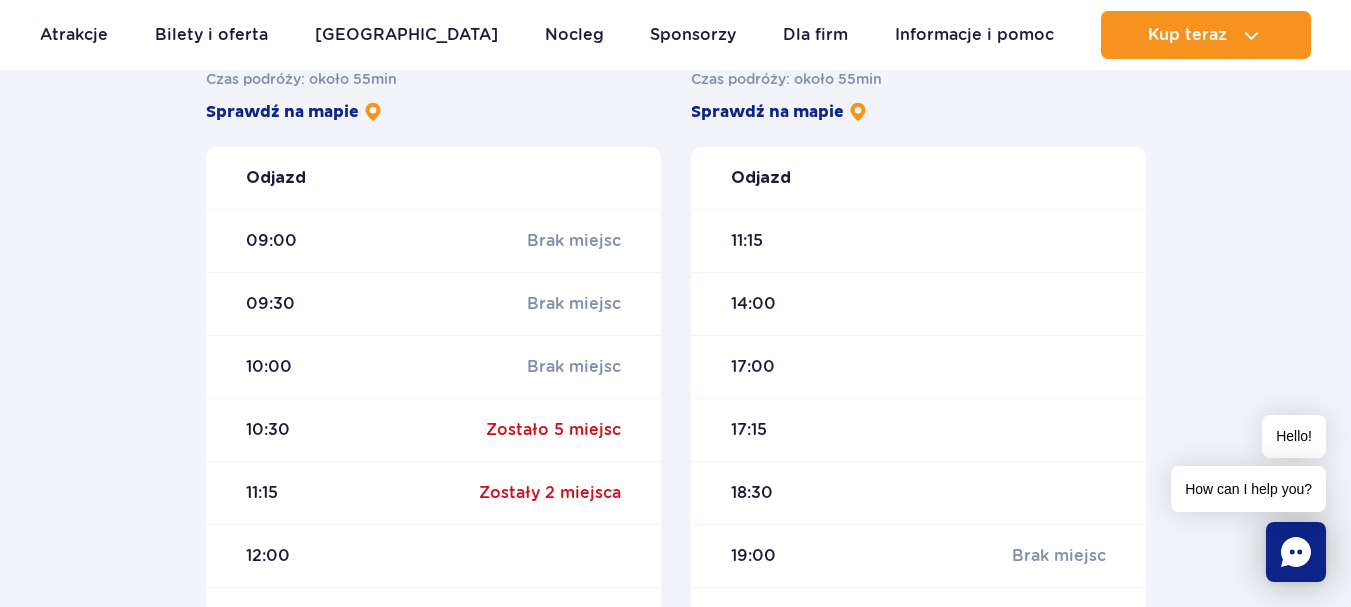 scroll, scrollTop: 684, scrollLeft: 0, axis: vertical 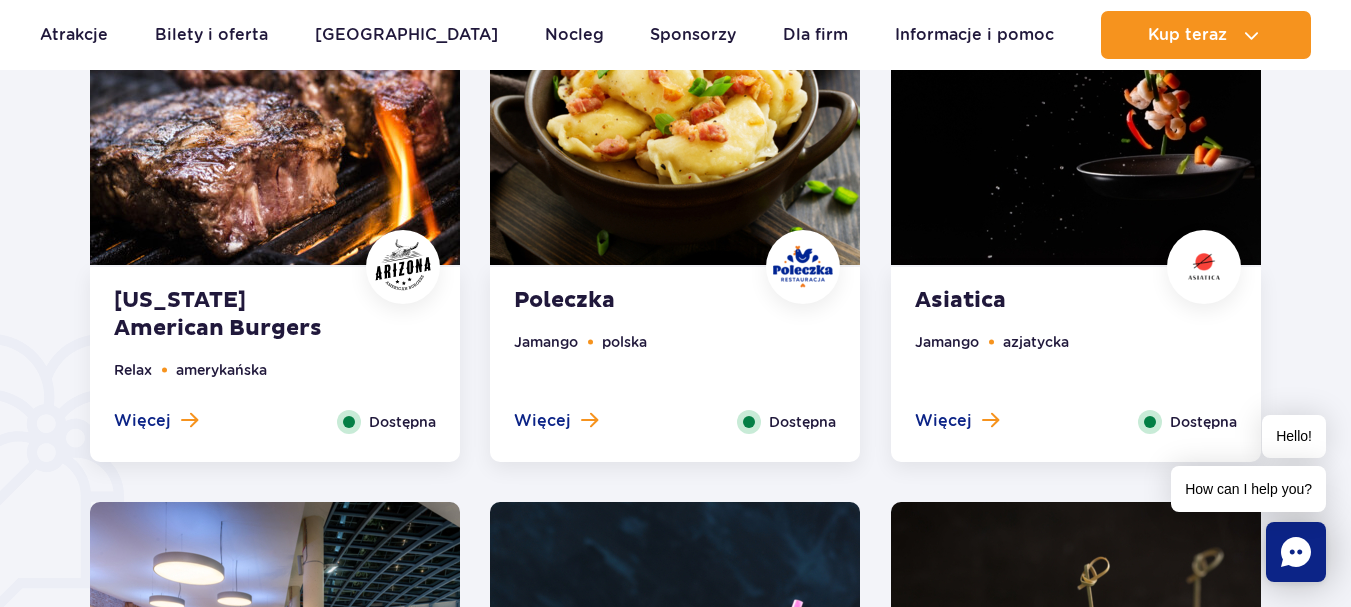 drag, startPoint x: 1361, startPoint y: 62, endPoint x: 1362, endPoint y: 186, distance: 124.004036 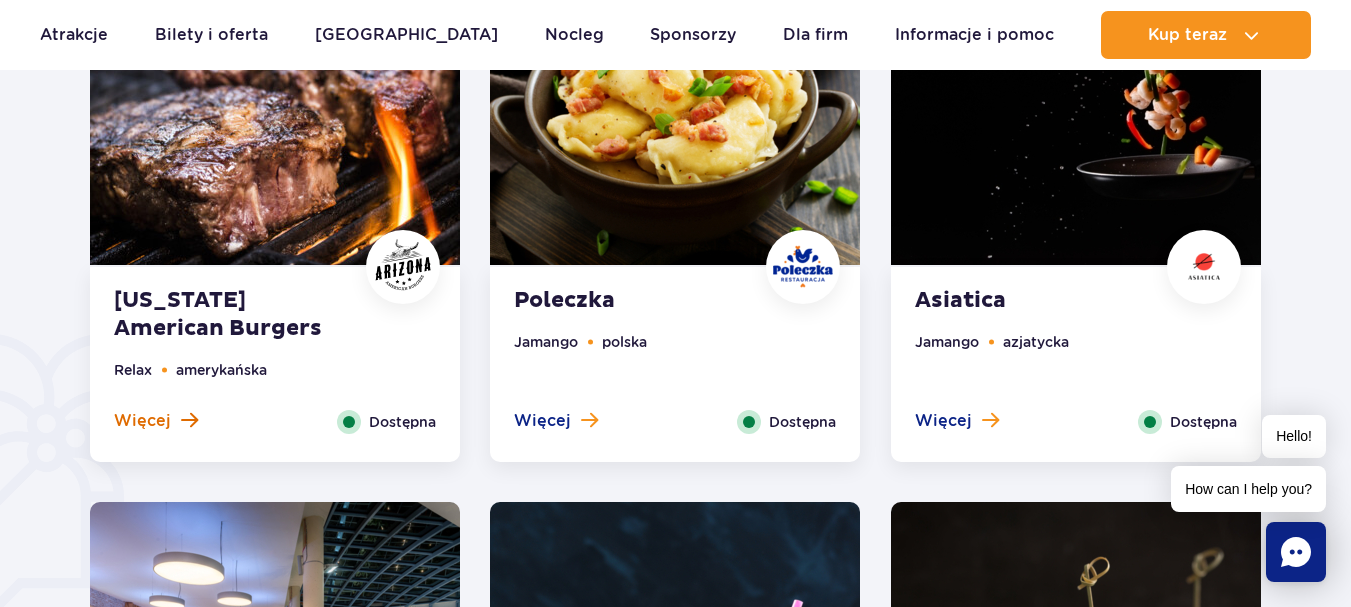 click on "Więcej" at bounding box center (142, 421) 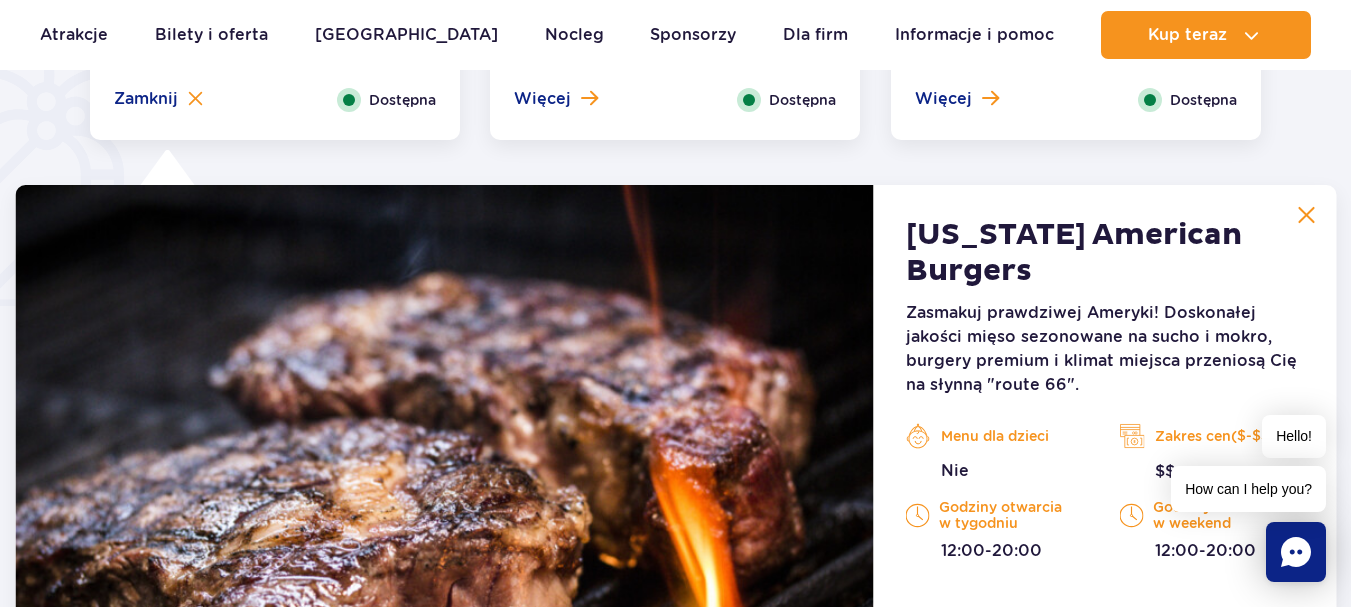 scroll, scrollTop: 1555, scrollLeft: 0, axis: vertical 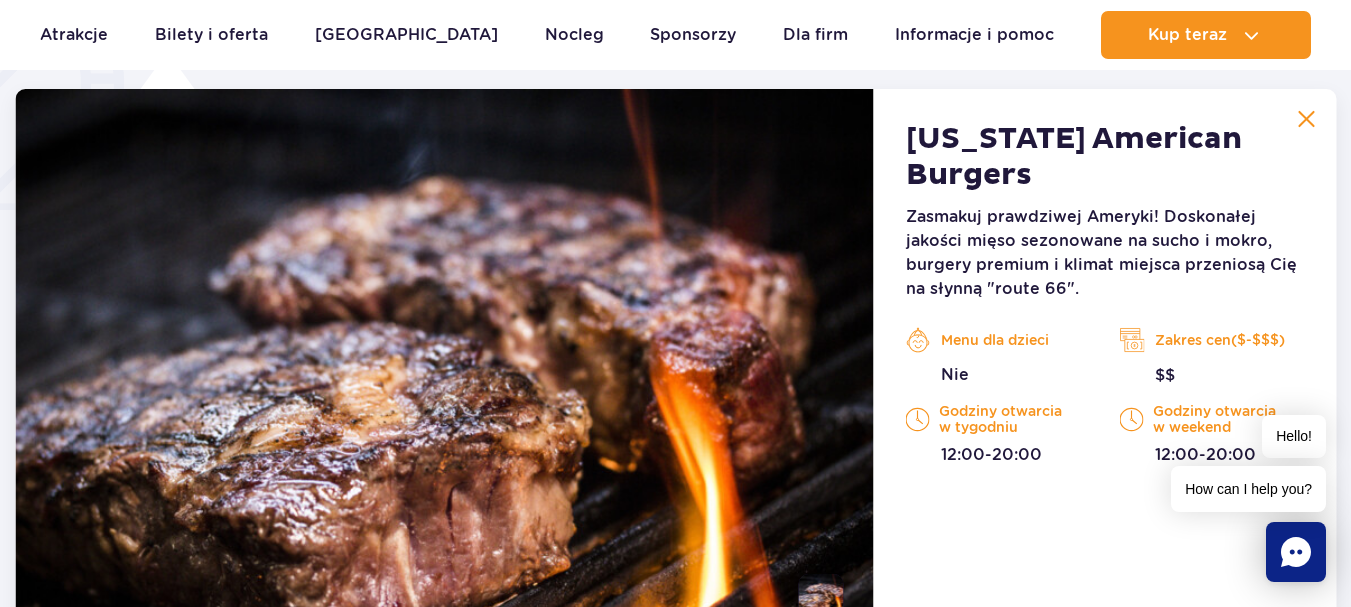 click on "Zakres cen($-$$$)" at bounding box center (1212, 340) 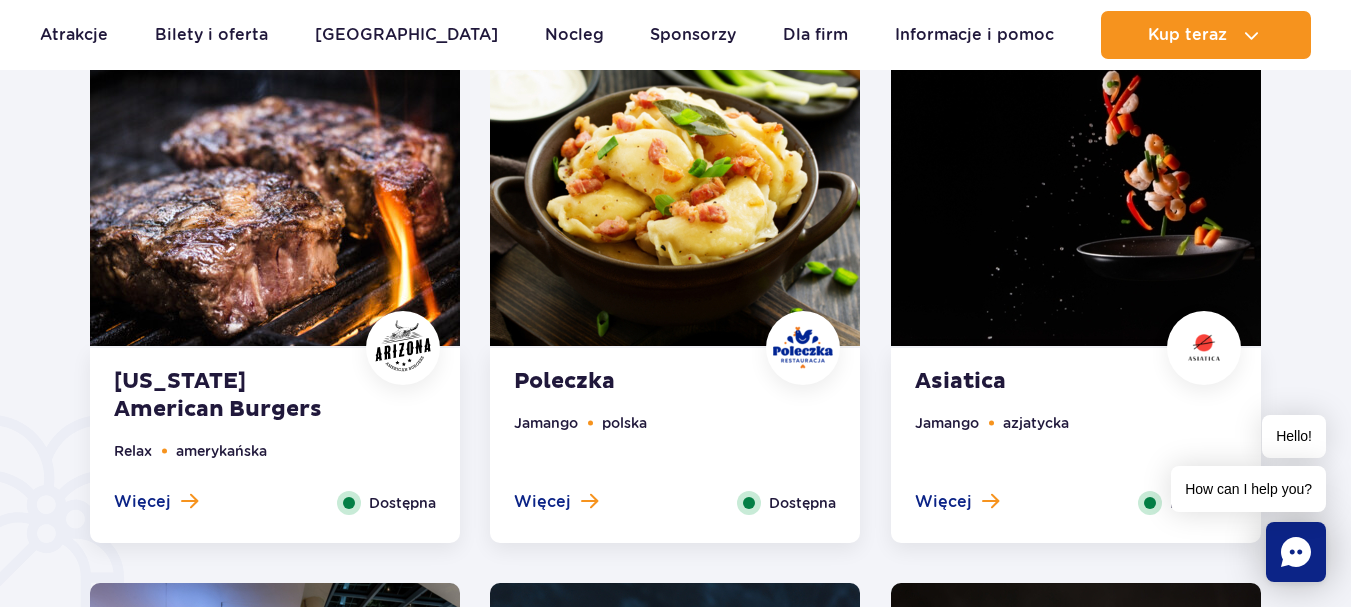 scroll, scrollTop: 1068, scrollLeft: 0, axis: vertical 